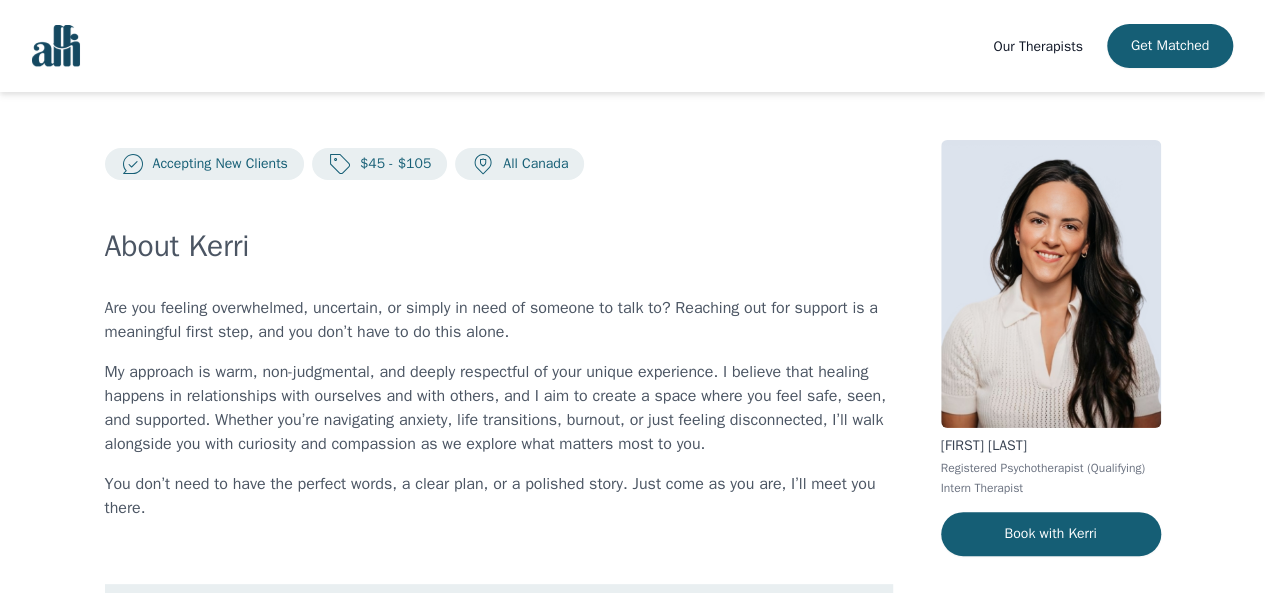 scroll, scrollTop: 0, scrollLeft: 0, axis: both 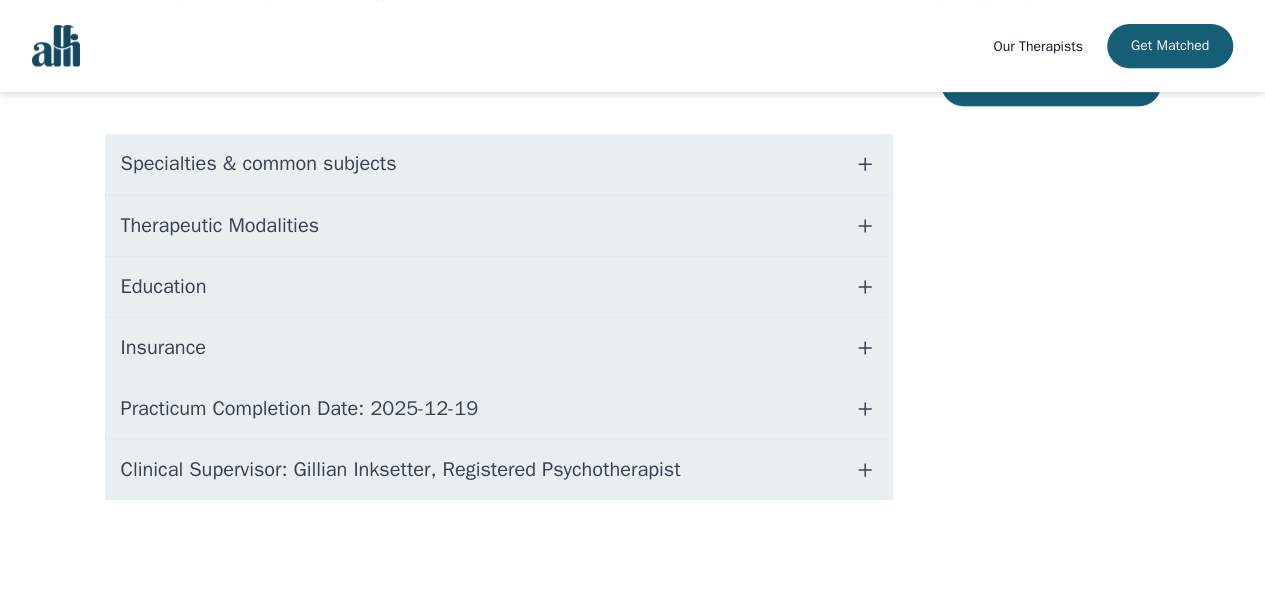 click on "Specialties & common subjects" at bounding box center (259, 164) 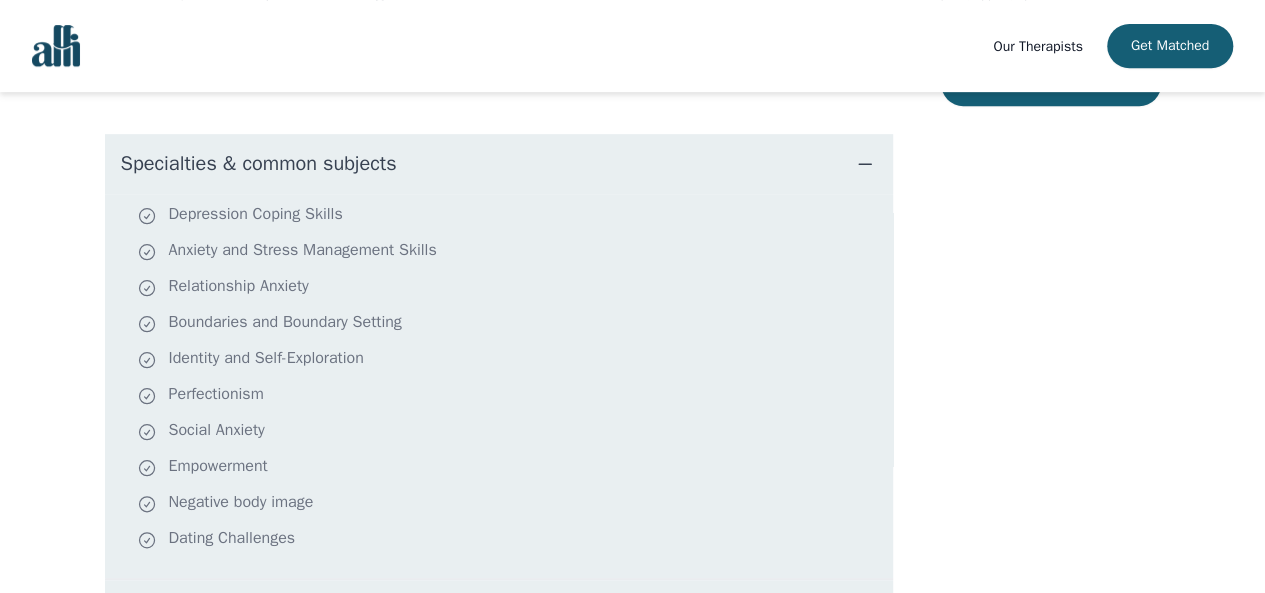 scroll, scrollTop: 834, scrollLeft: 0, axis: vertical 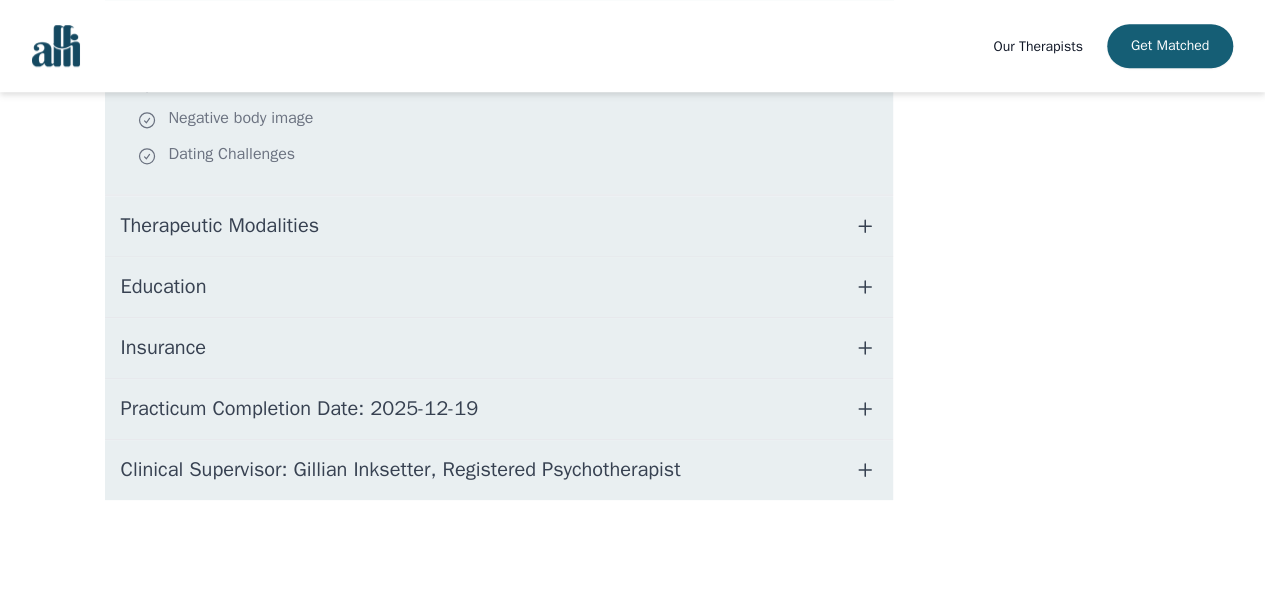 click on "Therapeutic Modalities" at bounding box center (499, 226) 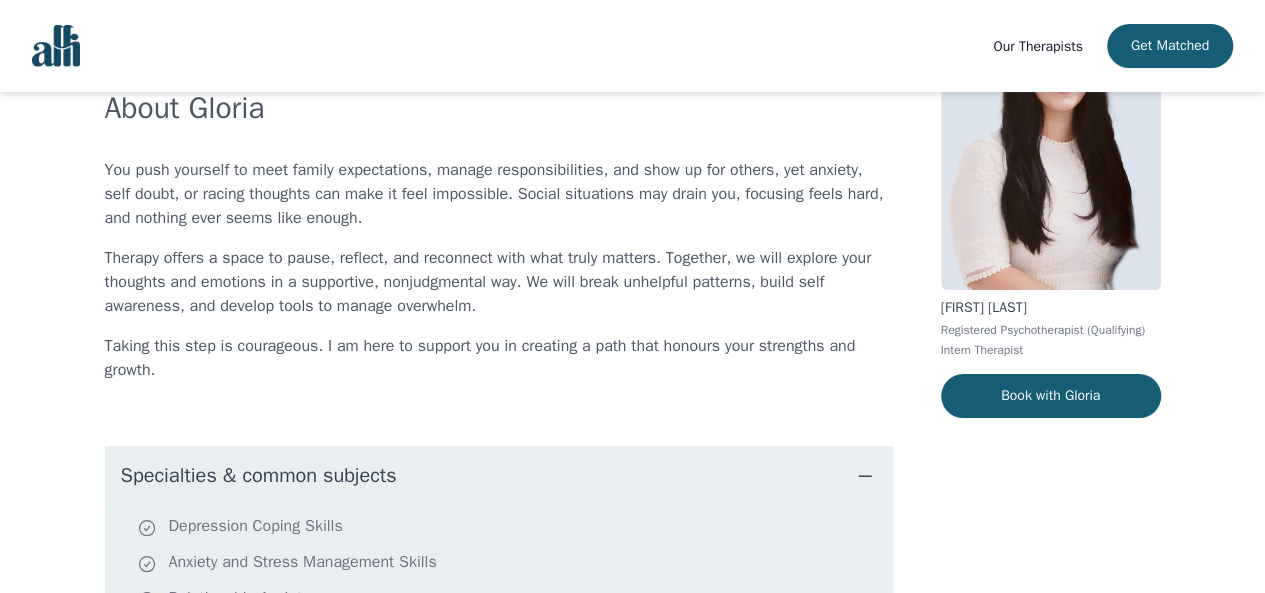 scroll, scrollTop: 0, scrollLeft: 0, axis: both 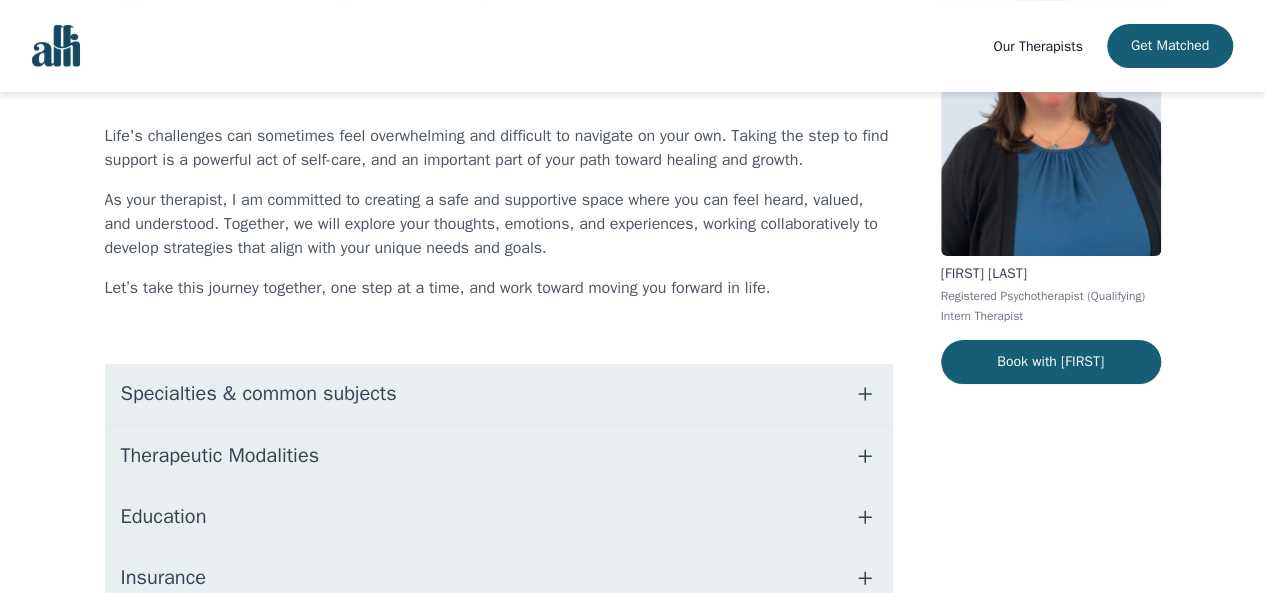 click on "Specialties & common subjects" at bounding box center (499, 394) 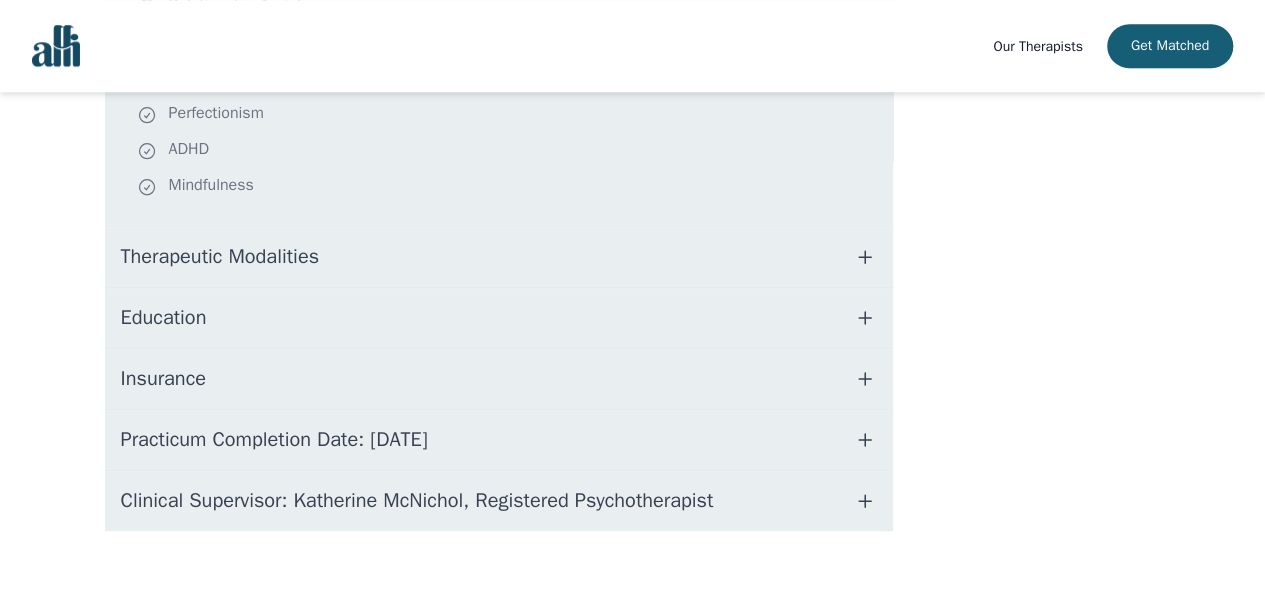 scroll, scrollTop: 762, scrollLeft: 0, axis: vertical 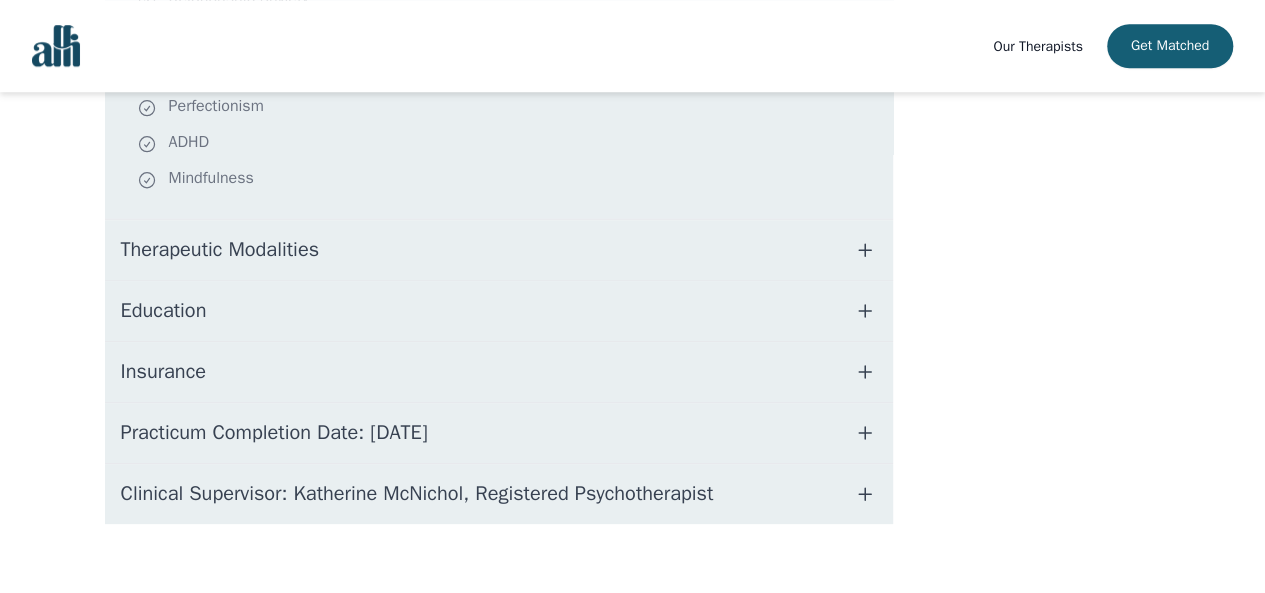click on "Therapeutic Modalities" at bounding box center [499, 250] 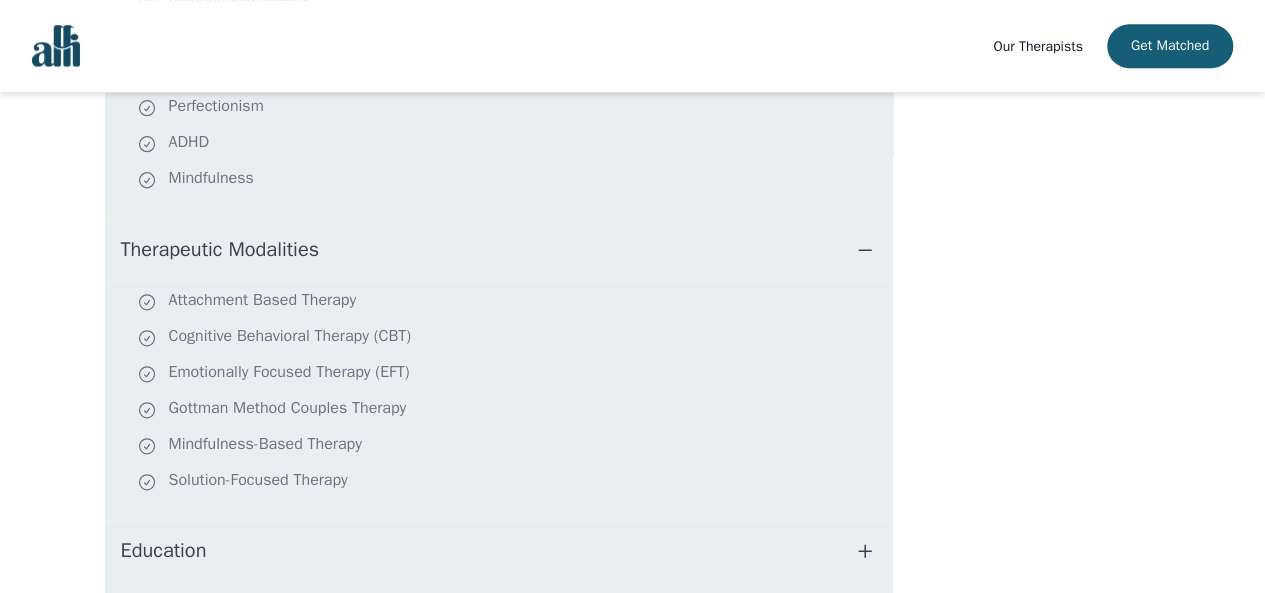 scroll, scrollTop: 0, scrollLeft: 0, axis: both 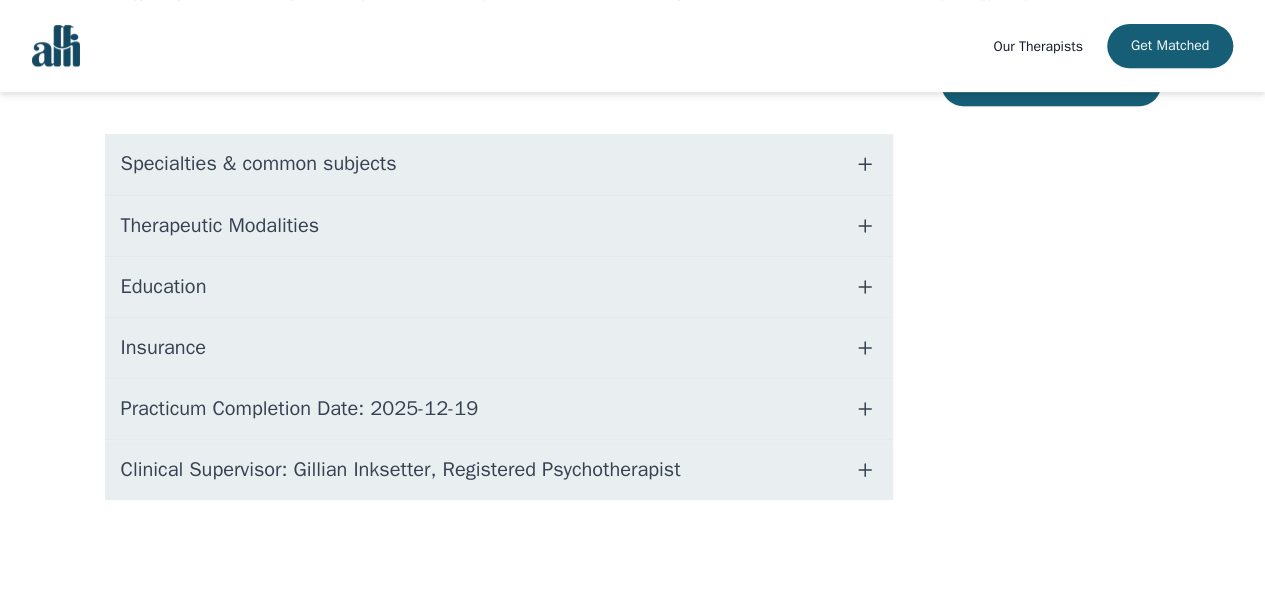 click on "Specialties & common subjects" at bounding box center [259, 164] 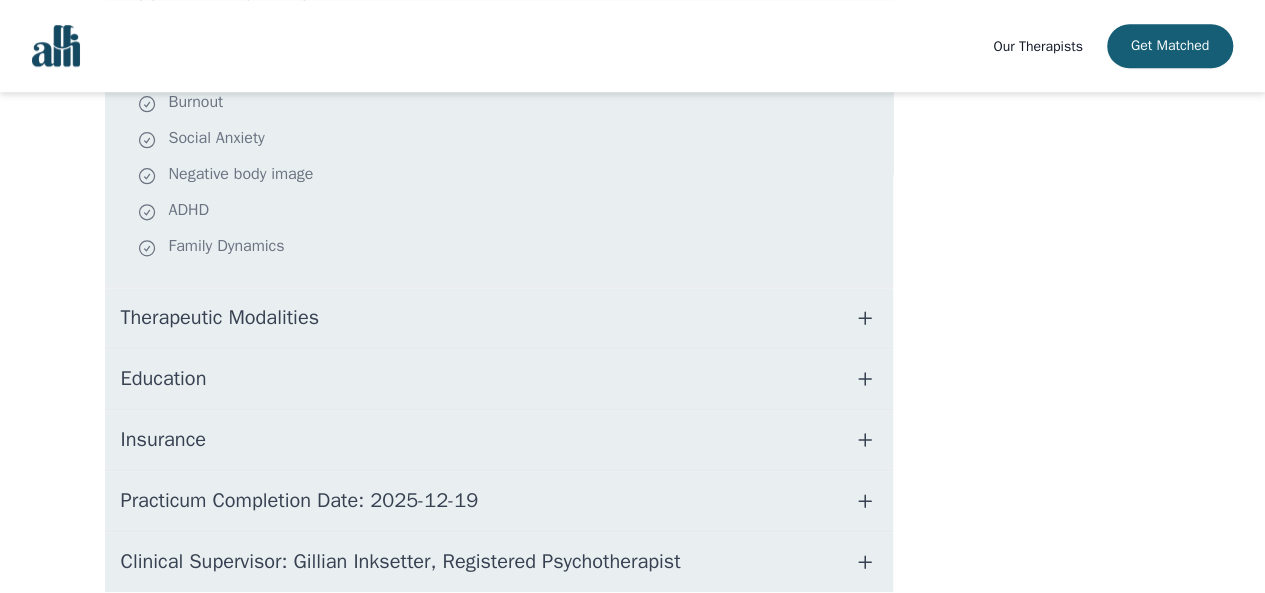 scroll, scrollTop: 798, scrollLeft: 0, axis: vertical 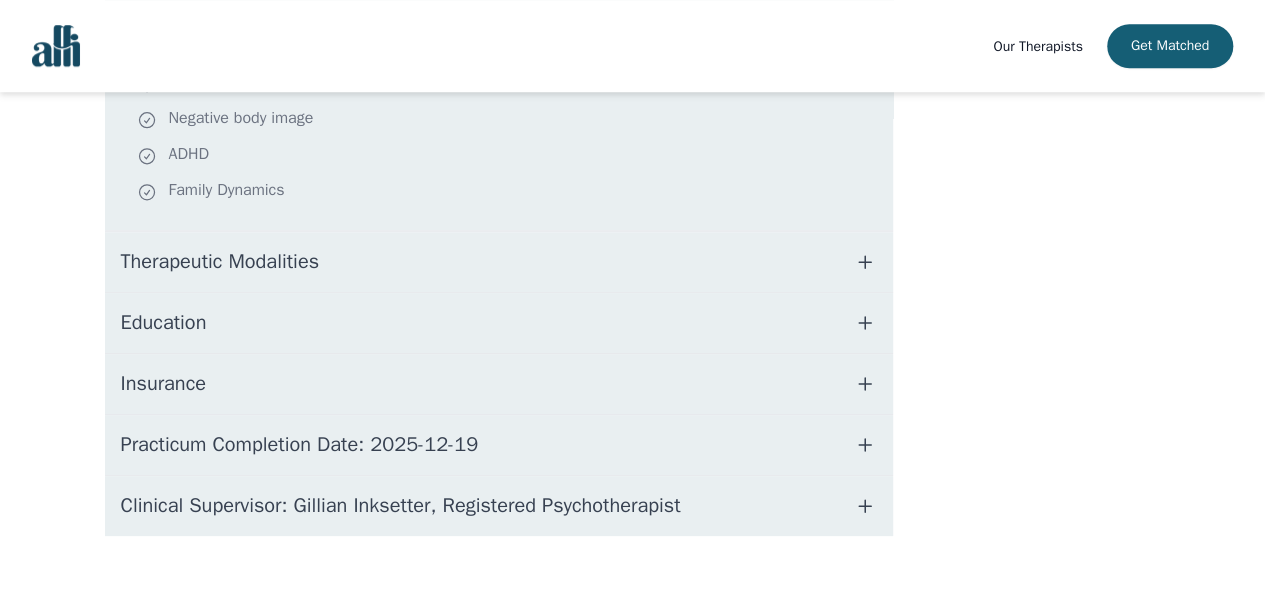 click on "Therapeutic Modalities" at bounding box center (499, 262) 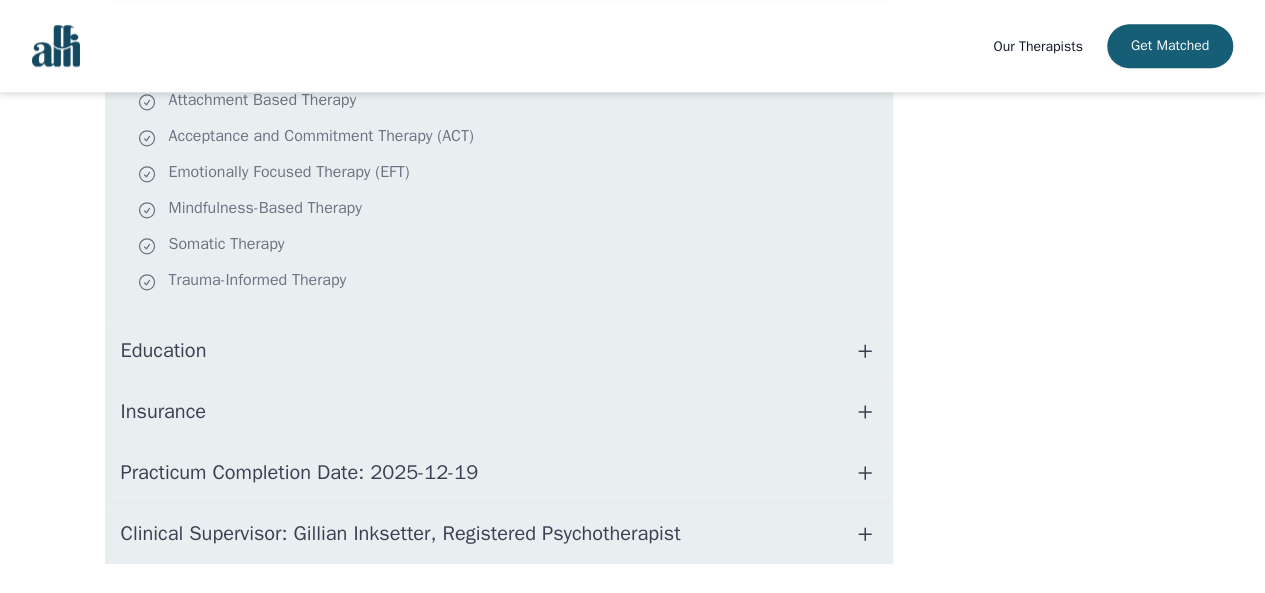 scroll, scrollTop: 802, scrollLeft: 0, axis: vertical 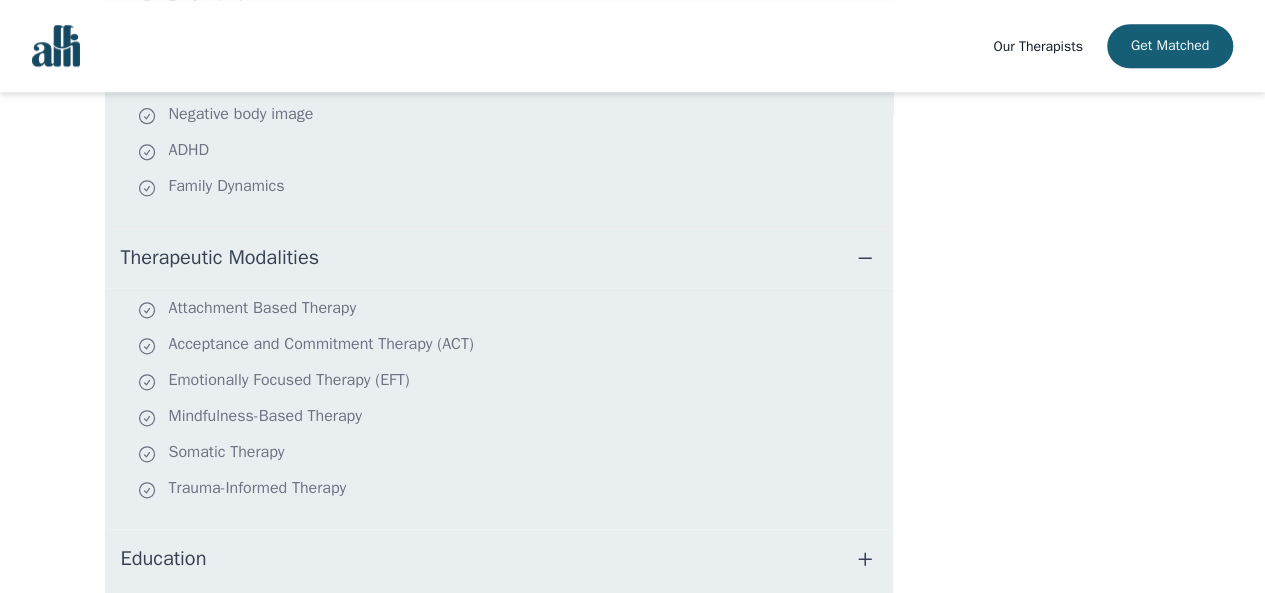 click on "Acceptance and Commitment Therapy (ACT)" at bounding box center [511, 346] 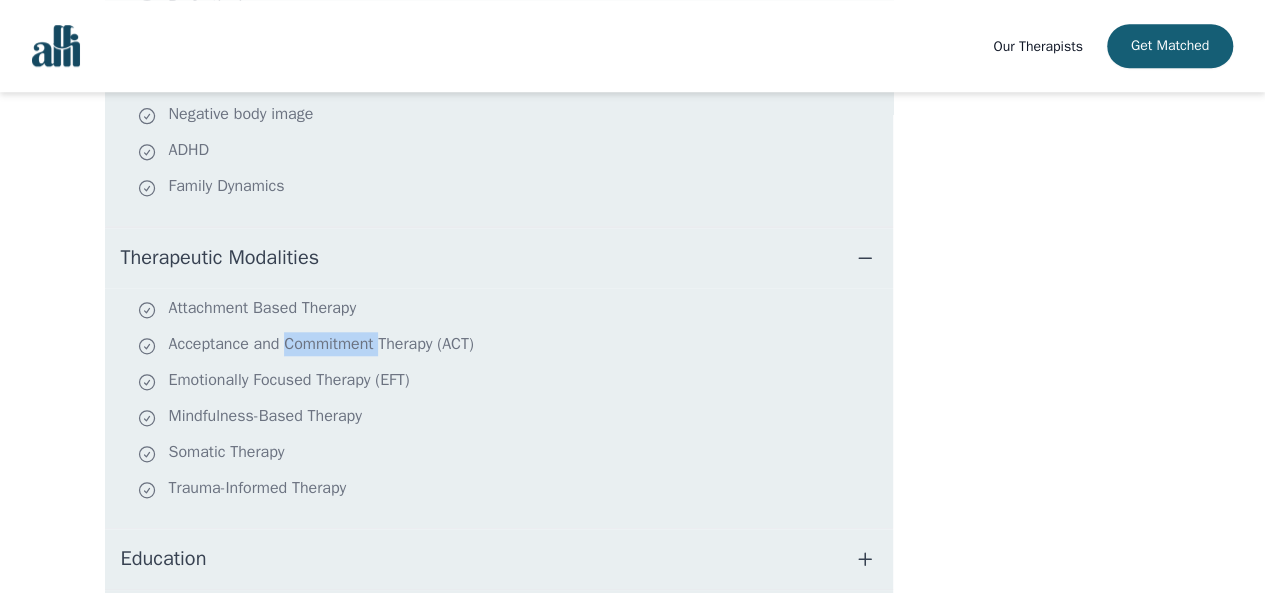 click on "Acceptance and Commitment Therapy (ACT)" at bounding box center [511, 346] 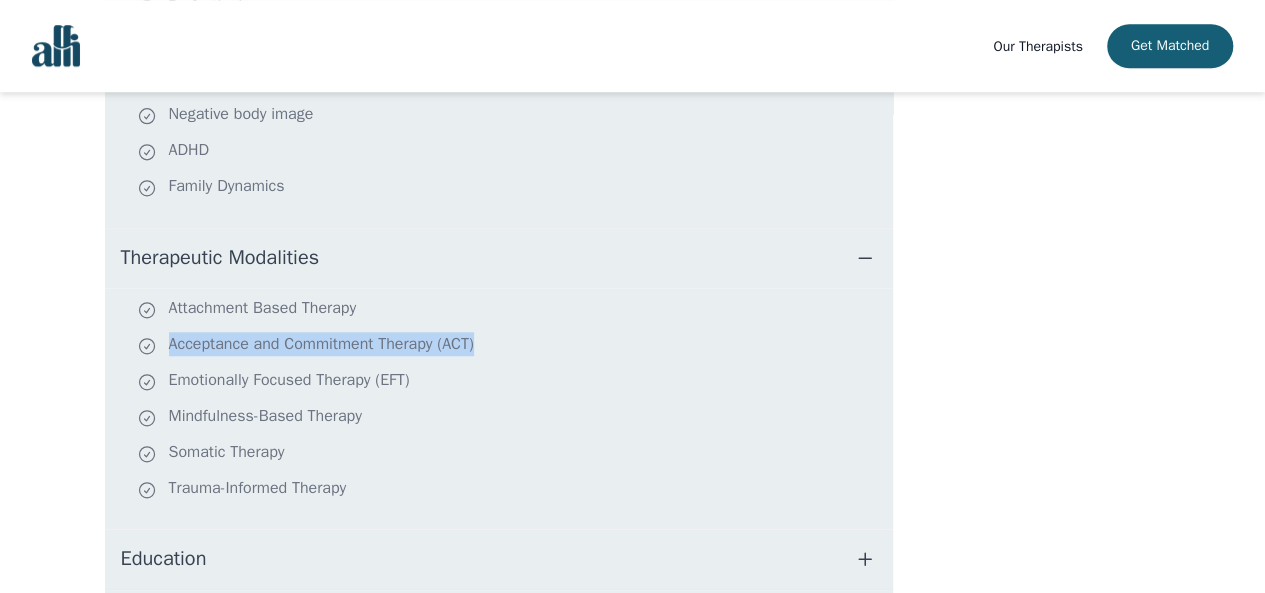 click on "Acceptance and Commitment Therapy (ACT)" at bounding box center [511, 346] 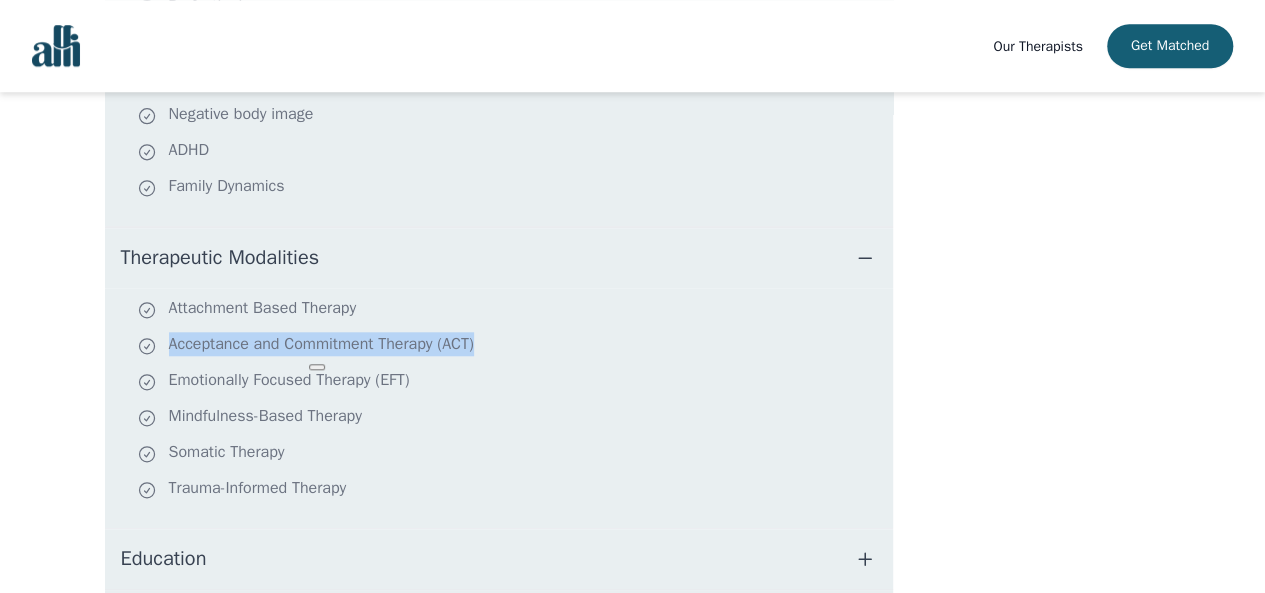 copy on "Acceptance and Commitment Therapy (ACT)" 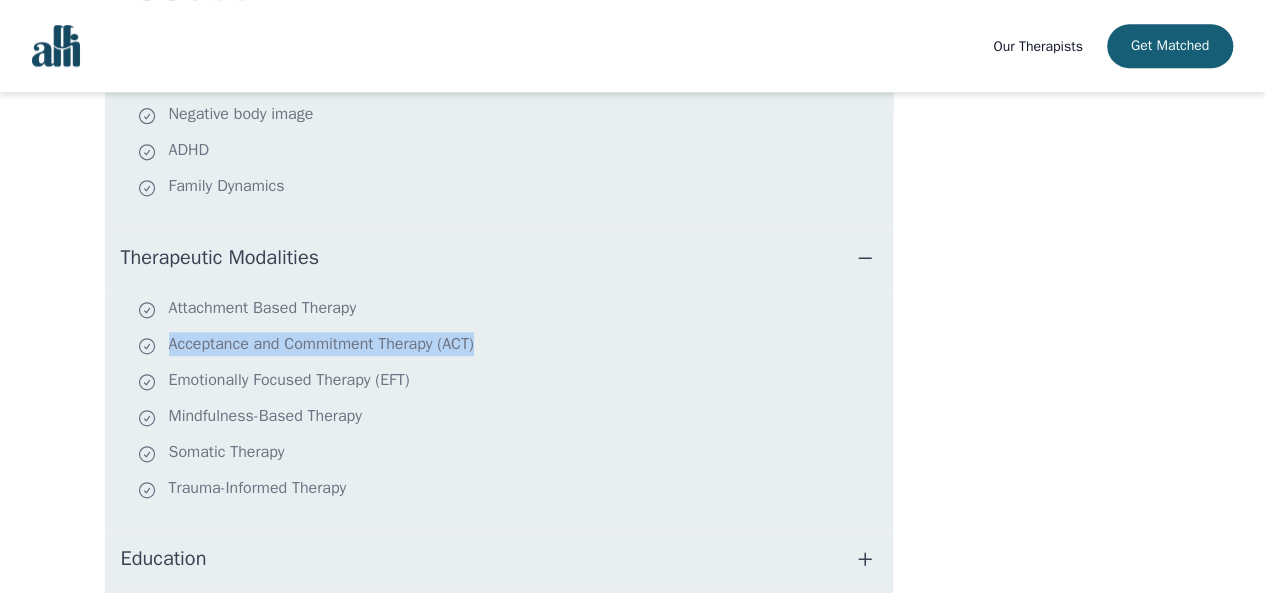 click on "Accepting New Clients $45 - $105 All [COUNTRY] About Kerri Are you feeling overwhelmed, uncertain, or simply in need of someone to talk to? Reaching out for support is a meaningful first step, and you don’t have to do this alone. My approach is warm, non-judgmental, and deeply respectful of your unique experience. I believe that healing happens in relationships with ourselves and with others, and I aim to create a space where you feel safe, seen, and supported. Whether you’re navigating anxiety, life transitions, burnout, or just feeling disconnected, I’ll walk alongside you with curiosity and compassion as we explore what matters most to you. You don’t need to have the perfect words, a clear plan, or a polished story. Just come as you are, I’ll meet you there.  Specialties & common subjects Navigating Challenging Relationships Trauma Processing Relationship Anxiety Boundaries and Boundary Setting Perfectionism Burnout Social Anxiety Negative body image ADHD Family Dynamics Therapeutic Modalities" at bounding box center (633, 79) 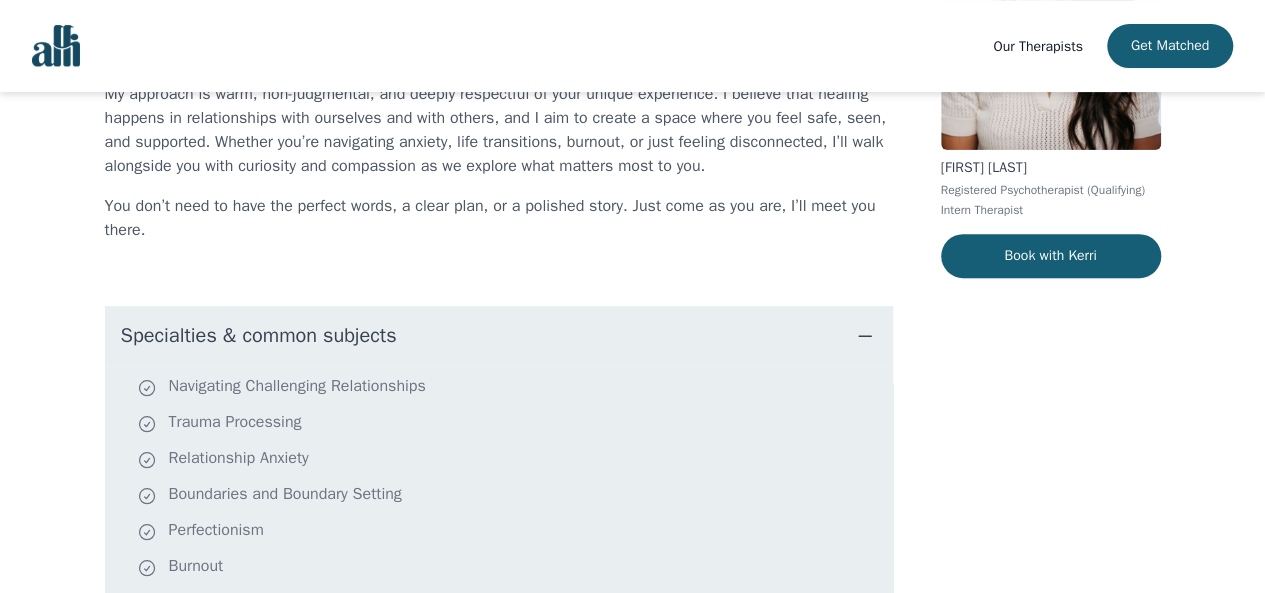scroll, scrollTop: 0, scrollLeft: 0, axis: both 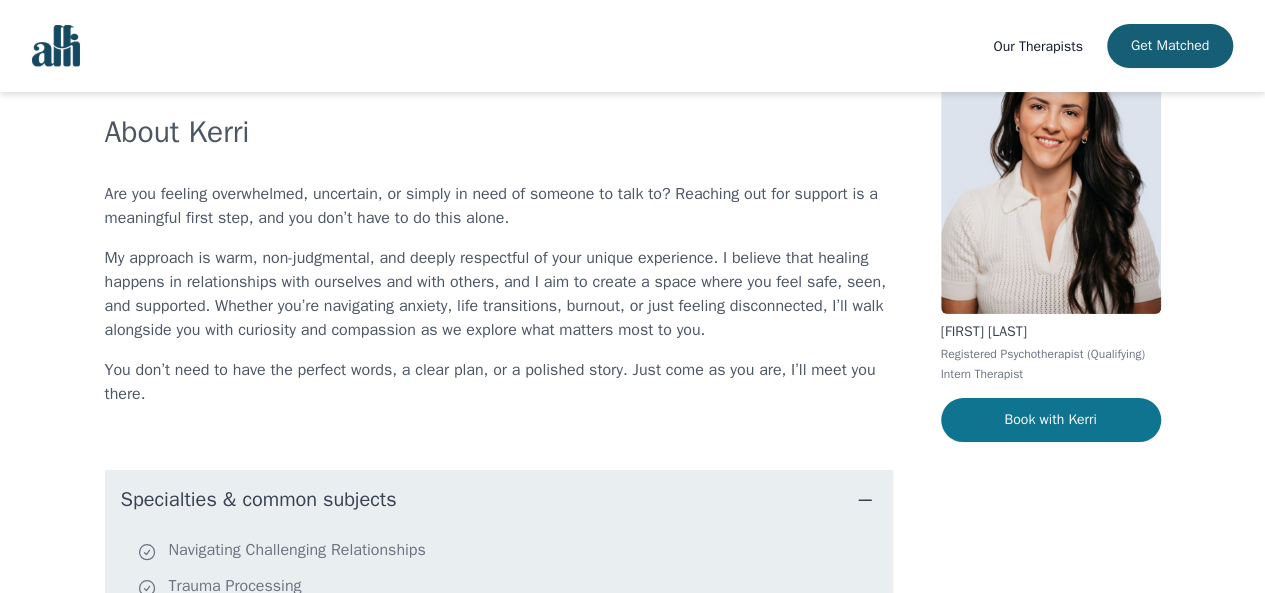 click on "Book with Kerri" at bounding box center [1051, 420] 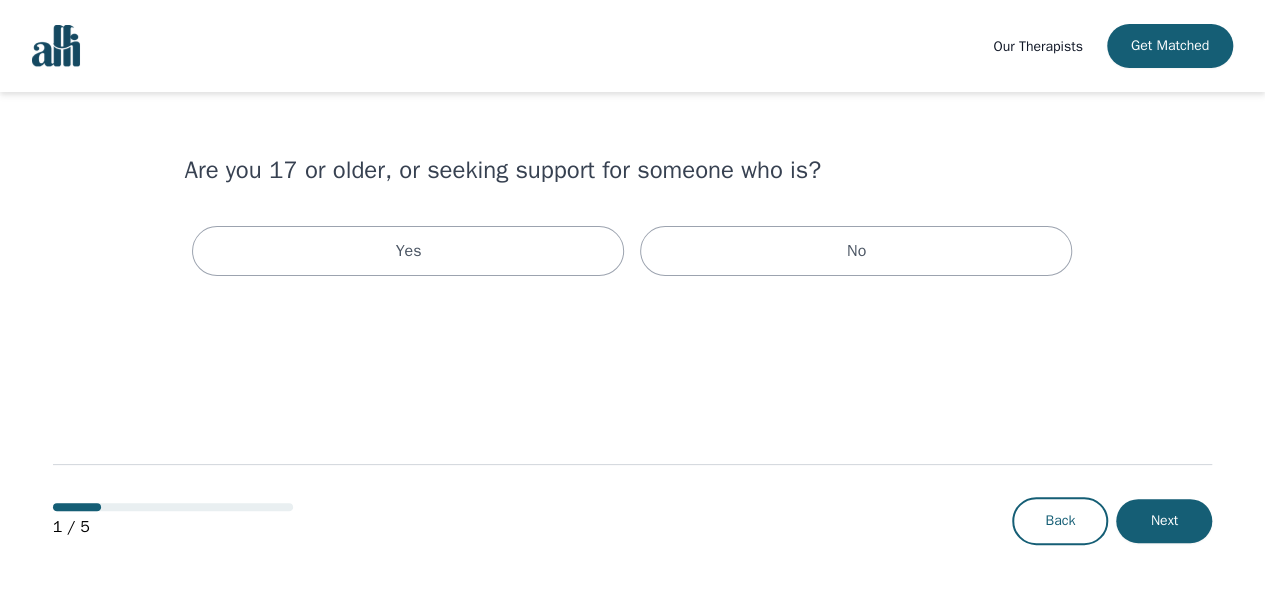 scroll, scrollTop: 0, scrollLeft: 0, axis: both 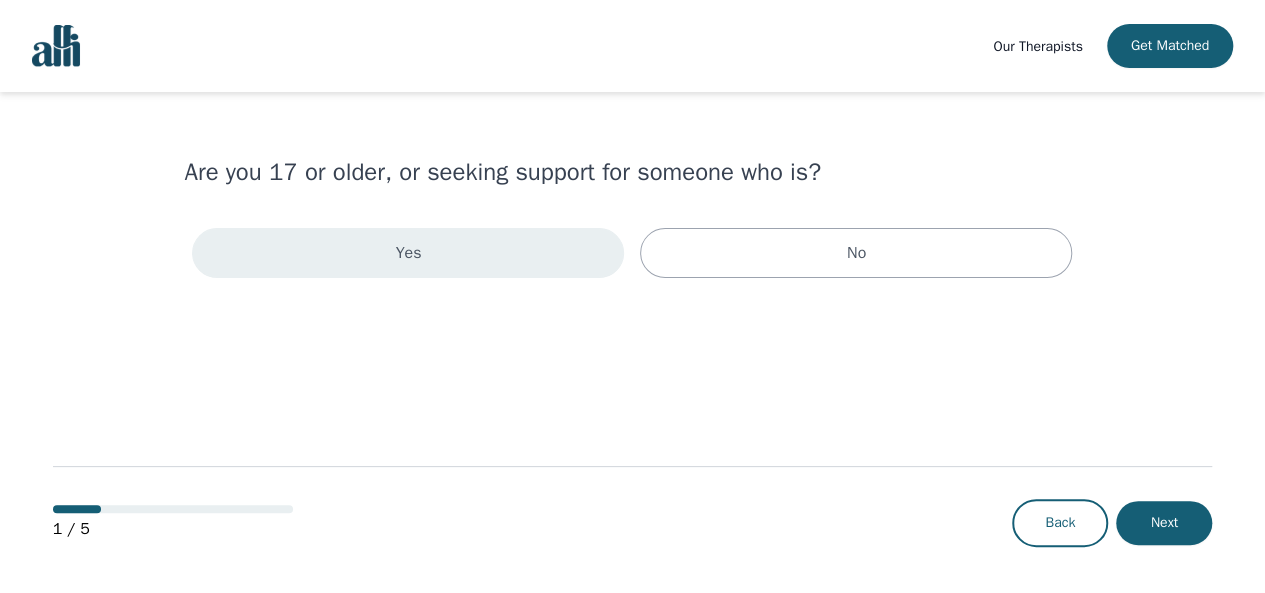 click on "Yes" at bounding box center [408, 253] 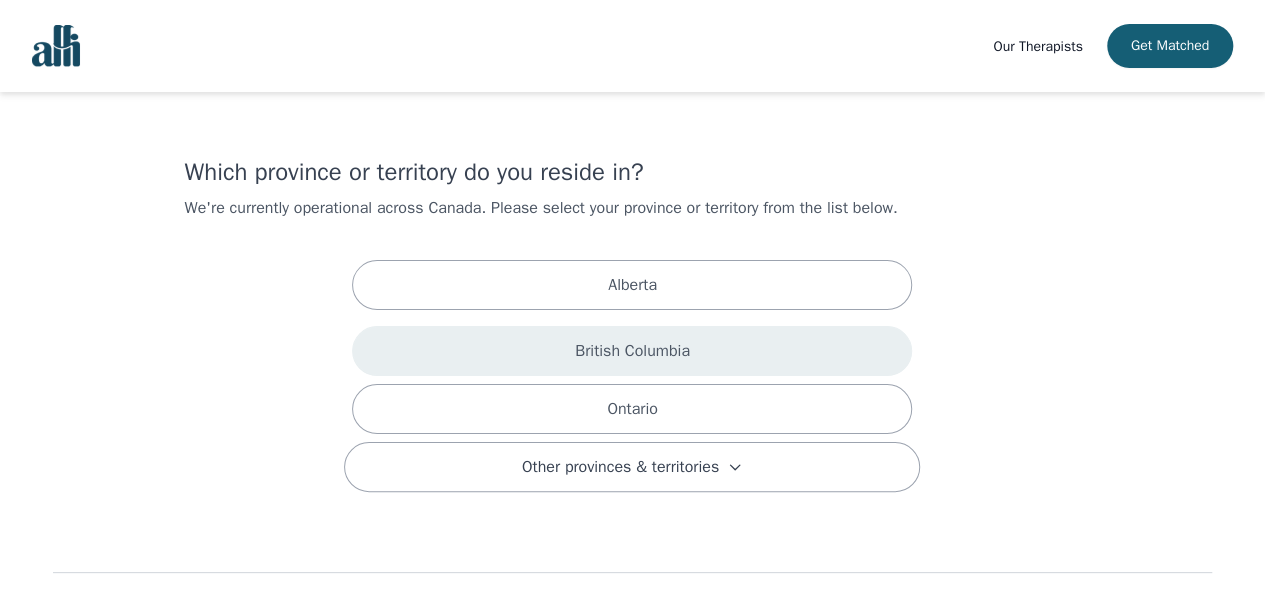 click on "British Columbia" at bounding box center [632, 351] 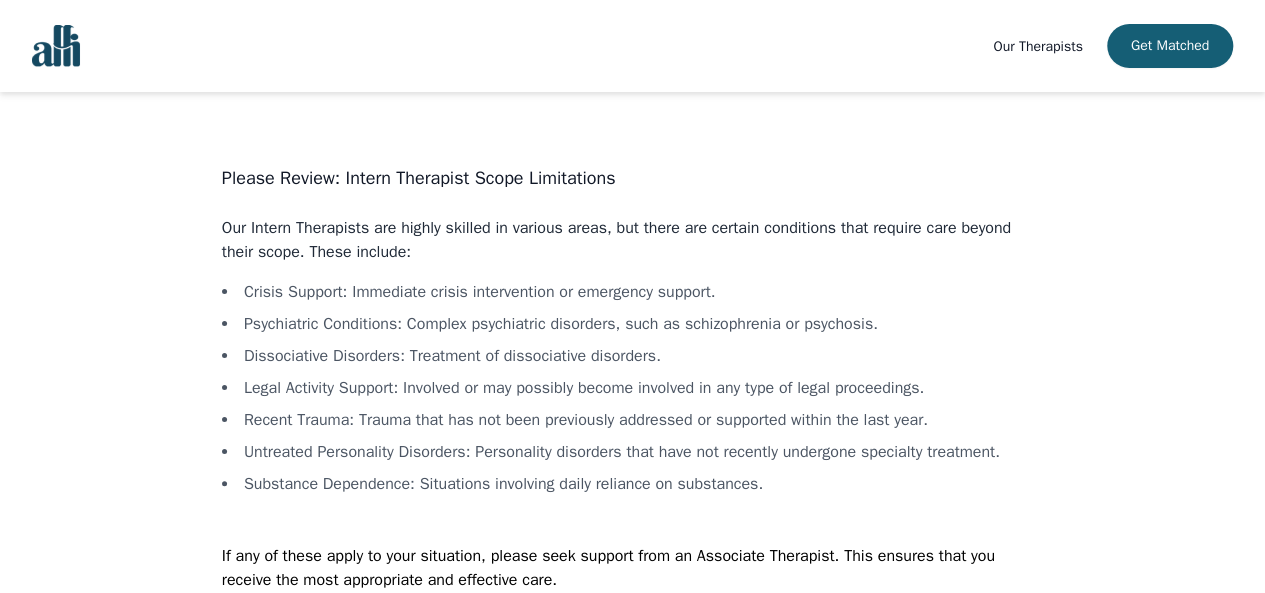 scroll, scrollTop: 94, scrollLeft: 0, axis: vertical 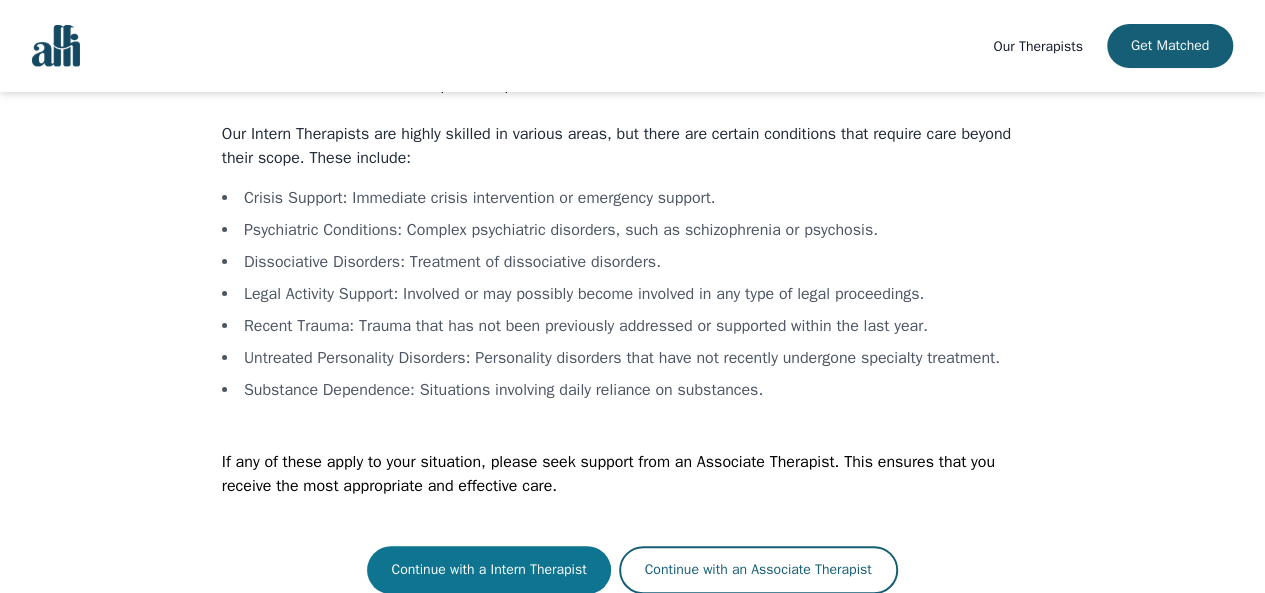 click on "Continue with a Intern Therapist" at bounding box center (488, 570) 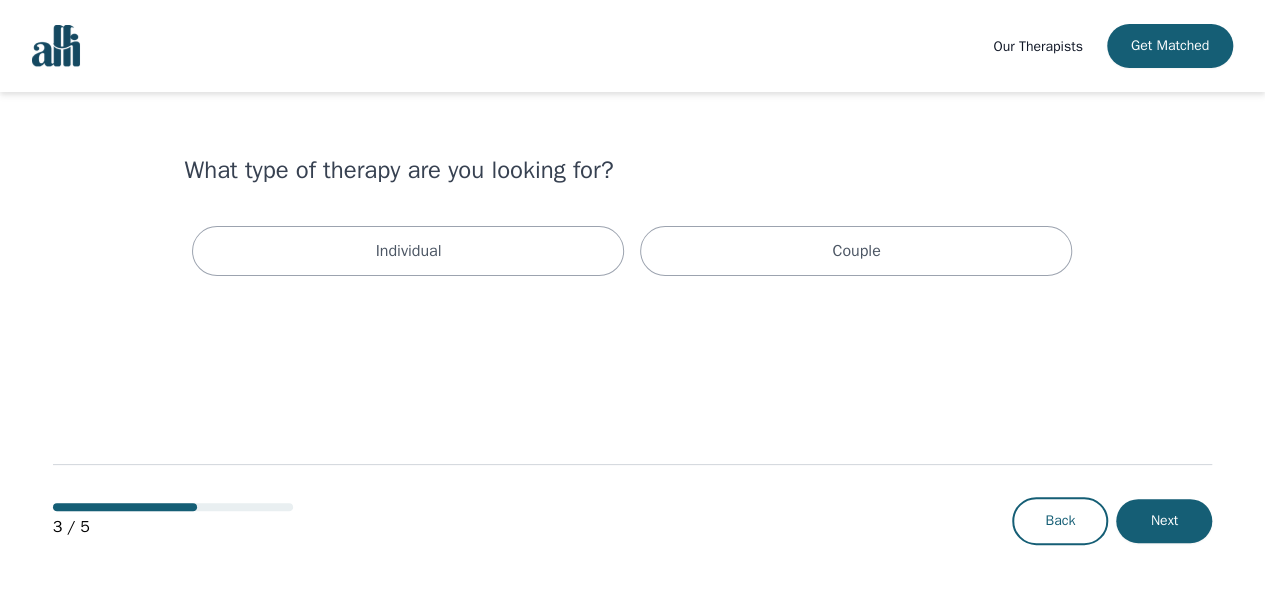 scroll, scrollTop: 0, scrollLeft: 0, axis: both 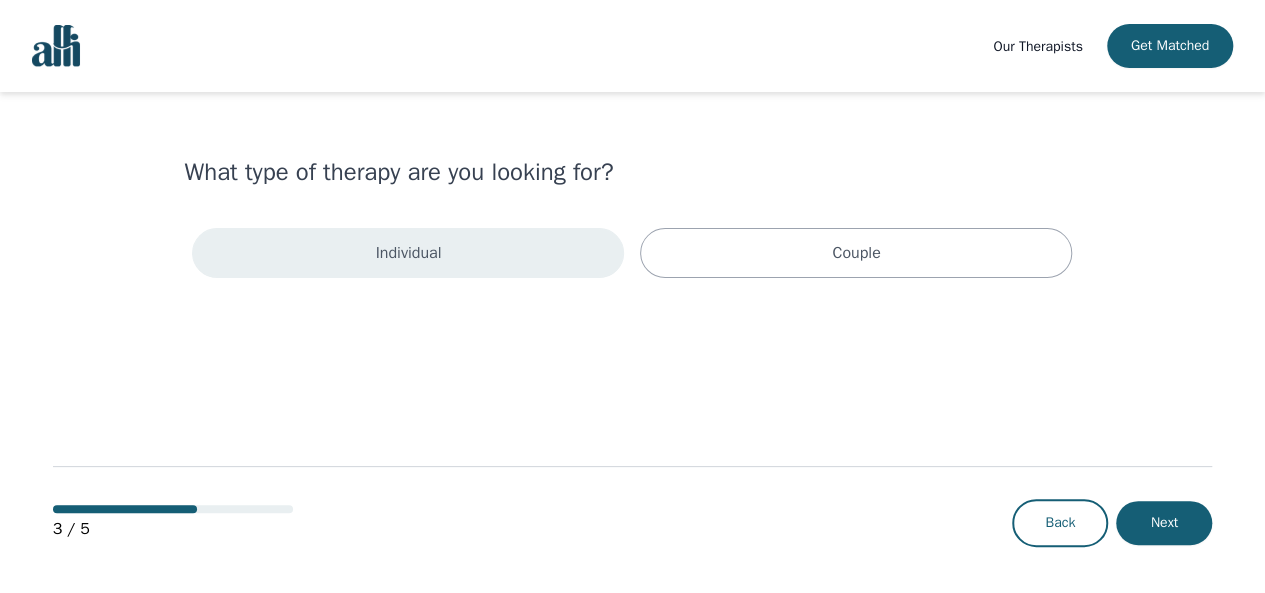 click on "Individual" at bounding box center (408, 253) 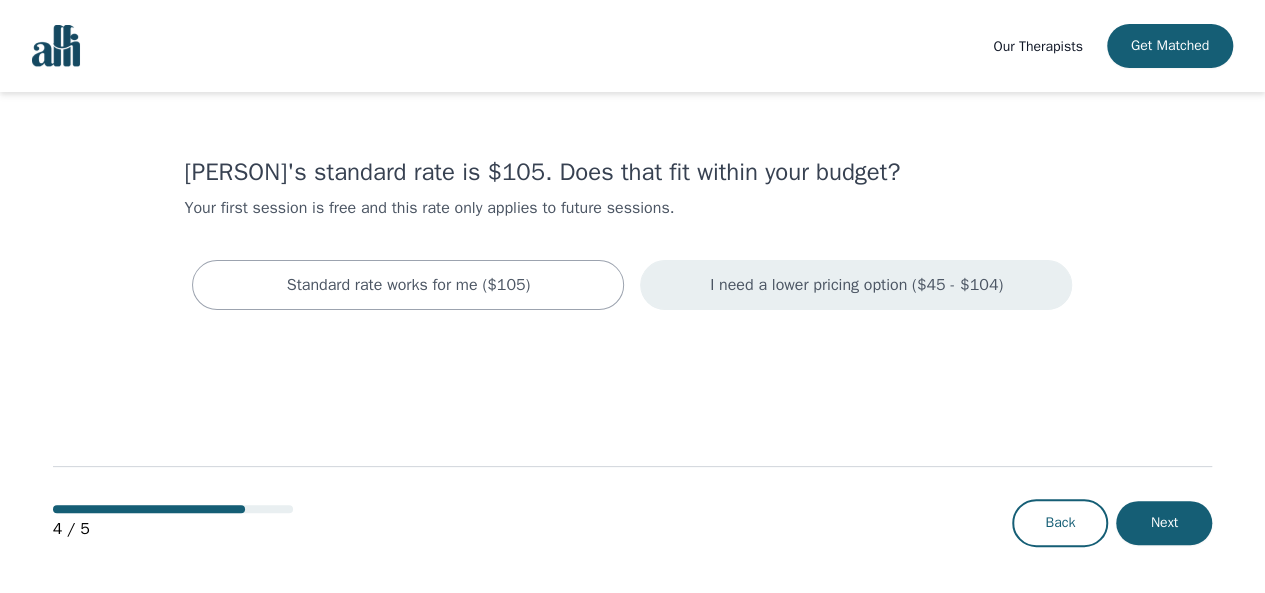 click on "I need a lower pricing option ($45 - $104)" at bounding box center (856, 285) 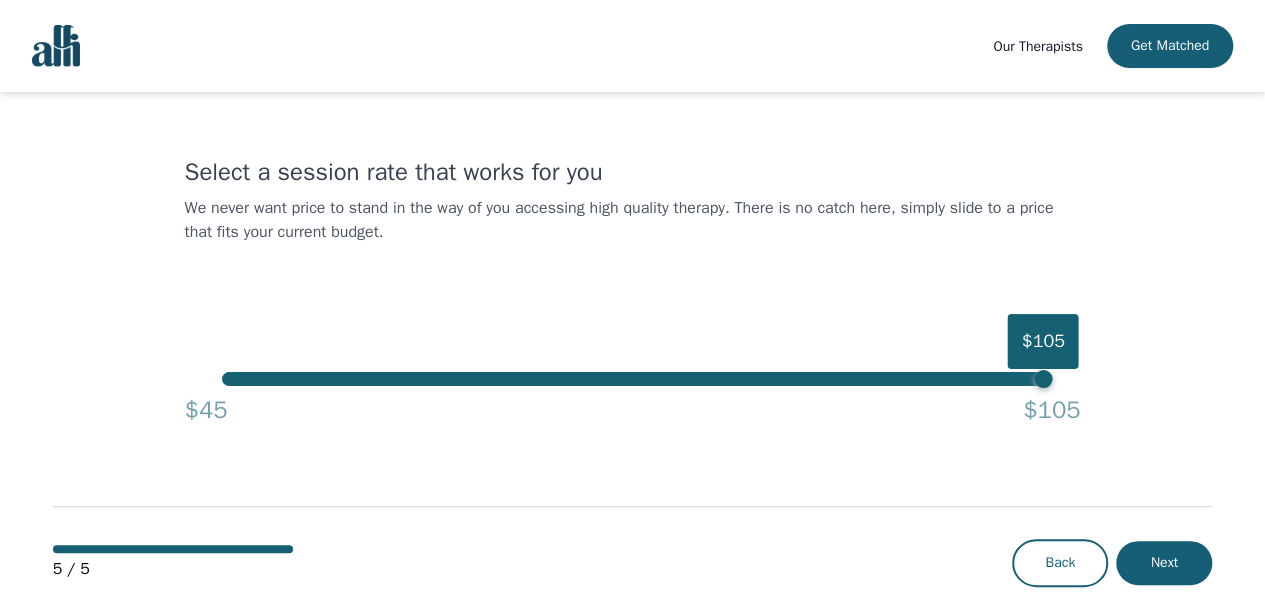 click on "$105" at bounding box center (632, 379) 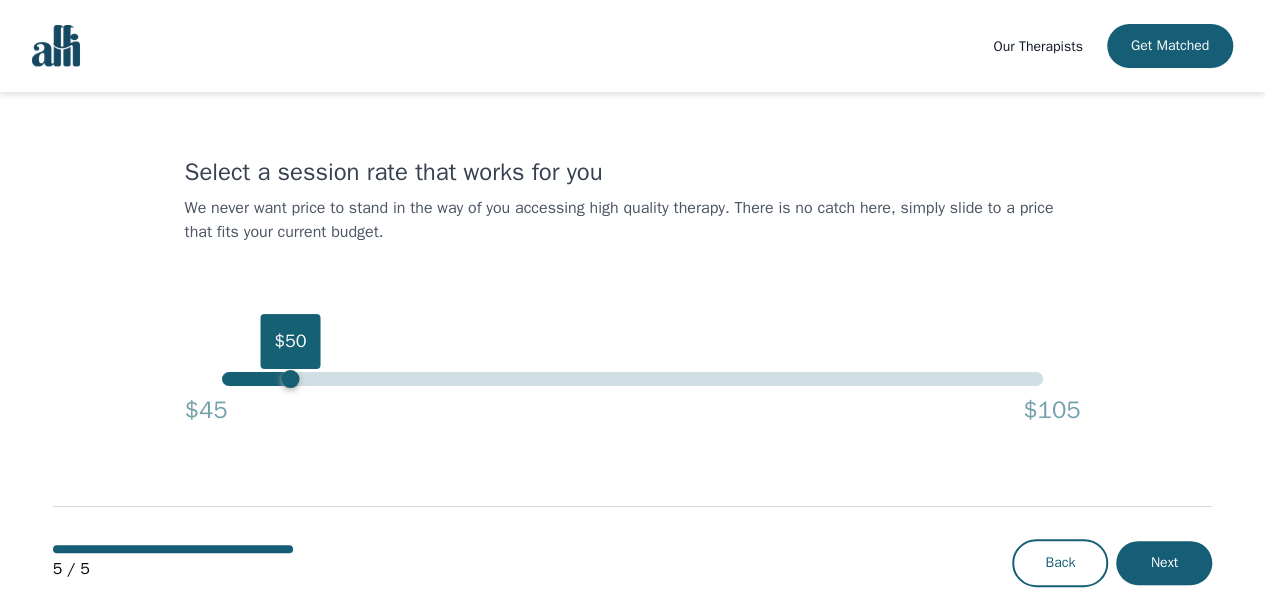 drag, startPoint x: 315, startPoint y: 381, endPoint x: 286, endPoint y: 387, distance: 29.614185 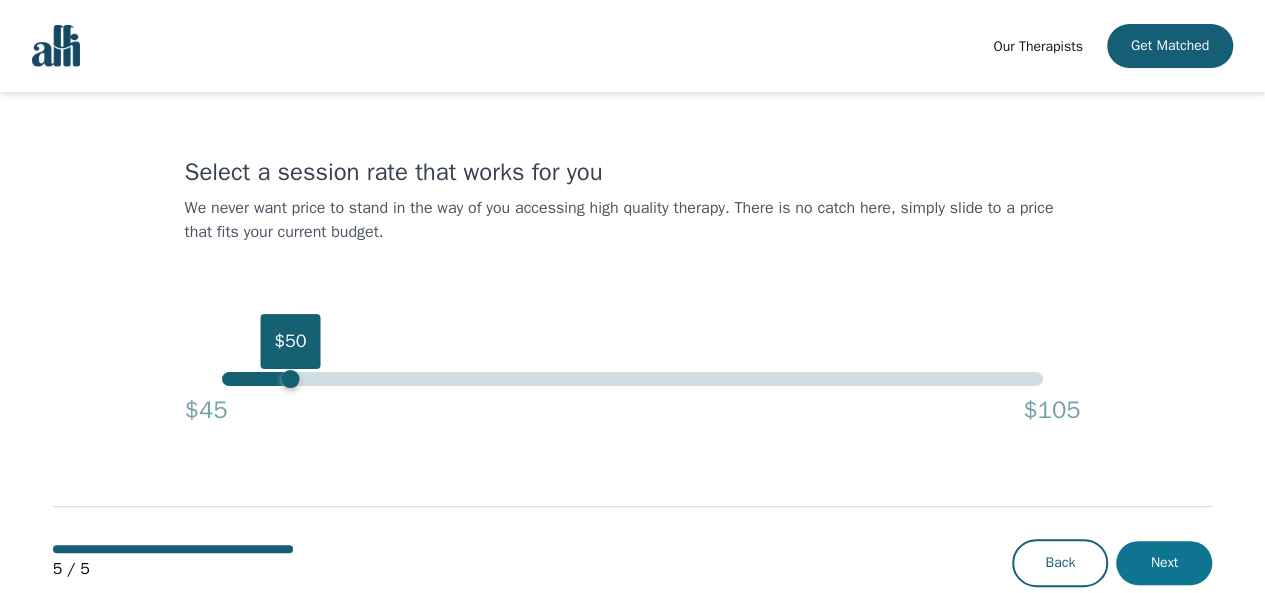 click on "Next" at bounding box center [1164, 563] 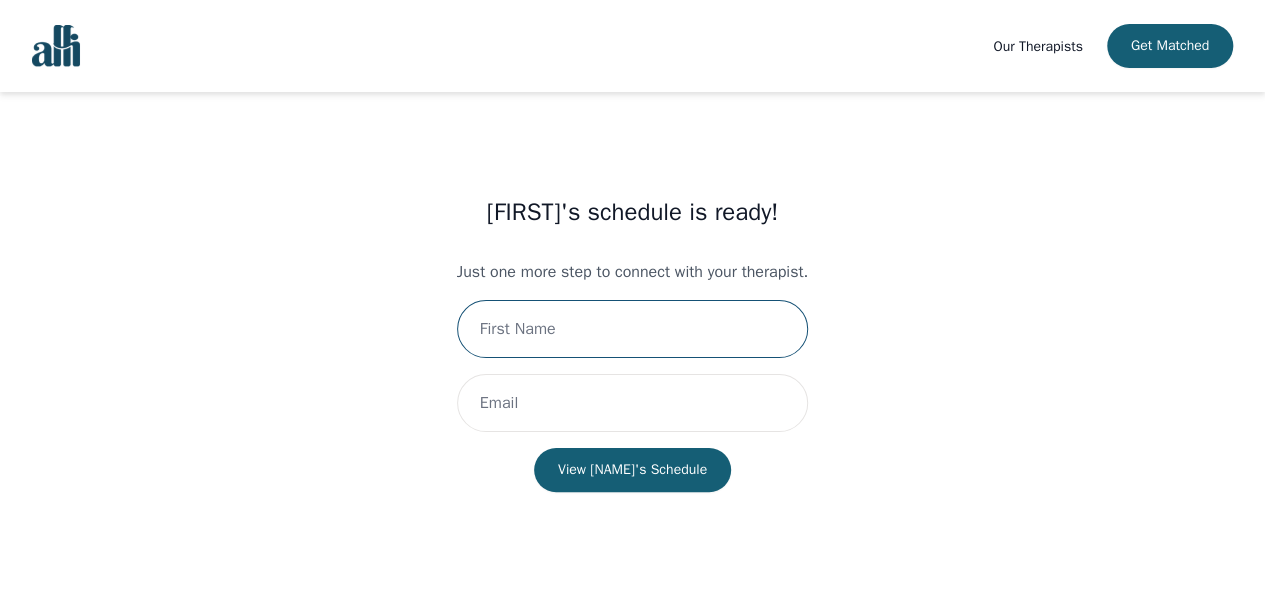 click at bounding box center (632, 329) 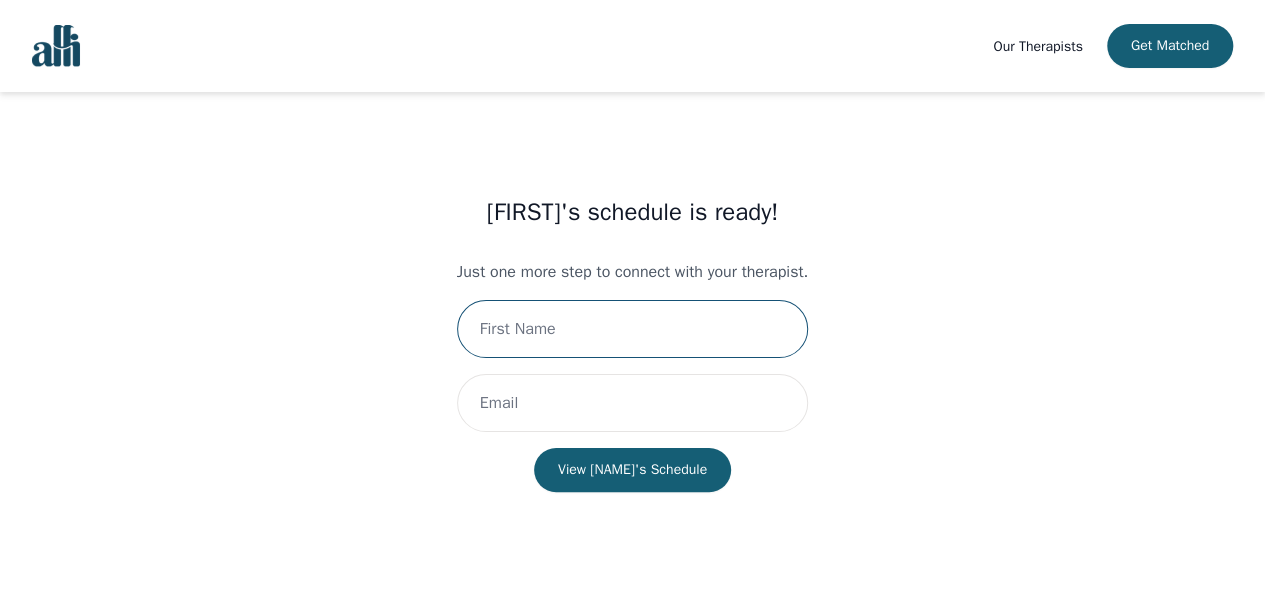 type on "[FIRST]" 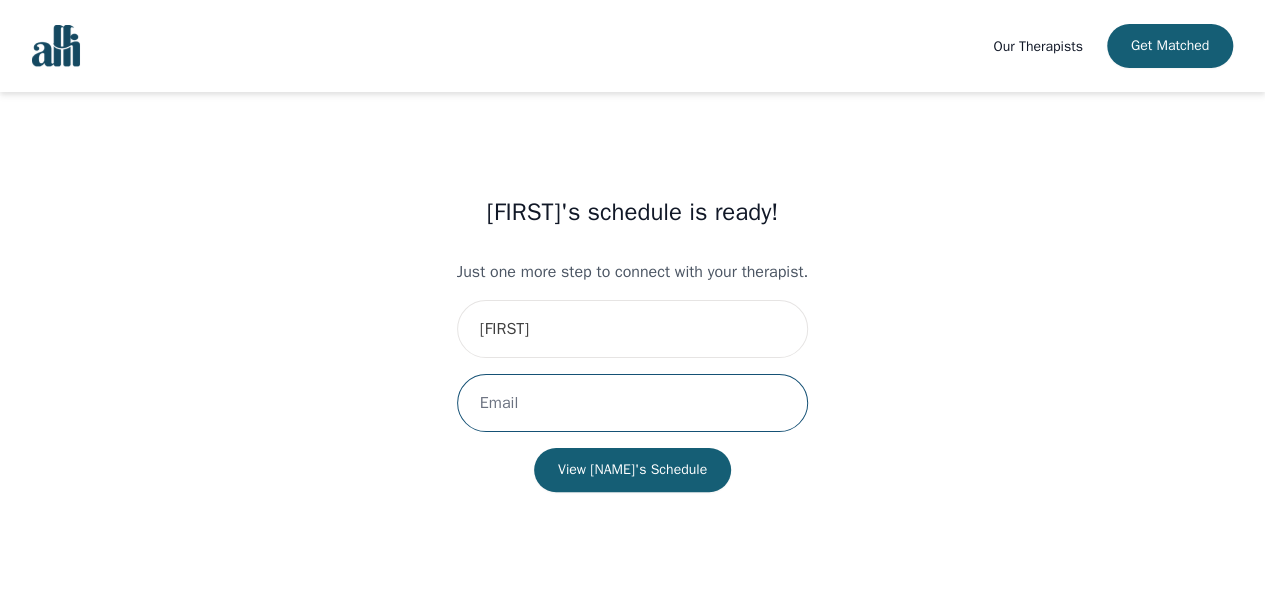 click at bounding box center (632, 403) 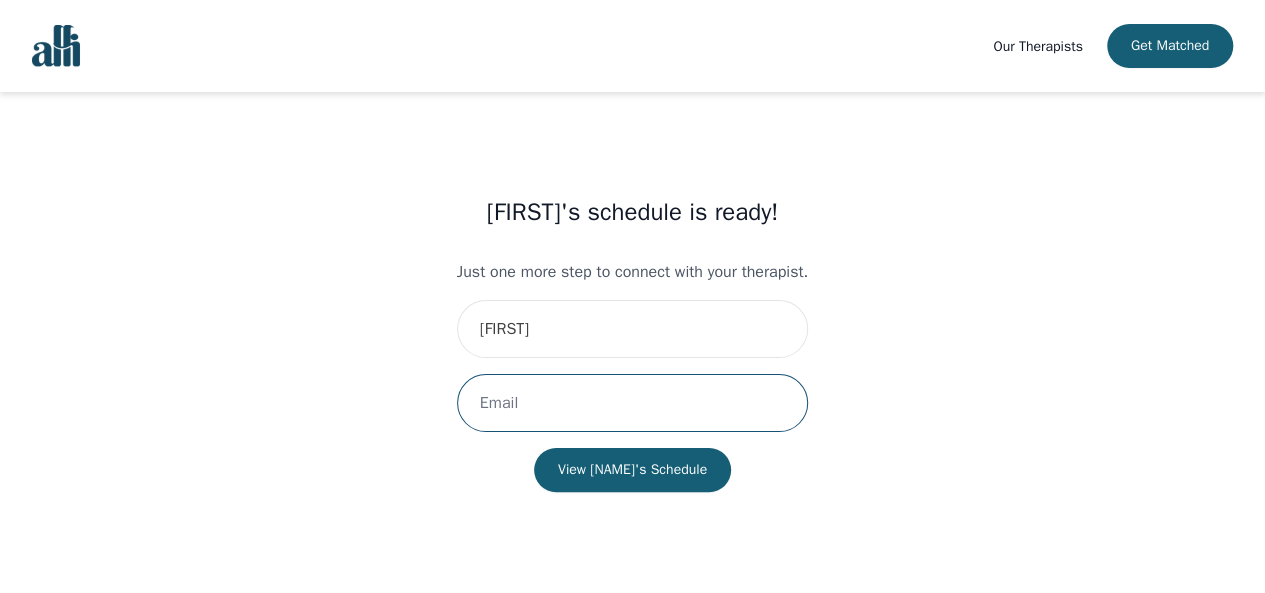 type on "[EMAIL]@[DOMAIN]" 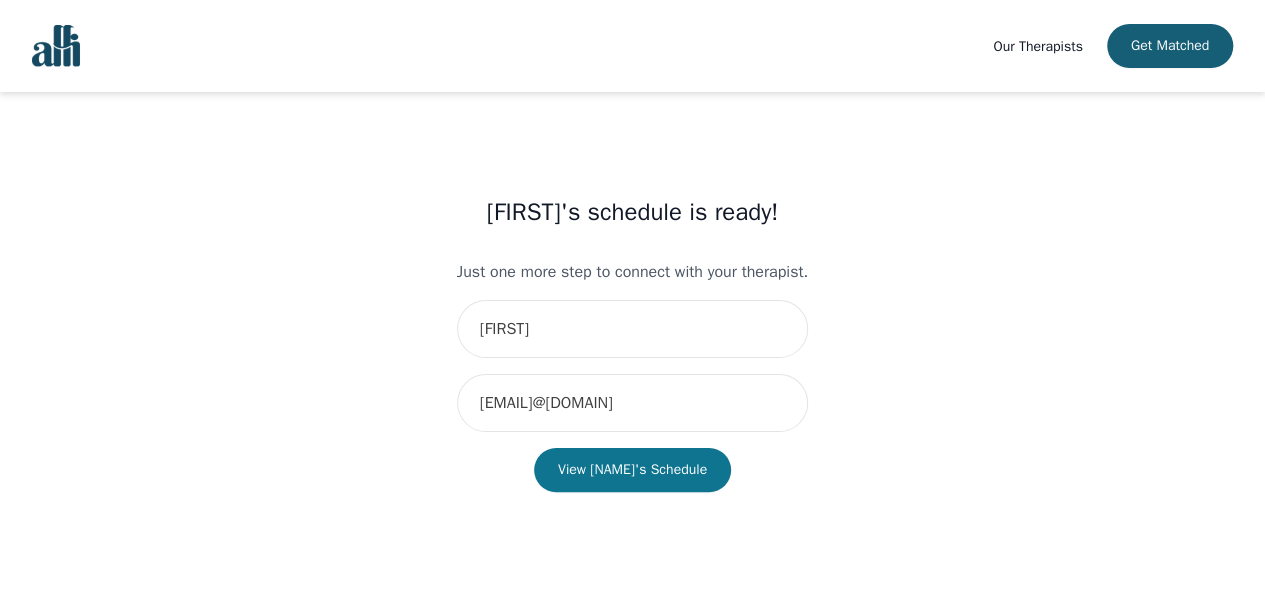 click on "View [NAME]'s Schedule" at bounding box center (632, 470) 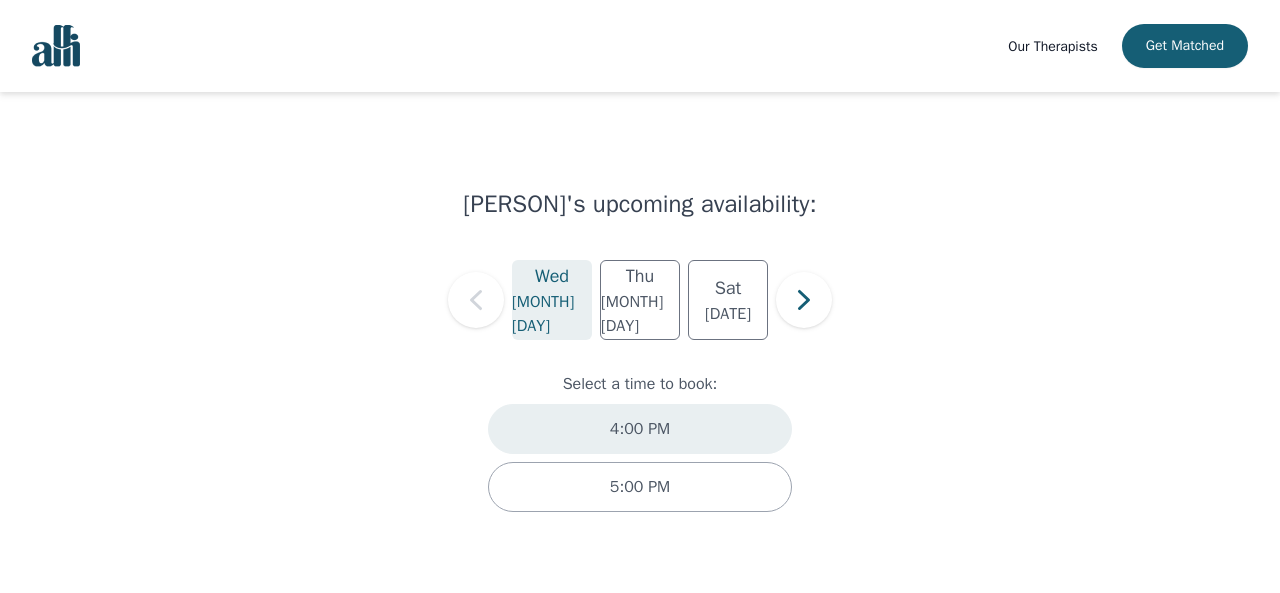 click on "4:00 PM" at bounding box center (640, 429) 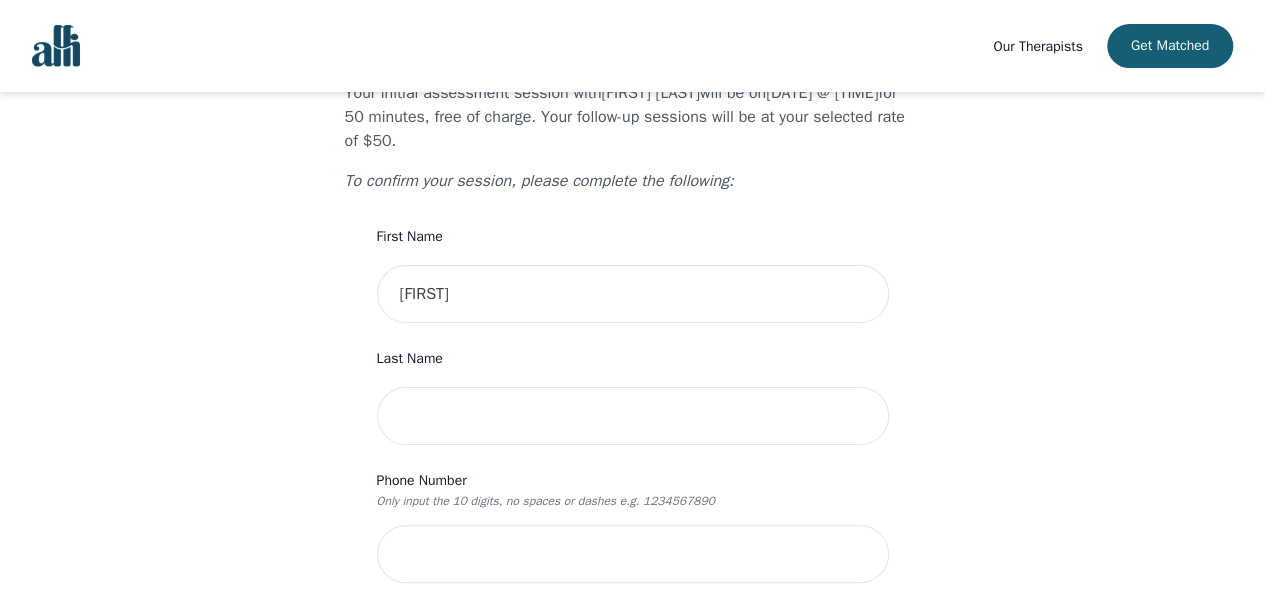 scroll, scrollTop: 136, scrollLeft: 0, axis: vertical 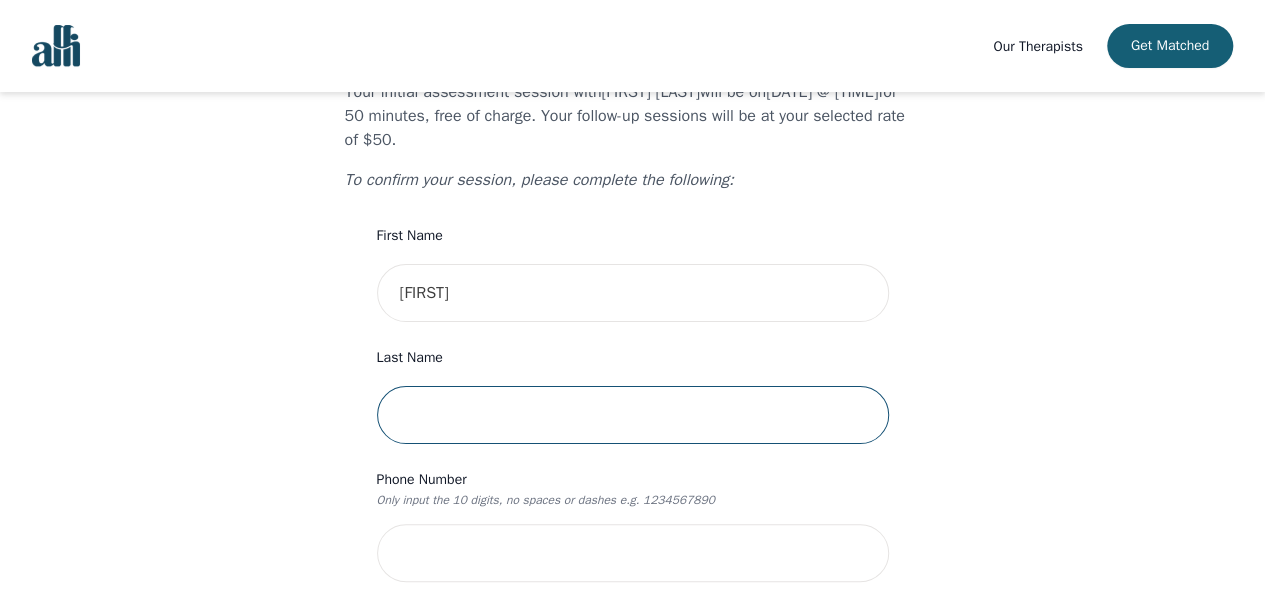 click at bounding box center [633, 415] 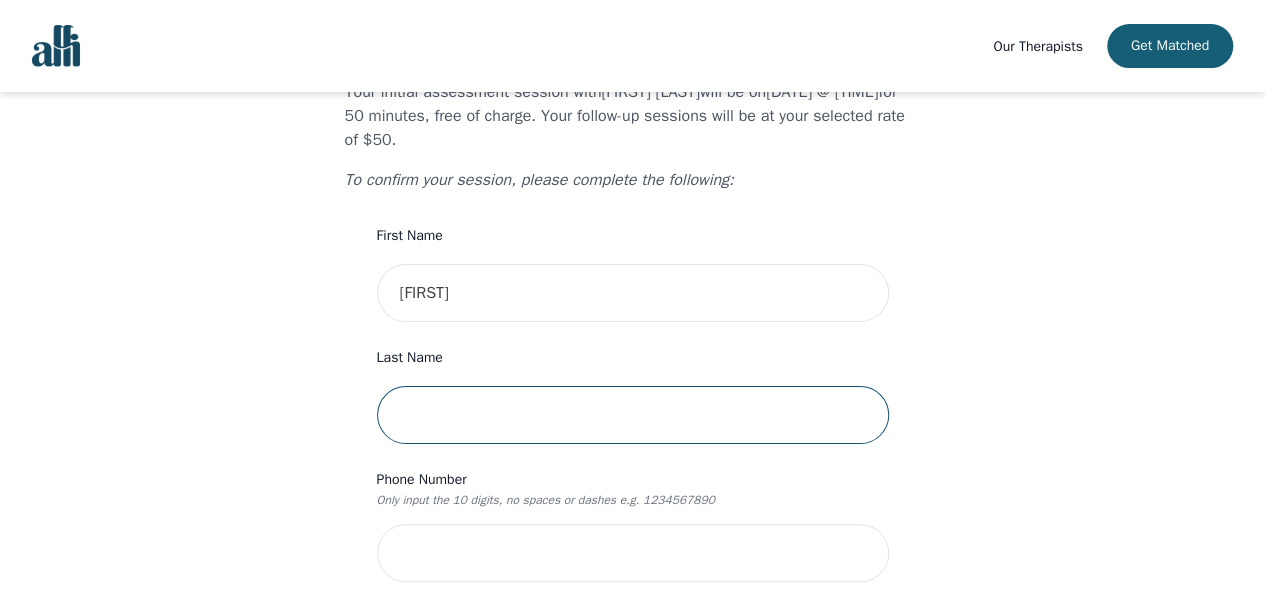 type on "[FIRST]" 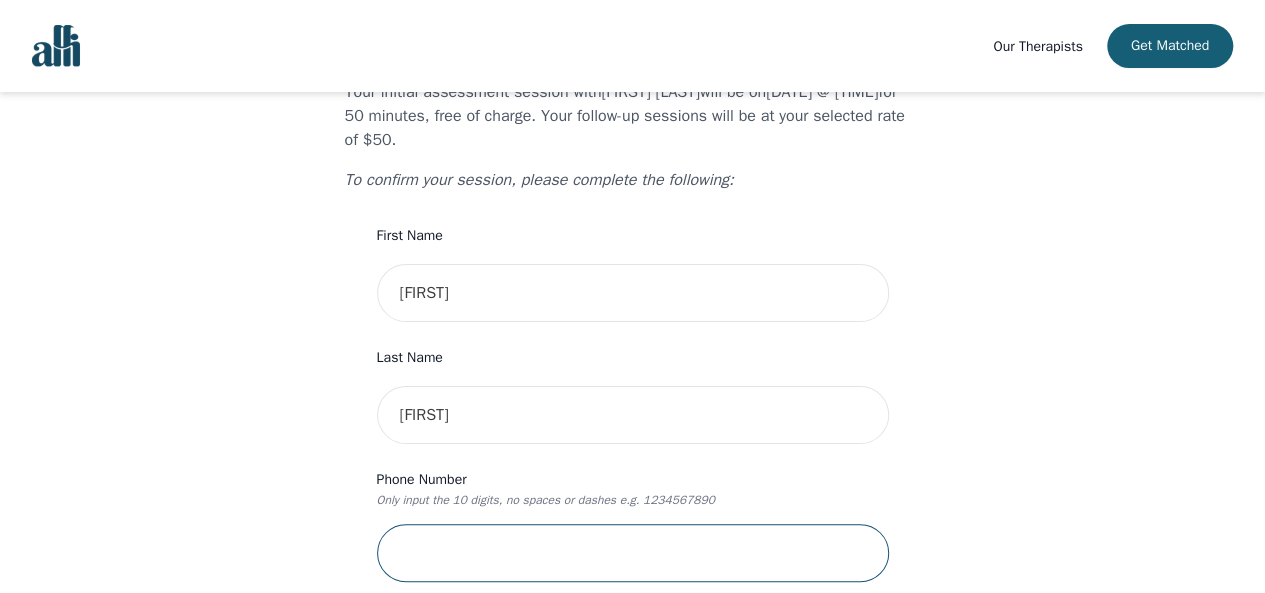 type on "[PHONE]" 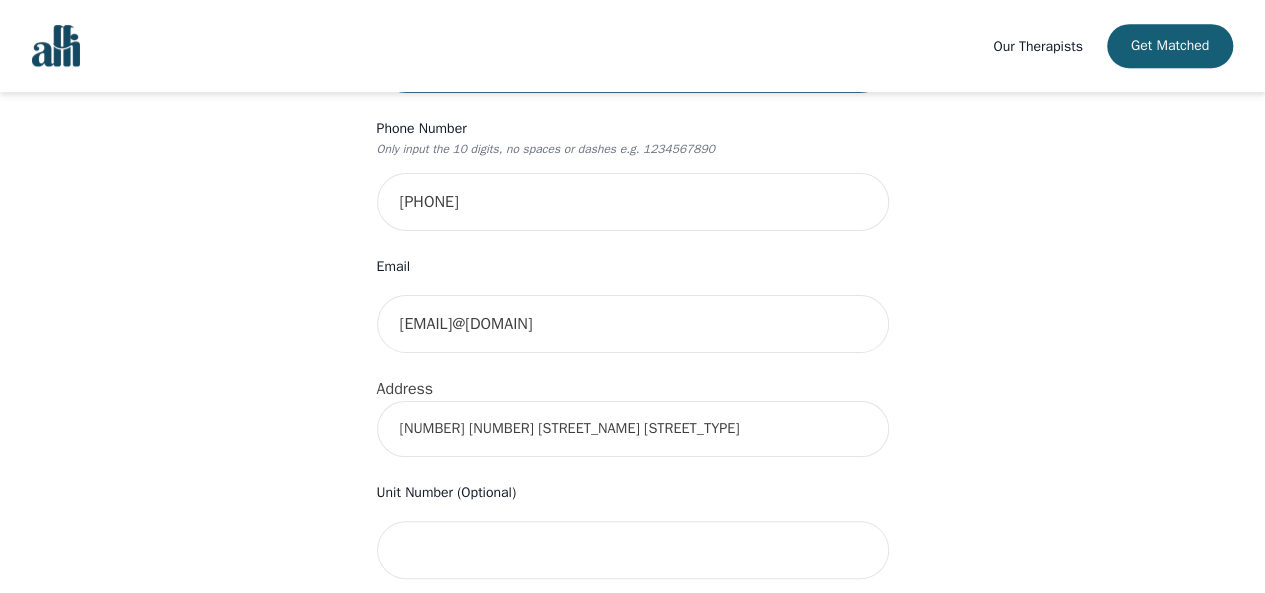 scroll, scrollTop: 488, scrollLeft: 0, axis: vertical 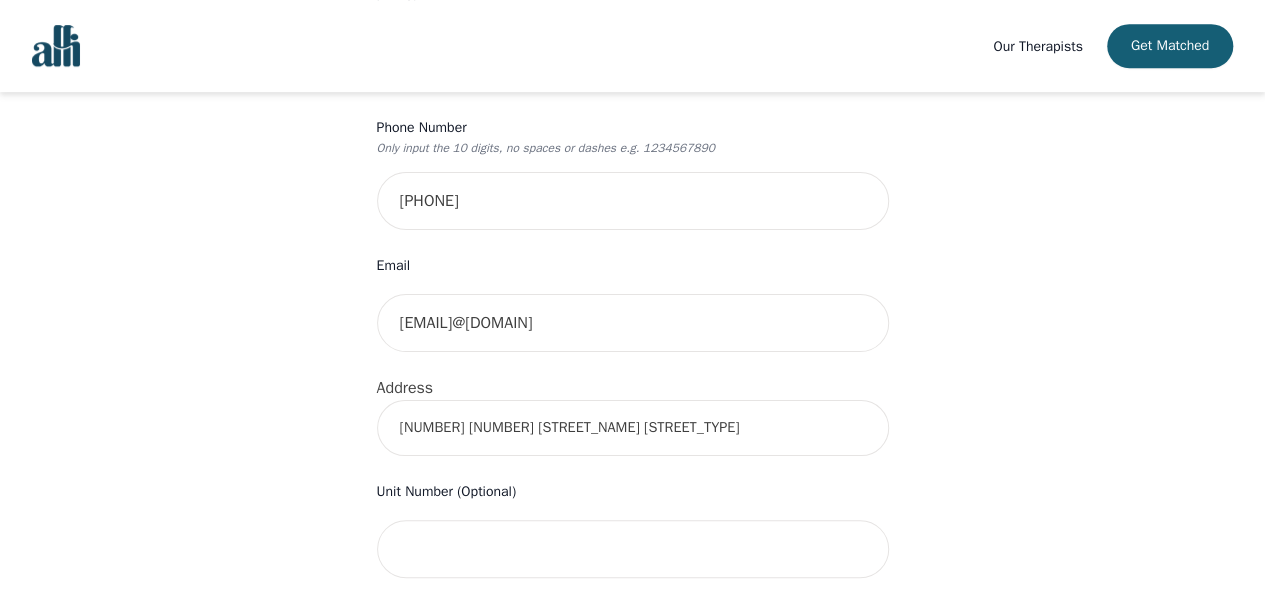 click on "[NUMBER] [NUMBER] [STREET_NAME] [STREET_TYPE]" at bounding box center (633, 428) 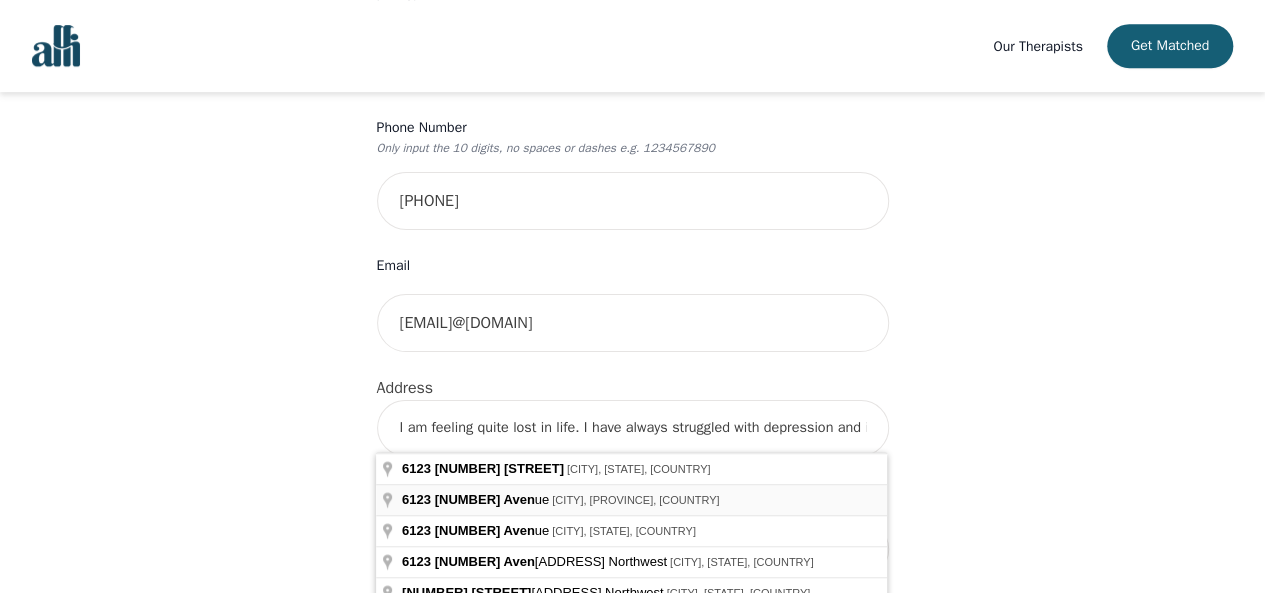 type on "[NUMBER] [STREET], [CITY], [STATE] [POSTAL CODE], [COUNTRY]" 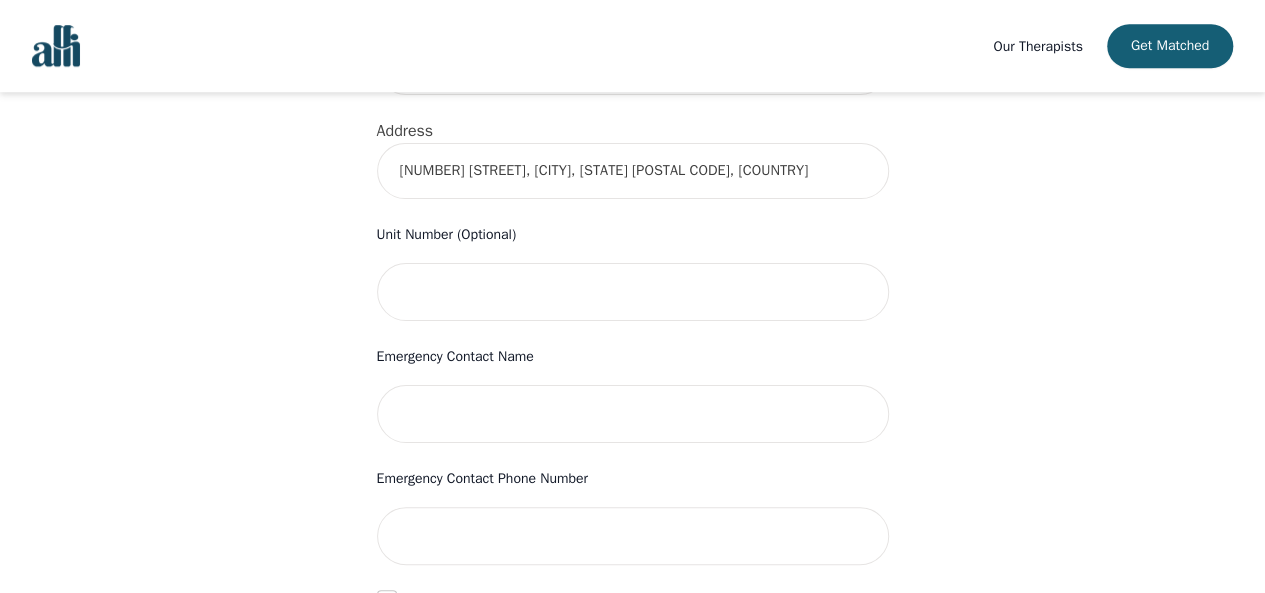 scroll, scrollTop: 754, scrollLeft: 0, axis: vertical 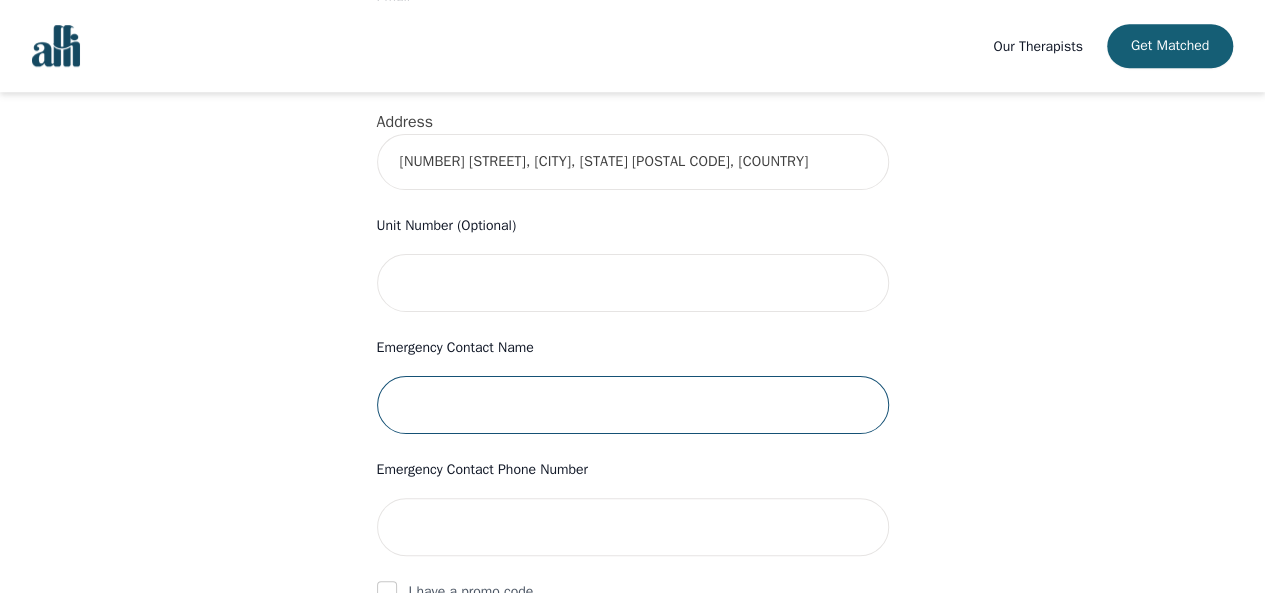 click at bounding box center [633, 405] 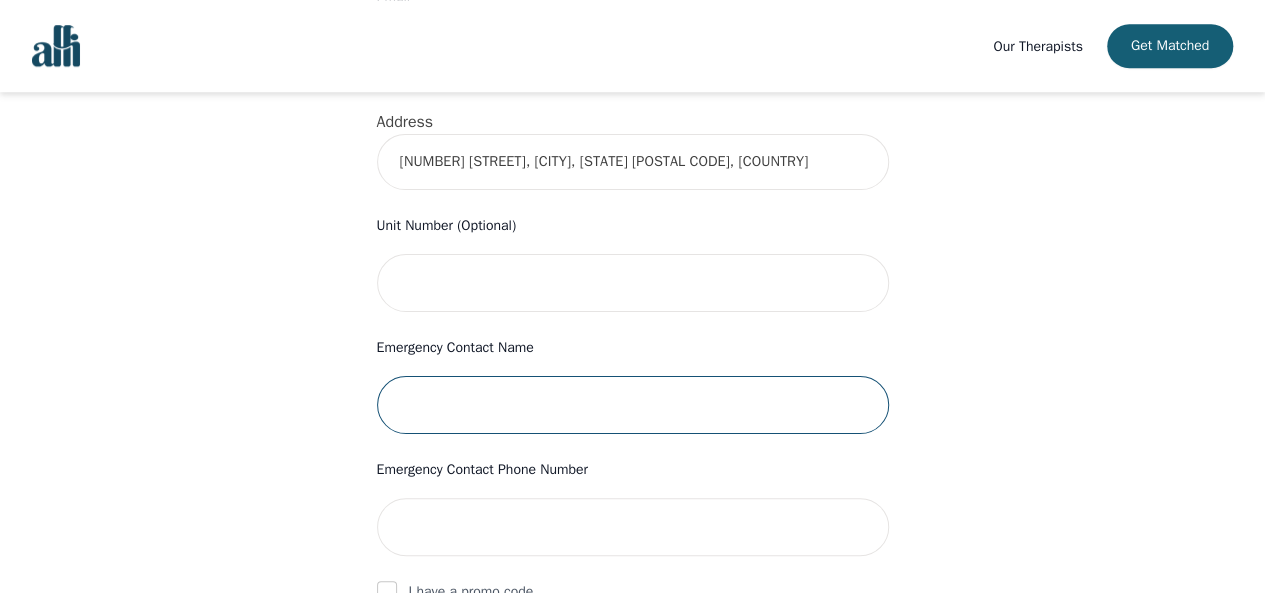 type on "[FIRST] [LAST]" 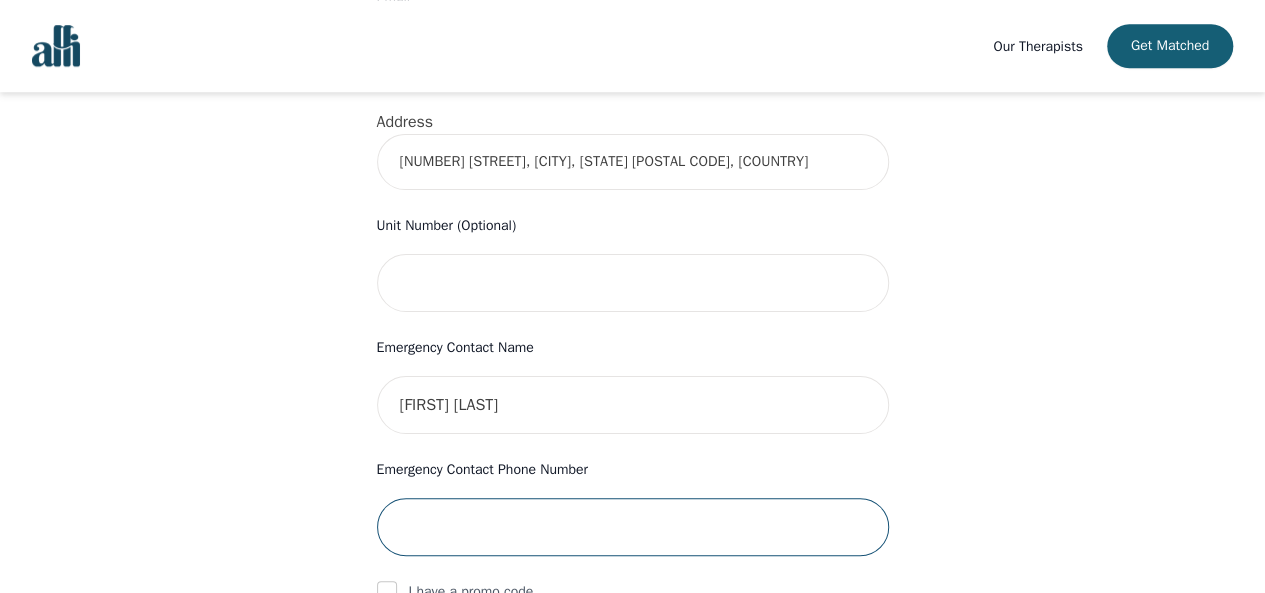 type on "[PHONE]" 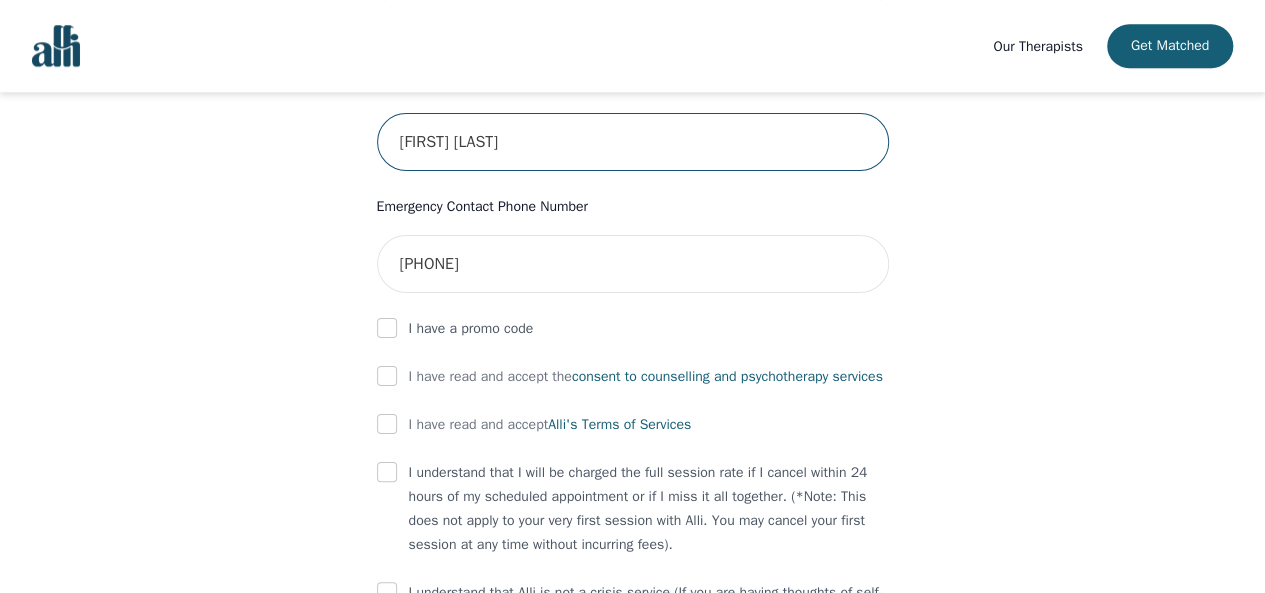 scroll, scrollTop: 1025, scrollLeft: 0, axis: vertical 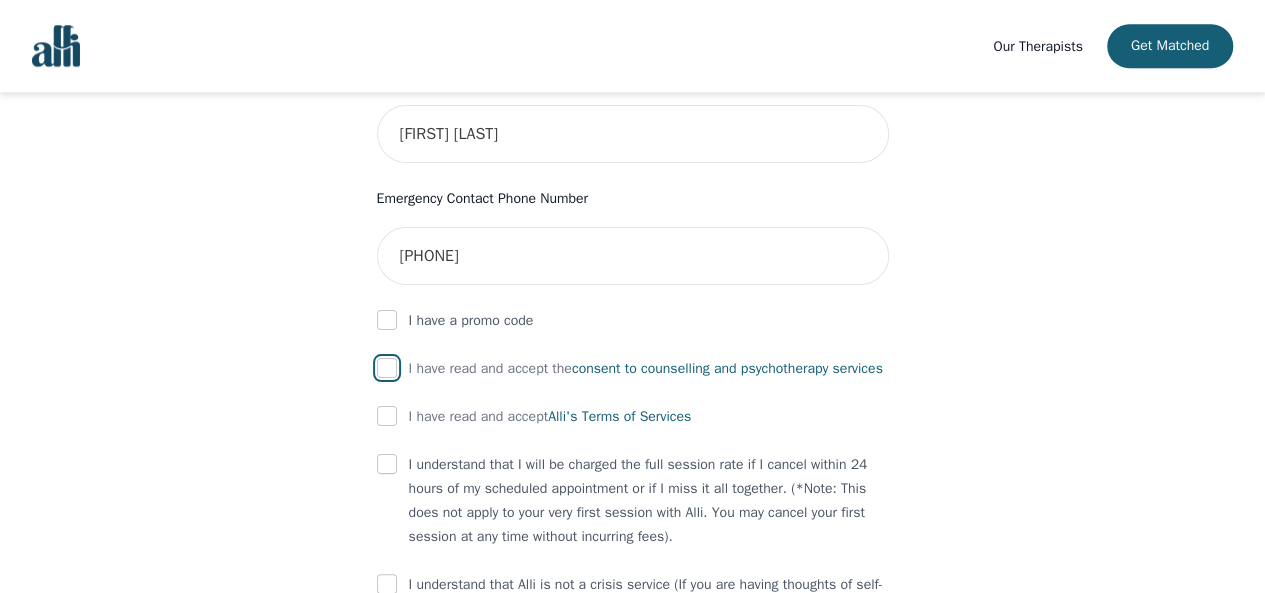click at bounding box center [387, 368] 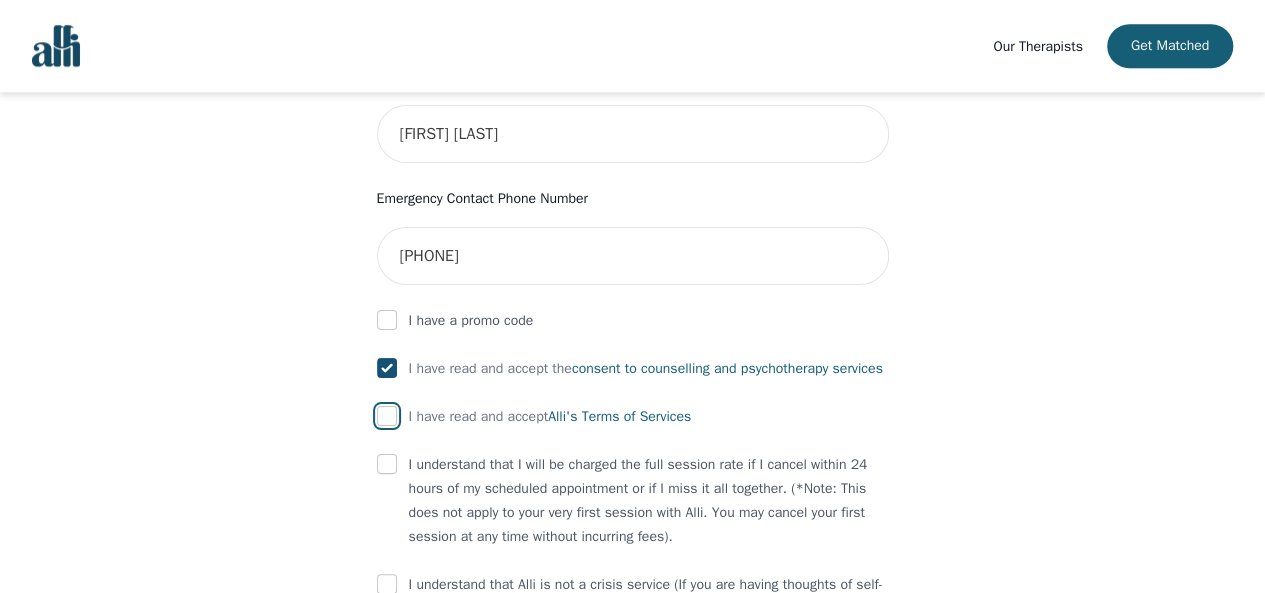 click at bounding box center (387, 416) 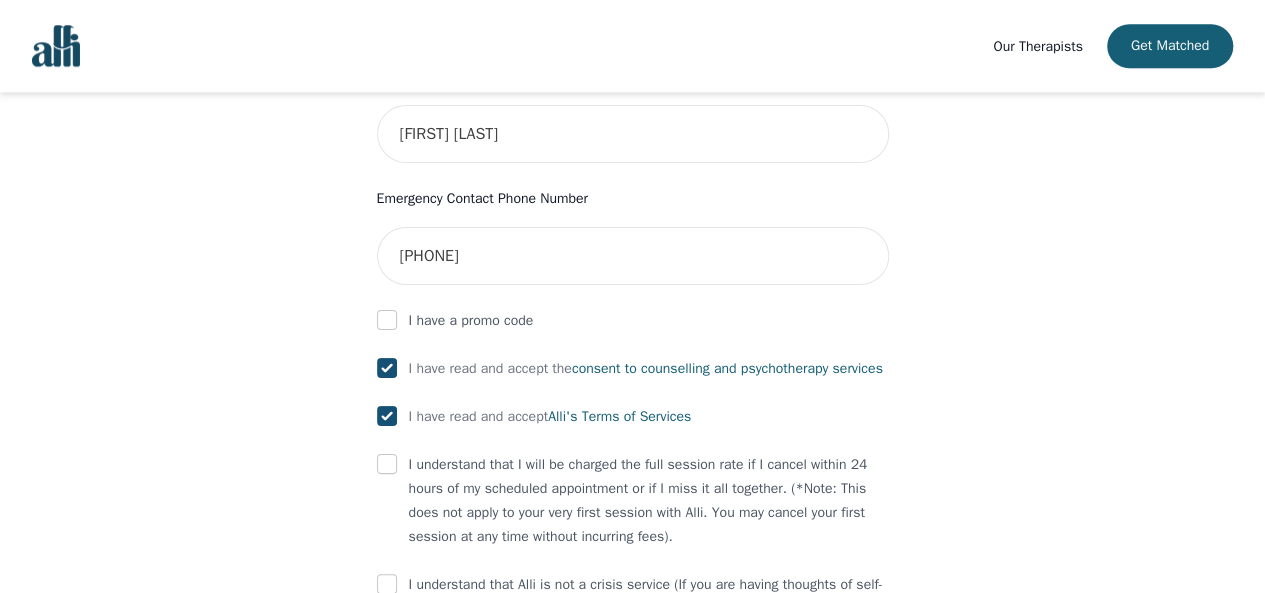 checkbox on "true" 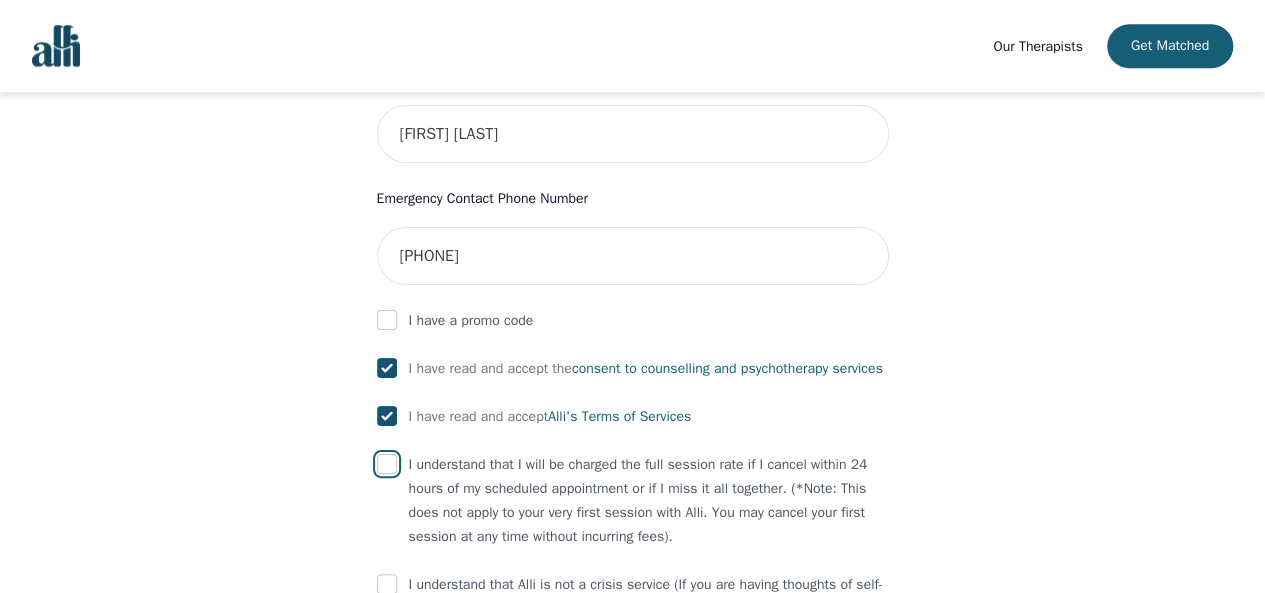 click at bounding box center (387, 464) 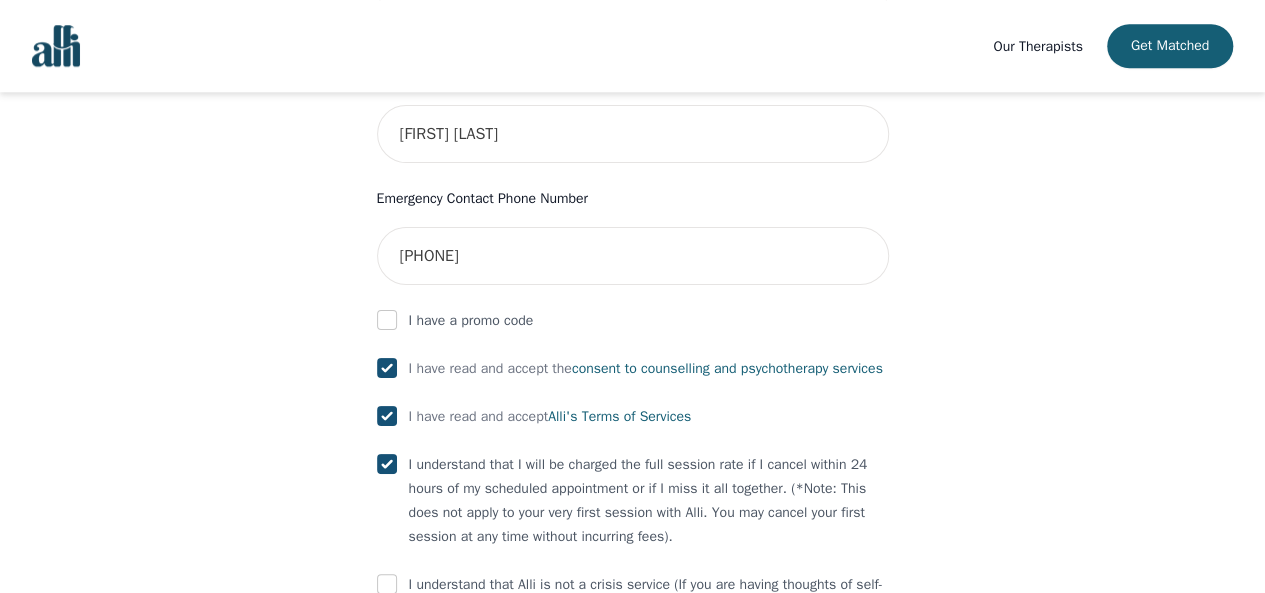 checkbox on "true" 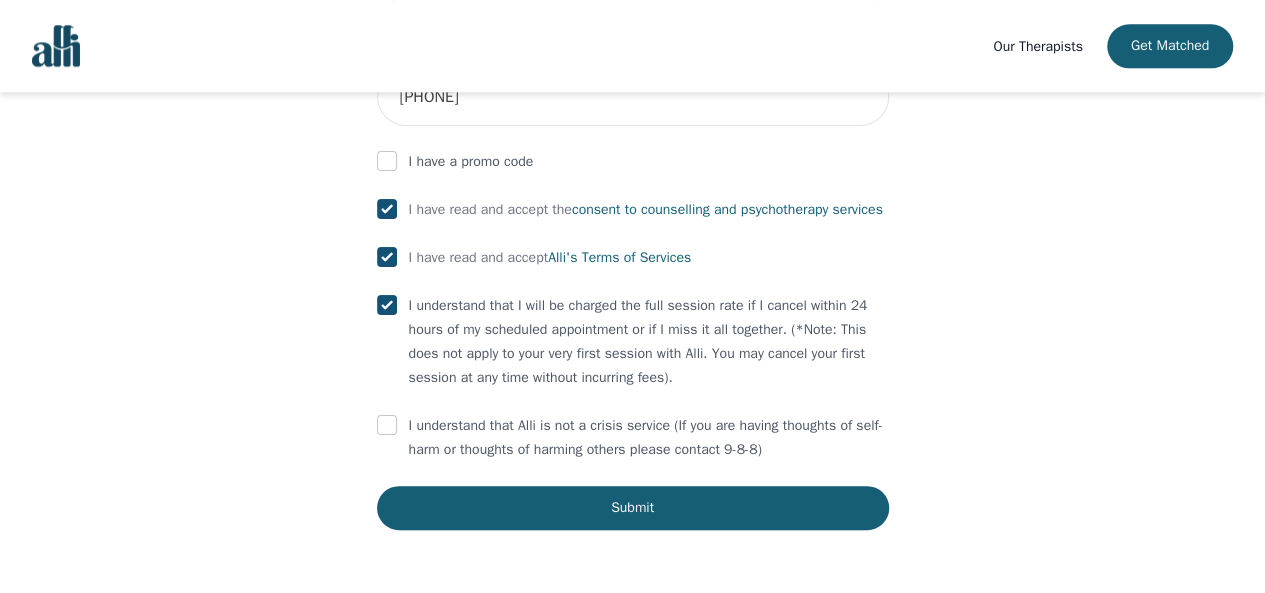 scroll, scrollTop: 1202, scrollLeft: 0, axis: vertical 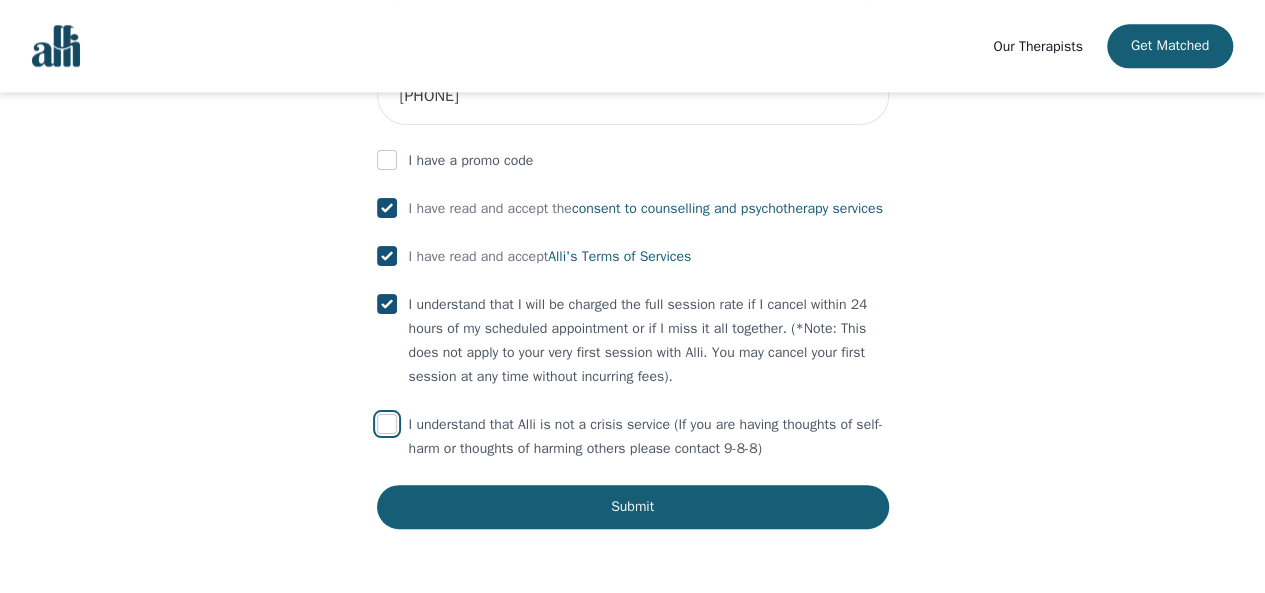 click at bounding box center [387, 424] 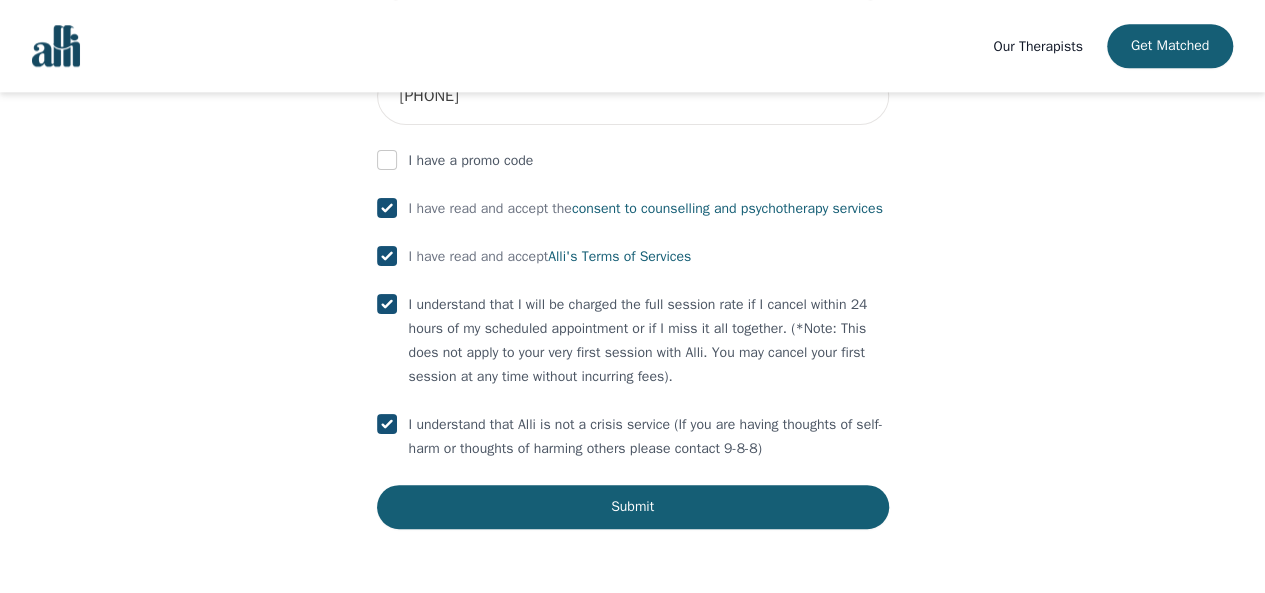 checkbox on "true" 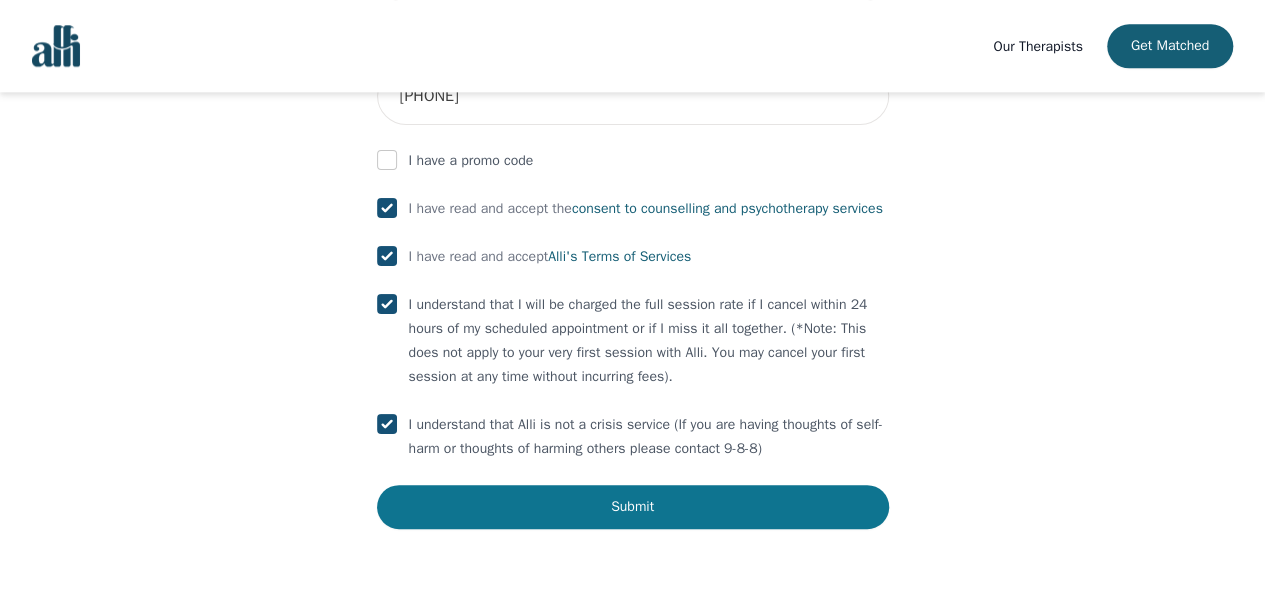 click on "Submit" at bounding box center [633, 507] 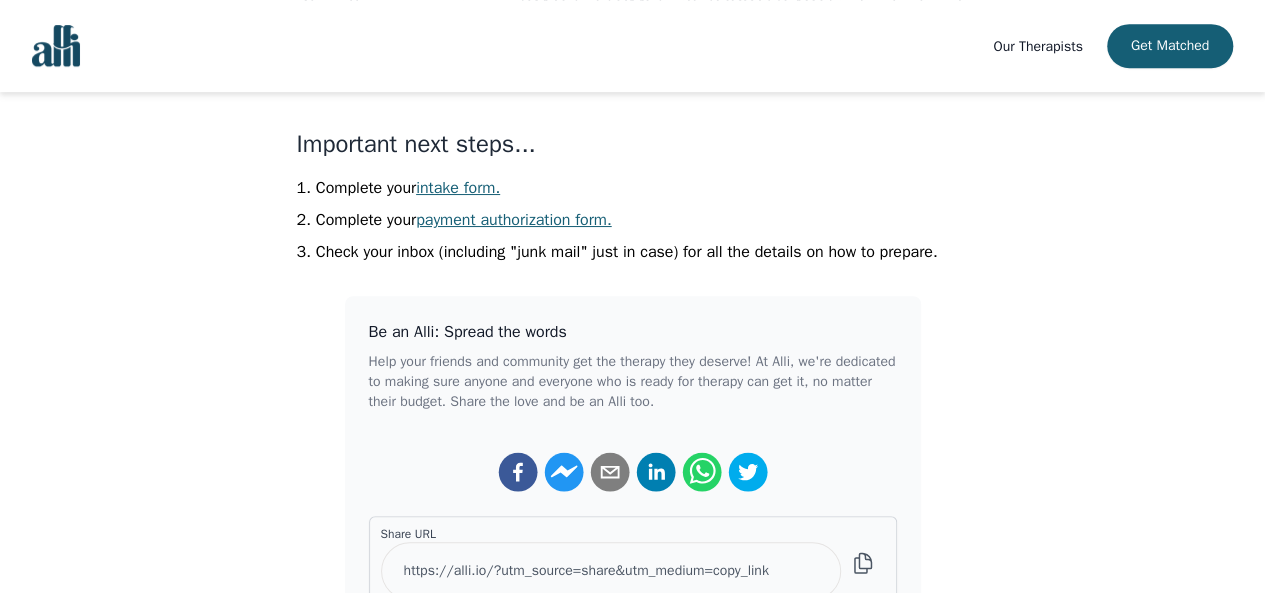 scroll, scrollTop: 457, scrollLeft: 0, axis: vertical 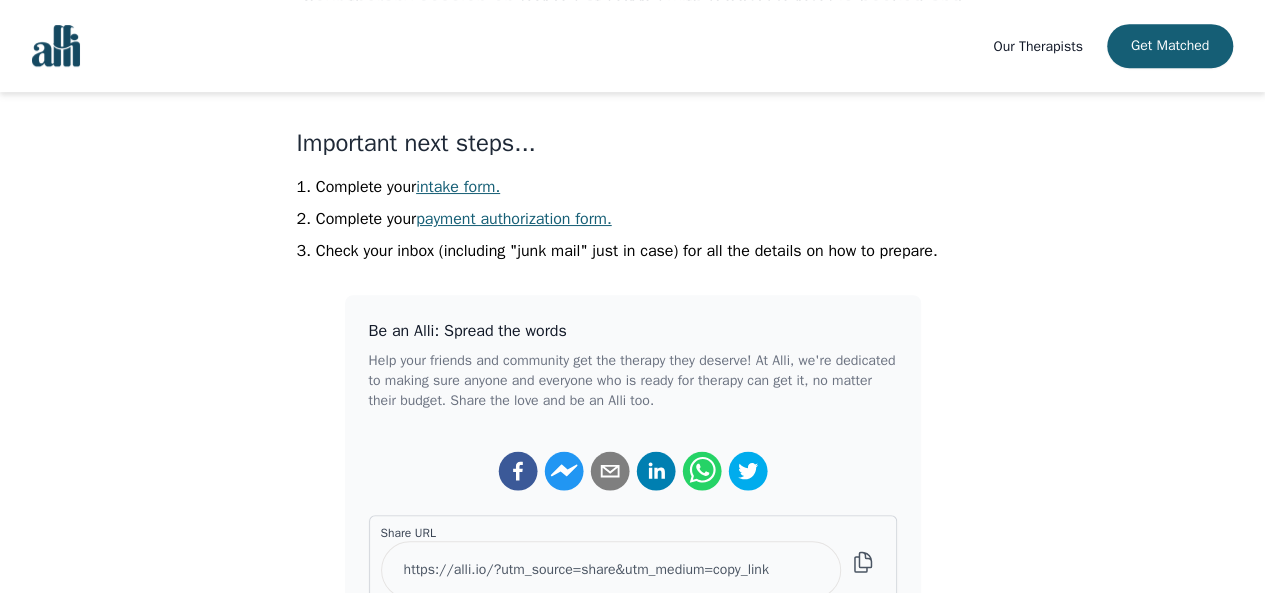 click on "intake form." at bounding box center [458, 187] 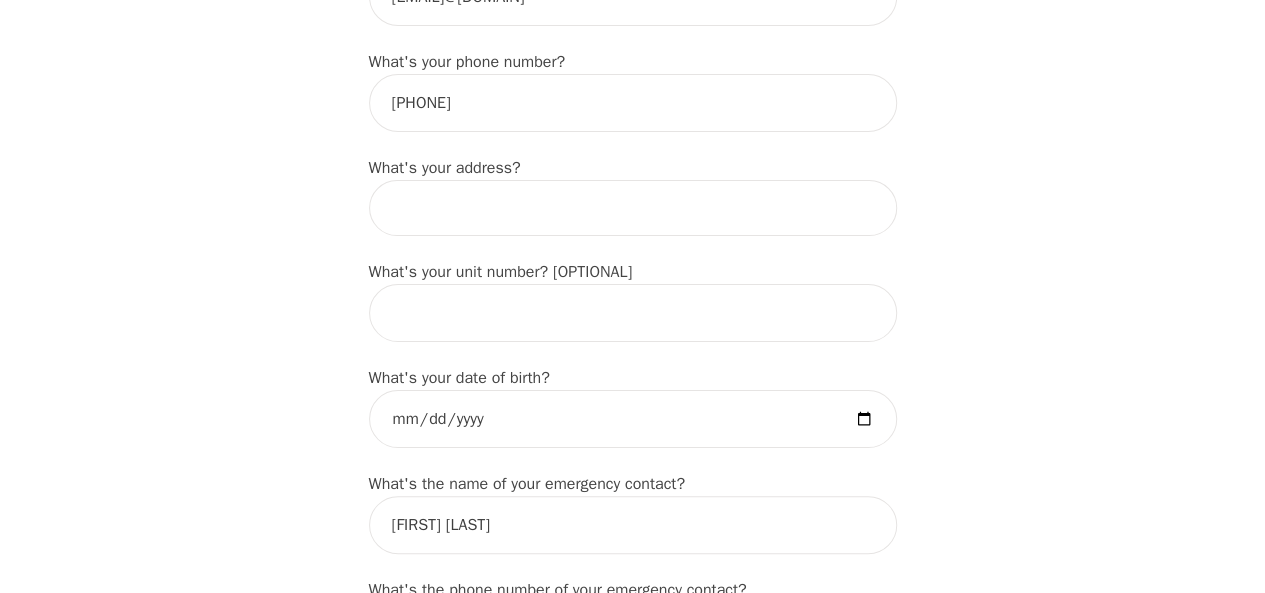 scroll, scrollTop: 720, scrollLeft: 0, axis: vertical 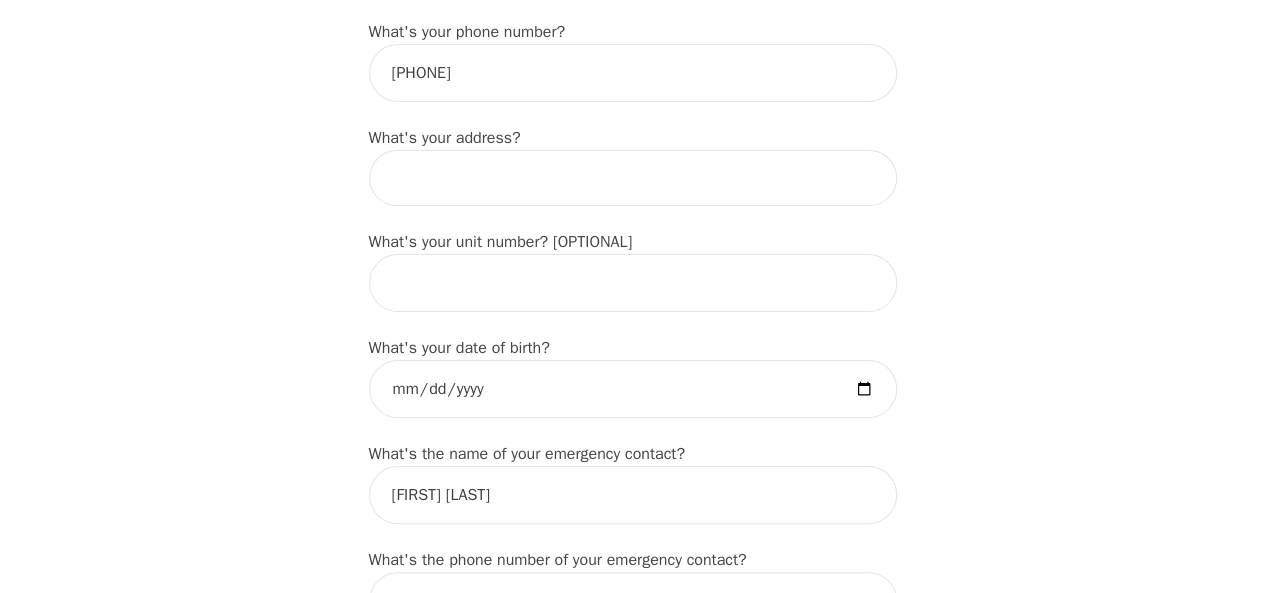 click on "What's your address?" at bounding box center (445, 138) 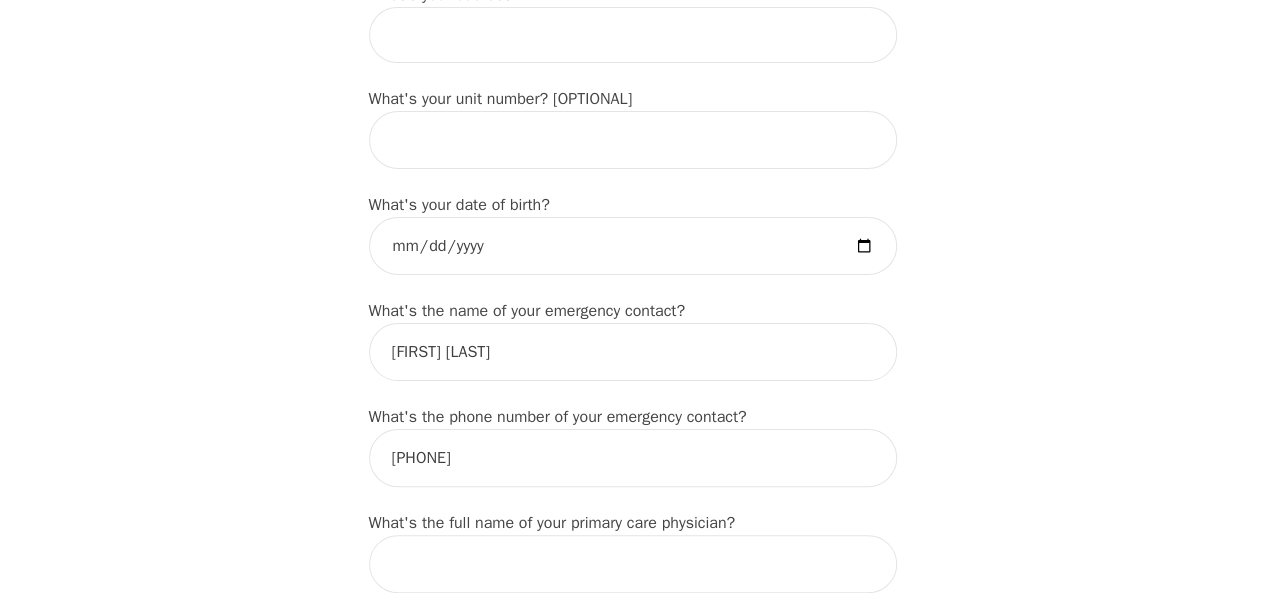 scroll, scrollTop: 864, scrollLeft: 0, axis: vertical 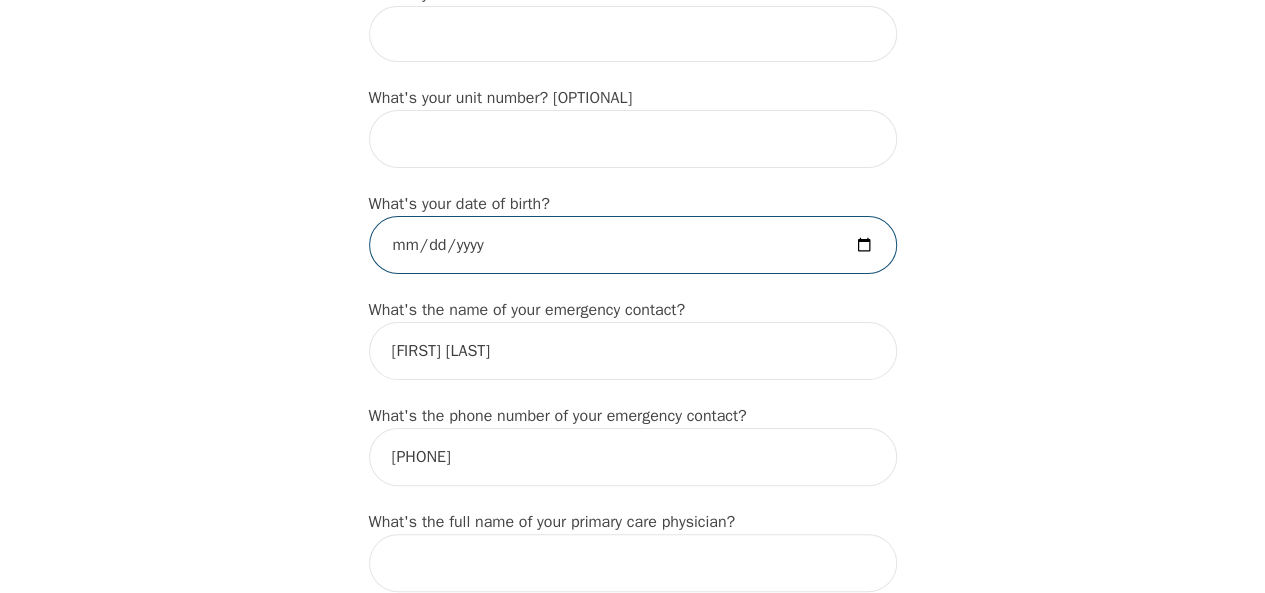 click at bounding box center [633, 245] 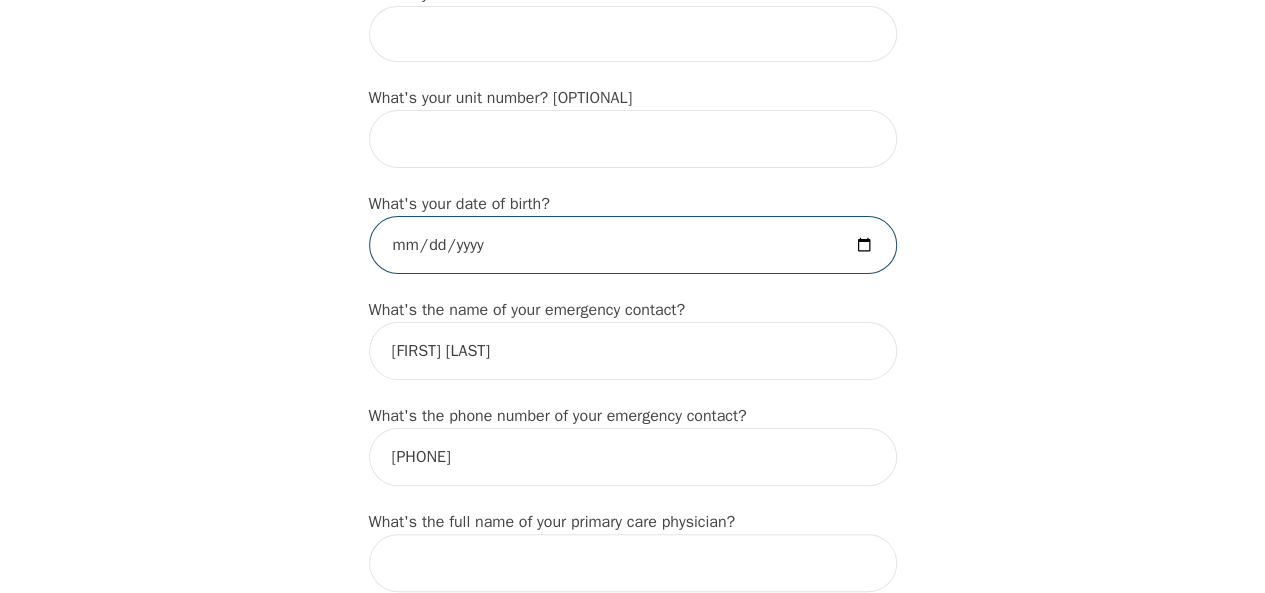 click at bounding box center [633, 245] 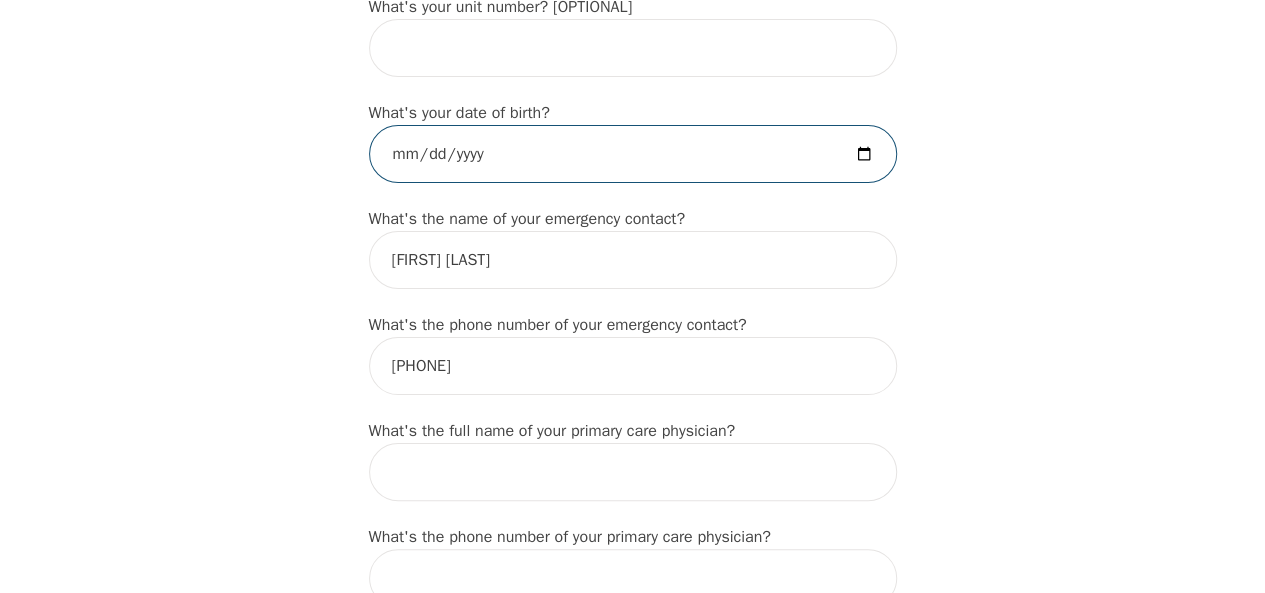 scroll, scrollTop: 956, scrollLeft: 0, axis: vertical 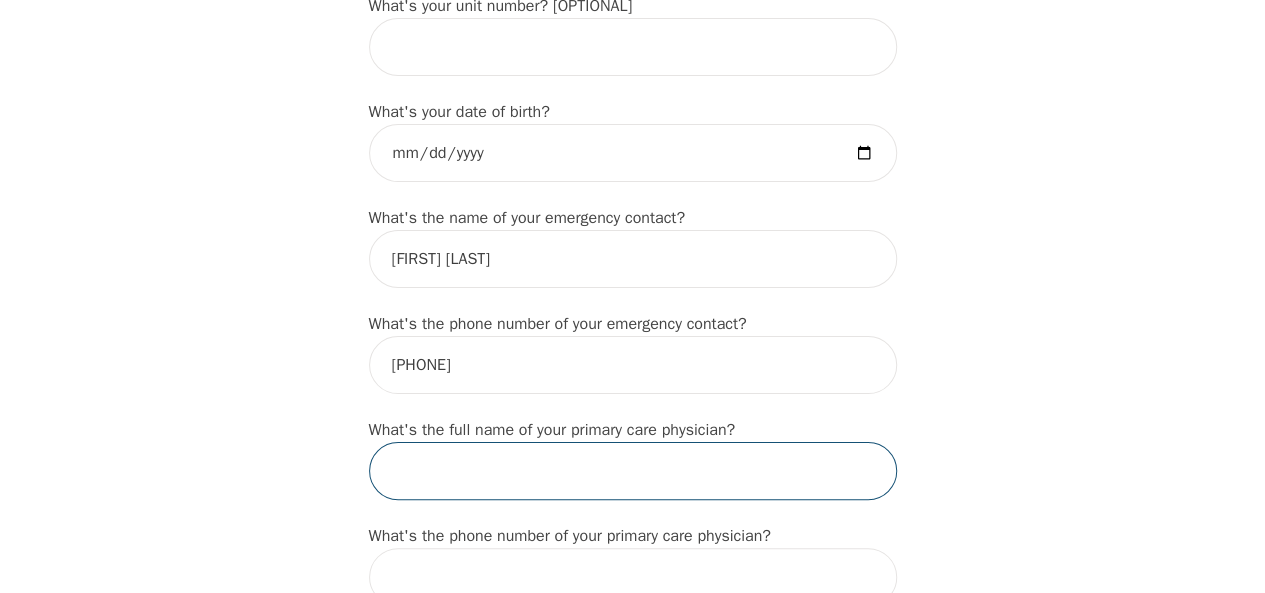 click at bounding box center [633, 471] 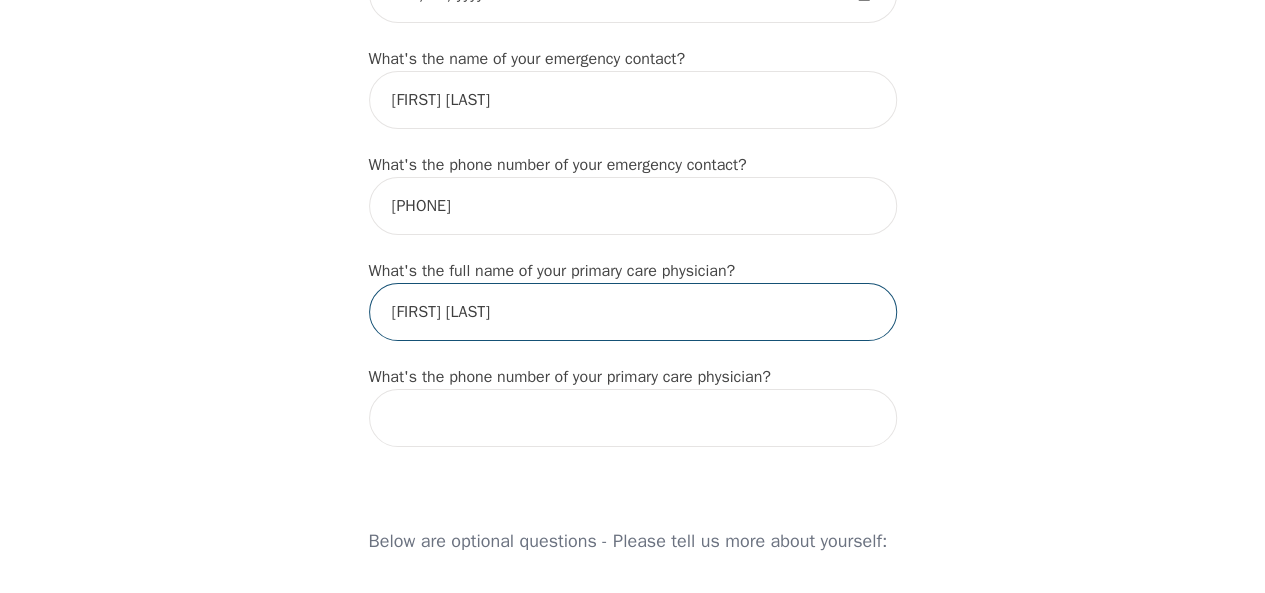scroll, scrollTop: 1116, scrollLeft: 0, axis: vertical 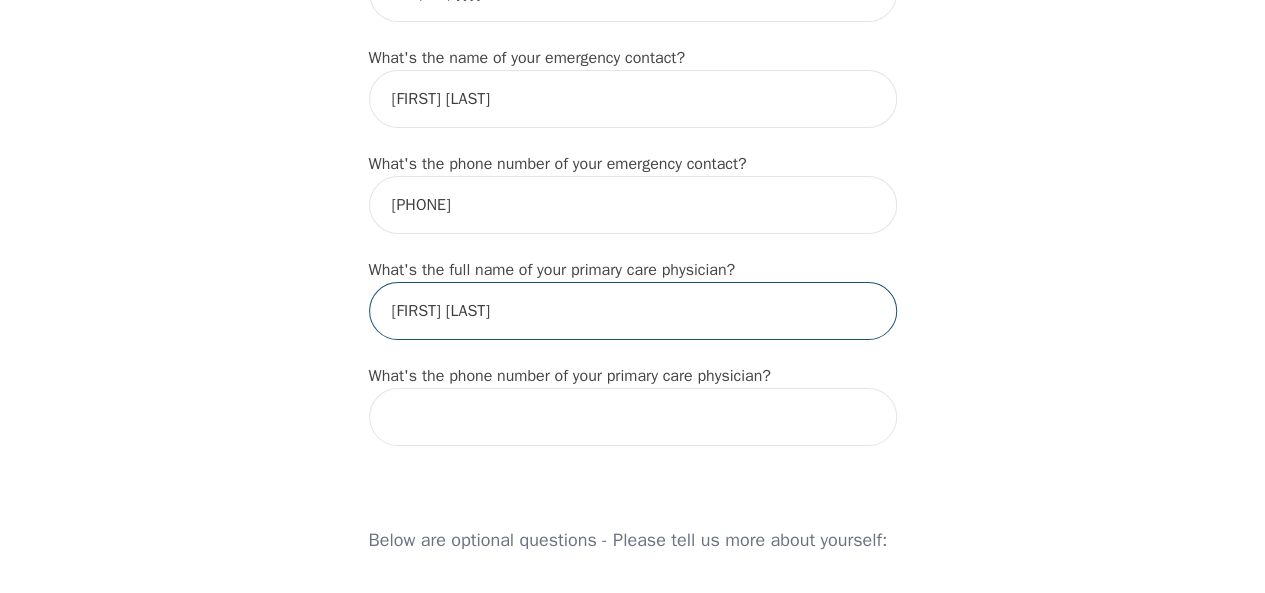 type on "[FIRST] [LAST]" 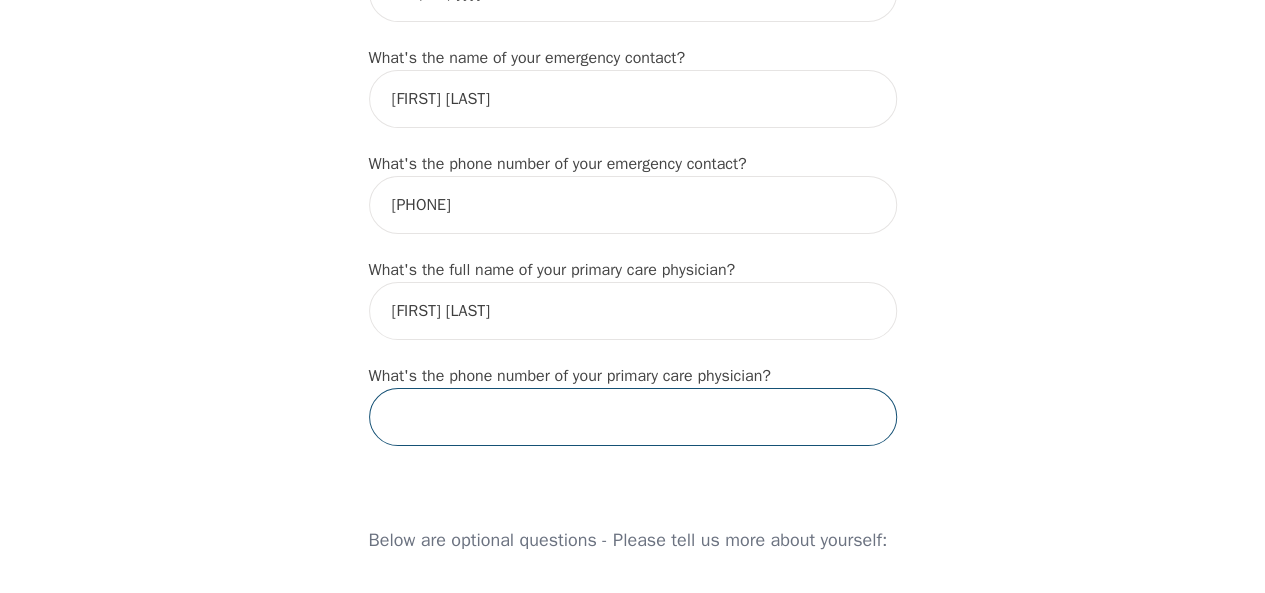 click at bounding box center [633, 417] 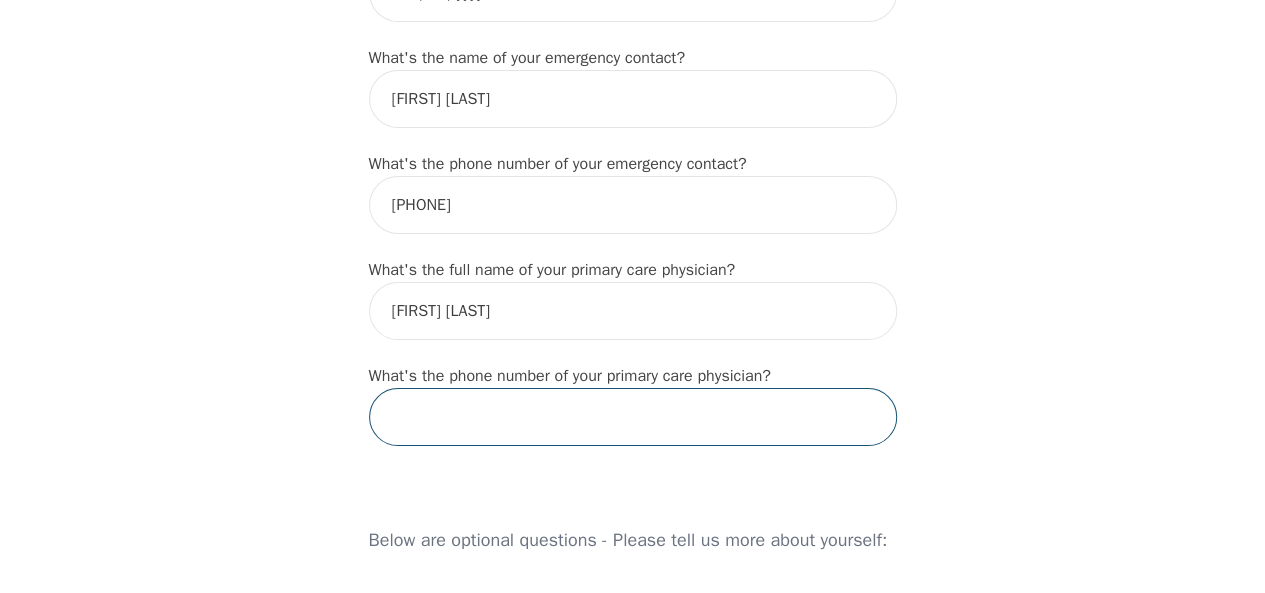 click at bounding box center [633, 417] 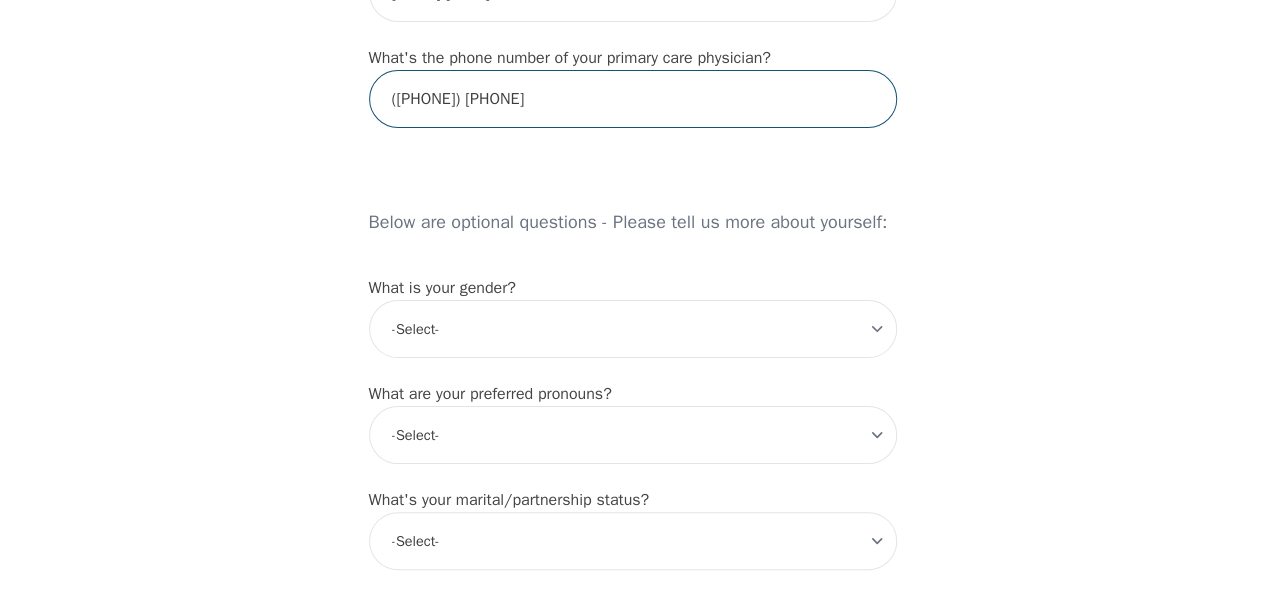 scroll, scrollTop: 1436, scrollLeft: 0, axis: vertical 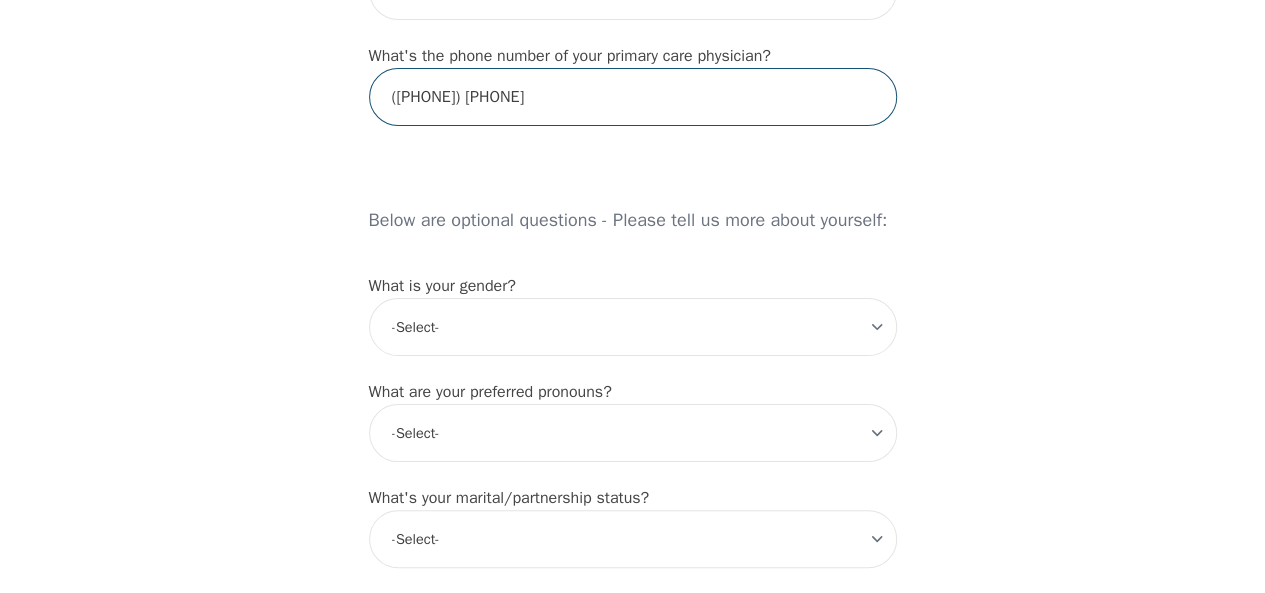 type on "([PHONE]) [PHONE]" 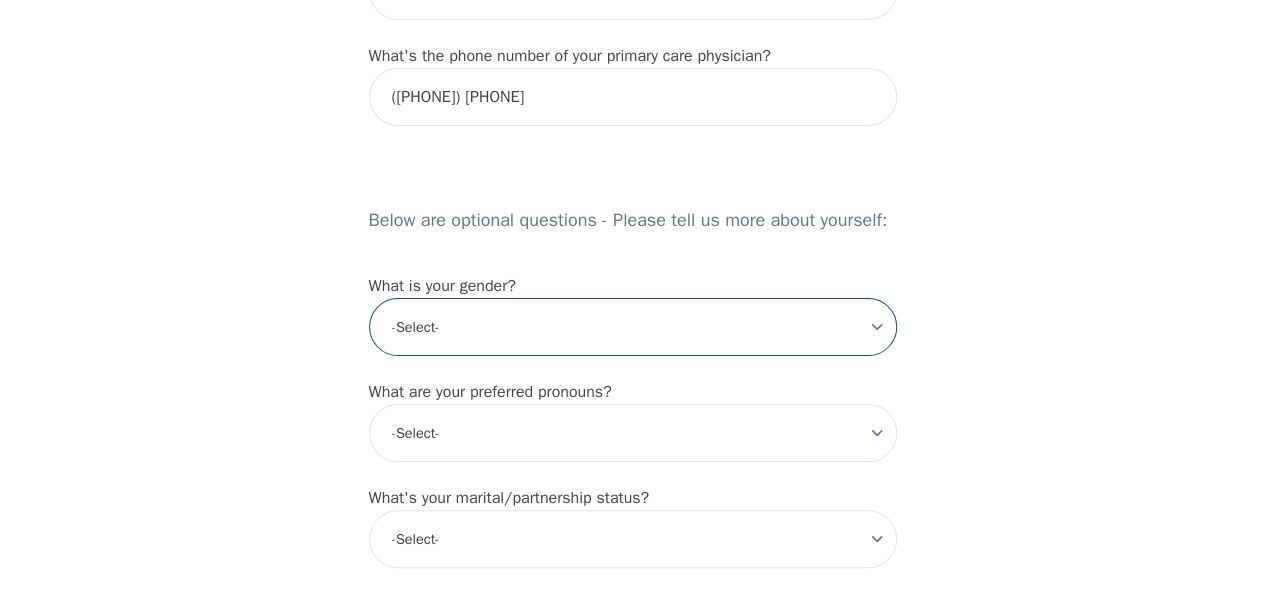click on "-Select- male female non-binary transgender intersex prefer_not_to_say" at bounding box center (633, 327) 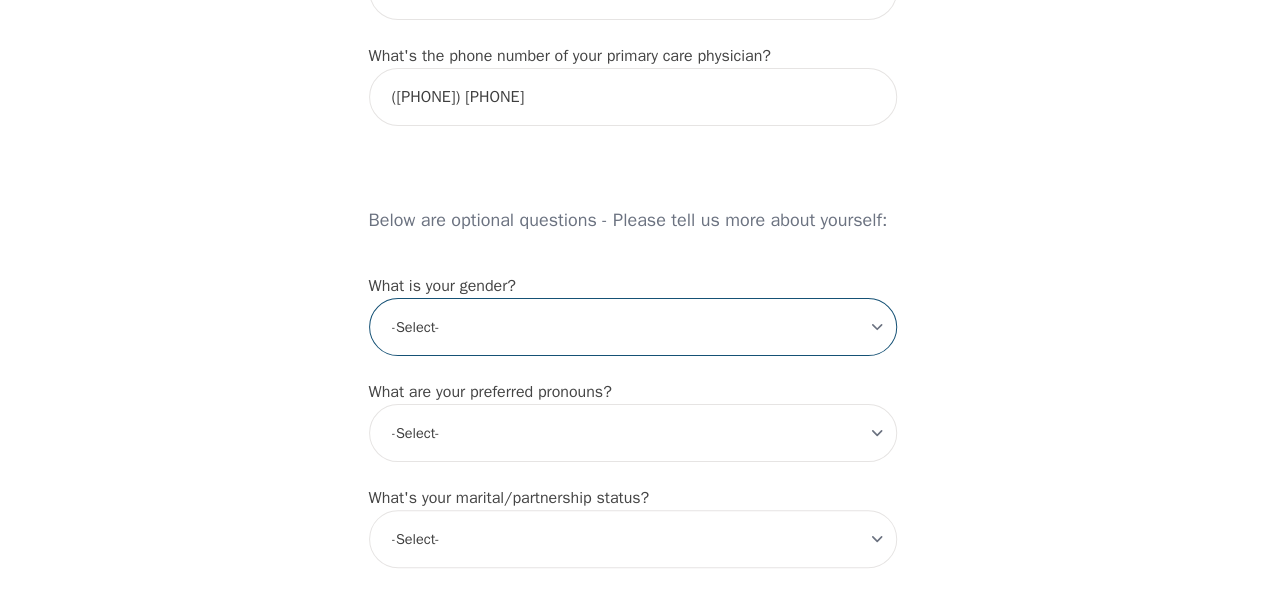 select on "female" 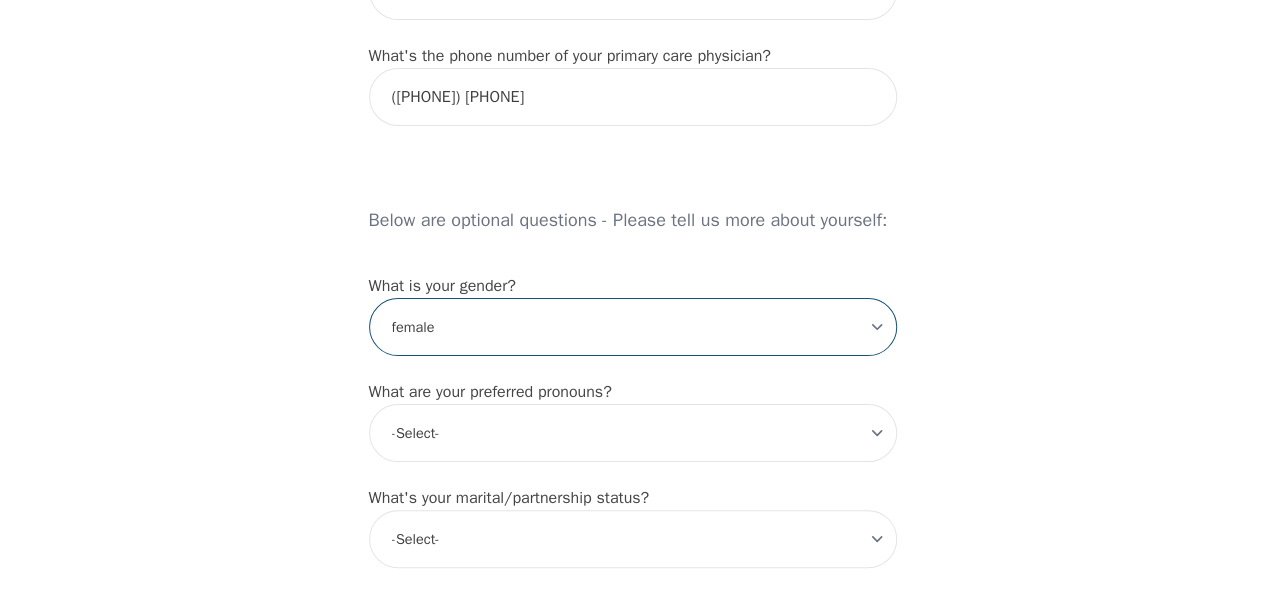 click on "-Select- male female non-binary transgender intersex prefer_not_to_say" at bounding box center (633, 327) 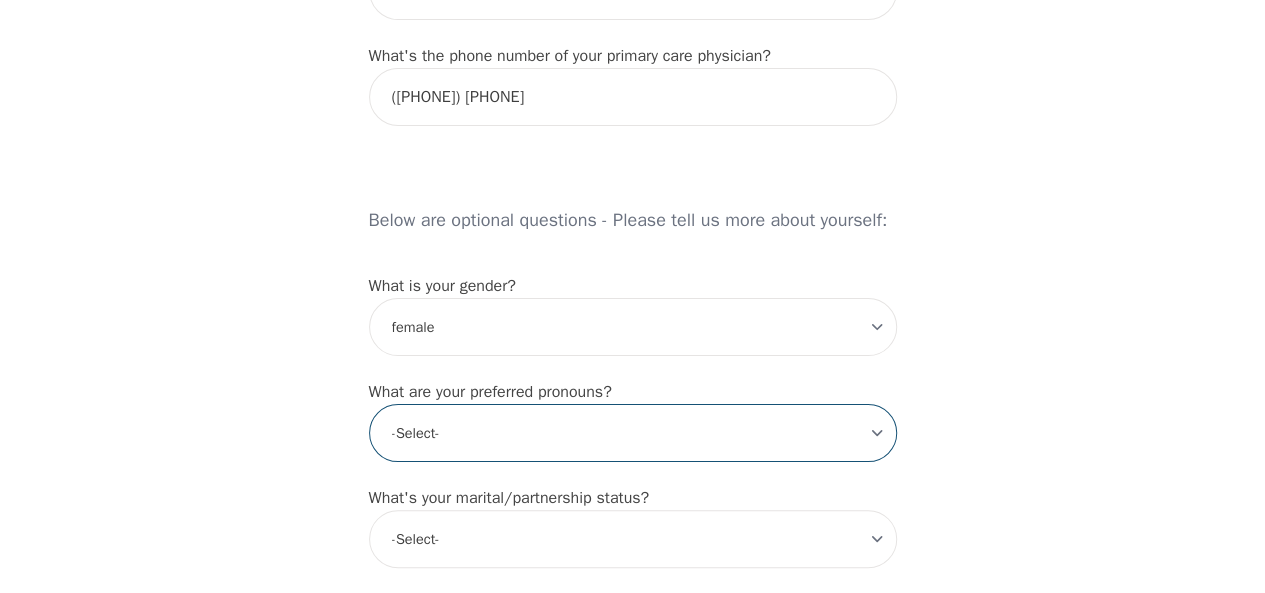 click on "-Select- he/him she/her they/them ze/zir xe/xem ey/em ve/ver tey/ter e/e per/per prefer_not_to_say" at bounding box center (633, 433) 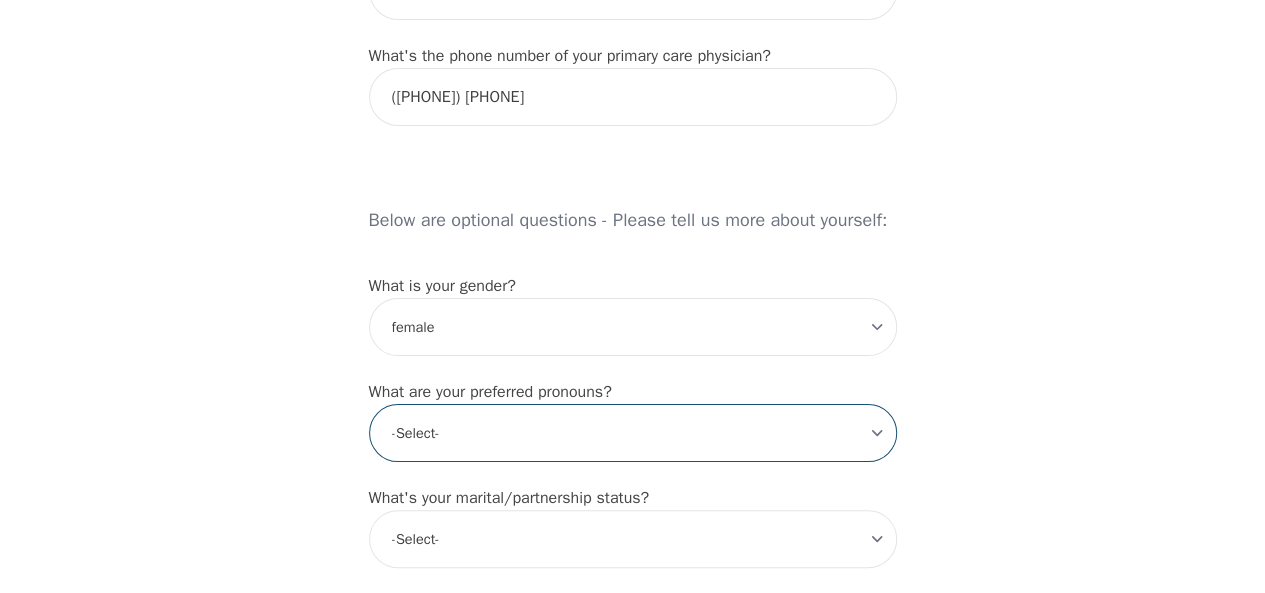 select on "she/her" 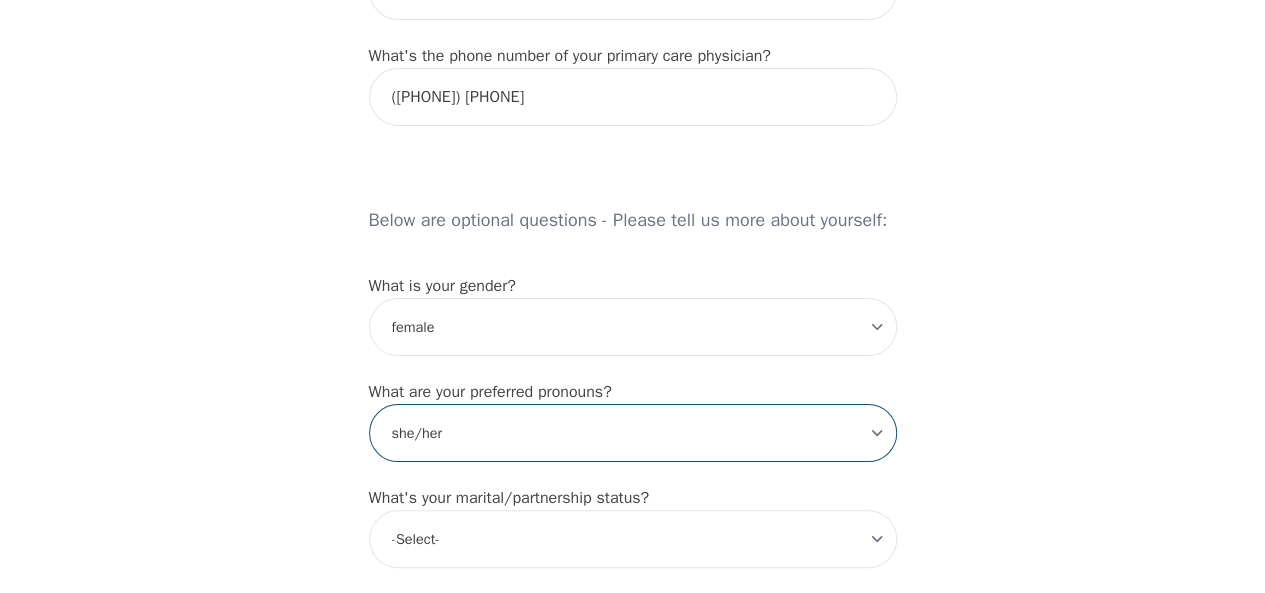 click on "-Select- he/him she/her they/them ze/zir xe/xem ey/em ve/ver tey/ter e/e per/per prefer_not_to_say" at bounding box center [633, 433] 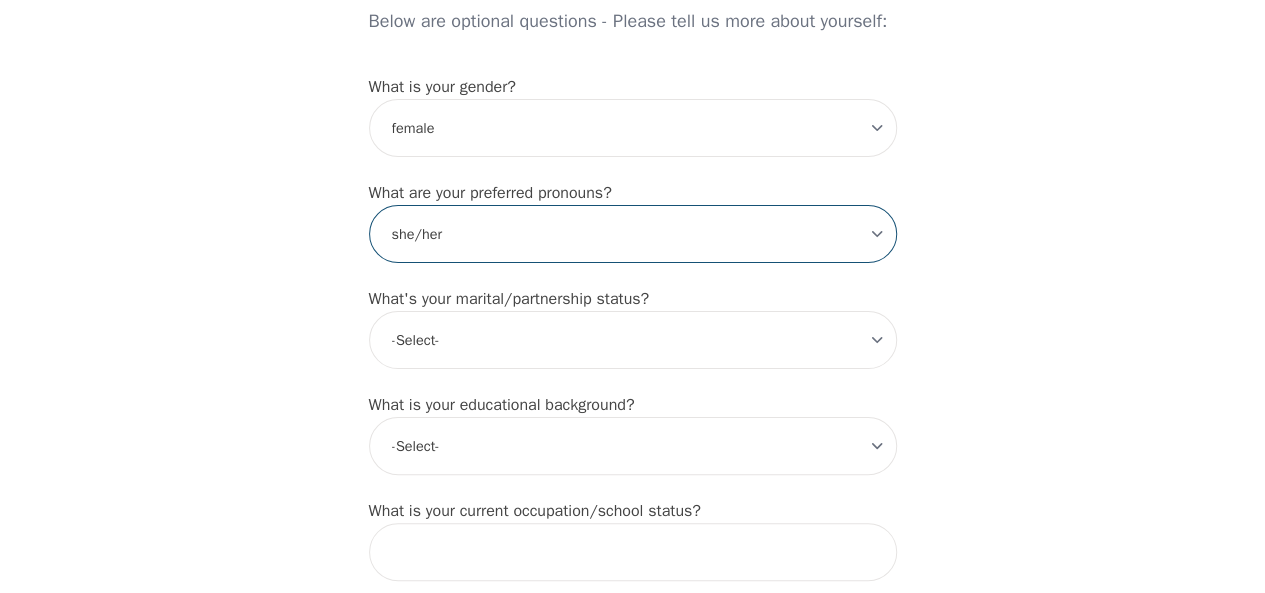 scroll, scrollTop: 1638, scrollLeft: 0, axis: vertical 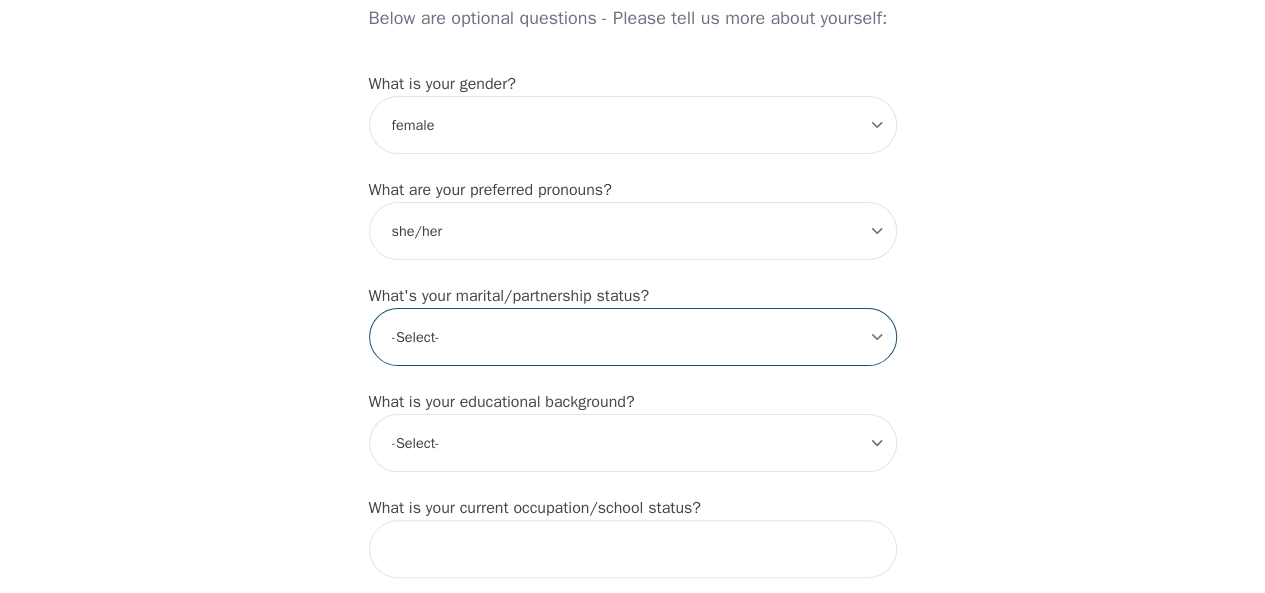 click on "-Select- Single Partnered Married Common Law Widowed Separated Divorced" at bounding box center [633, 337] 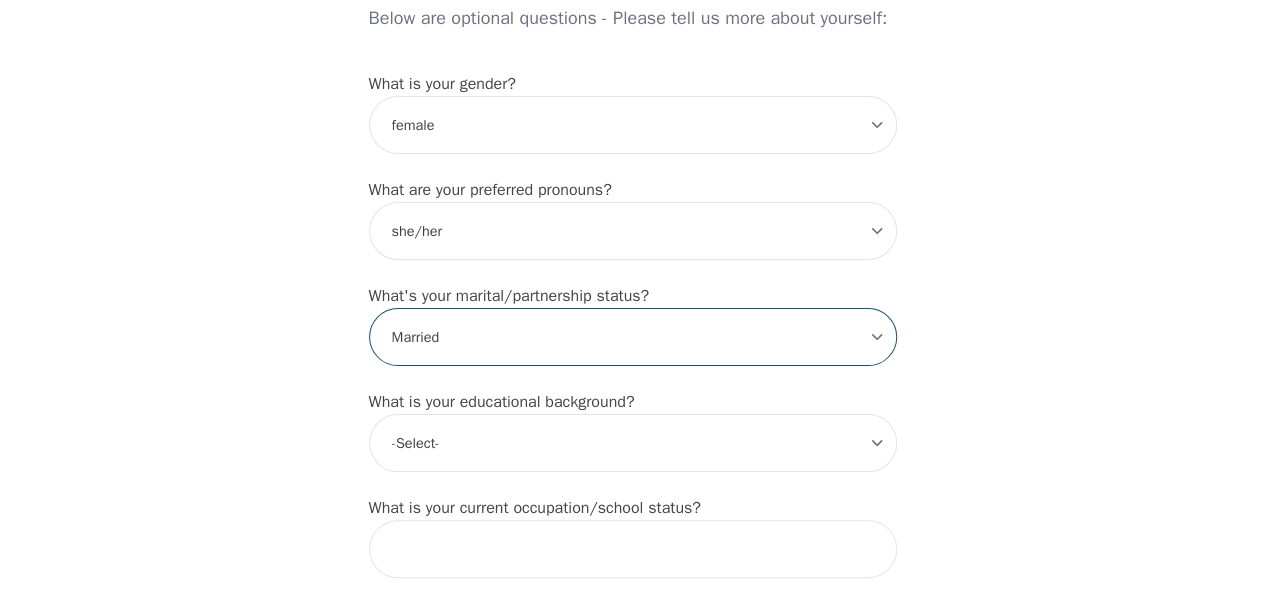 click on "-Select- Single Partnered Married Common Law Widowed Separated Divorced" at bounding box center (633, 337) 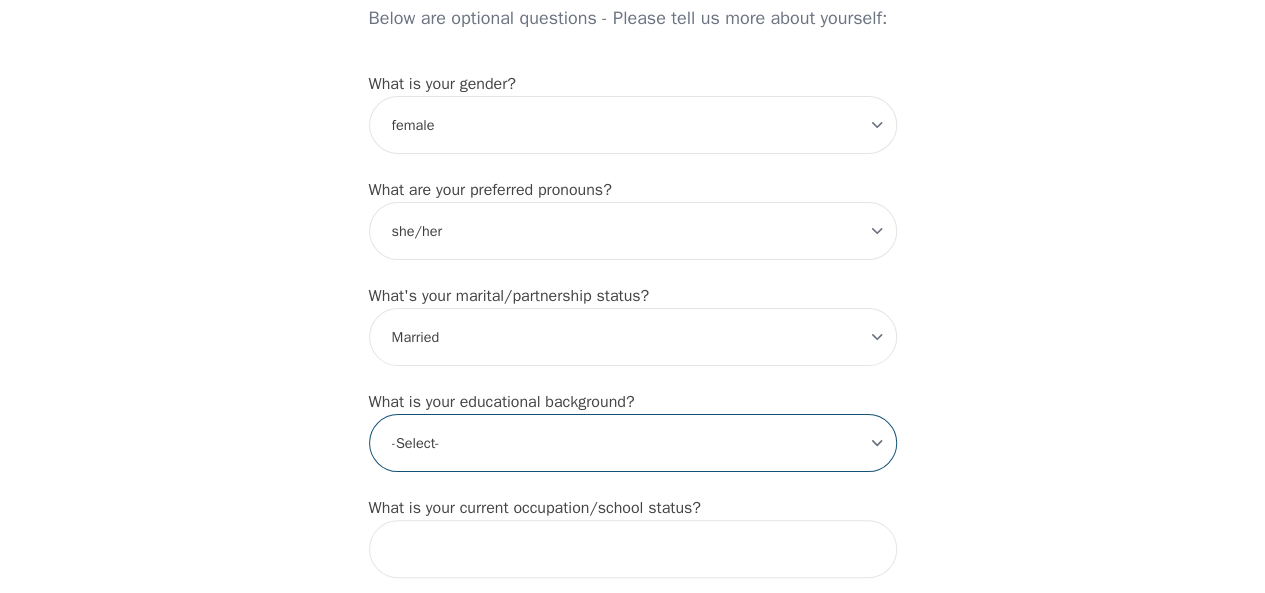 click on "-Select- Less than high school High school Associate degree Bachelor degree Master's degree Professional degree Doctorial degree" at bounding box center (633, 443) 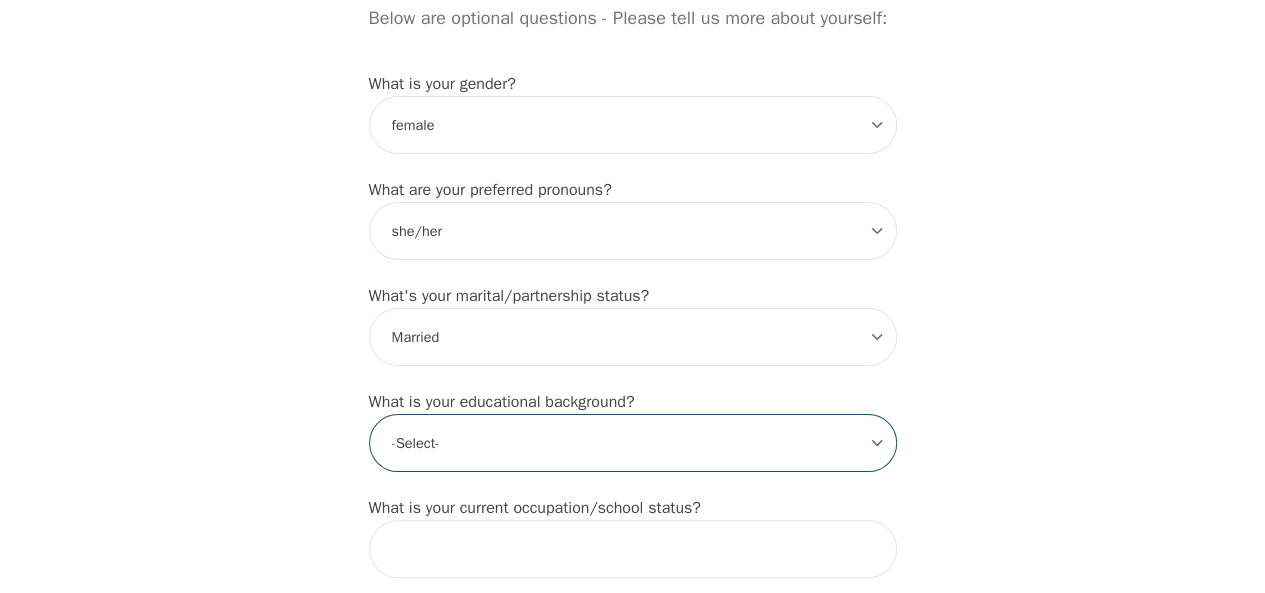 select on "Bachelor degree" 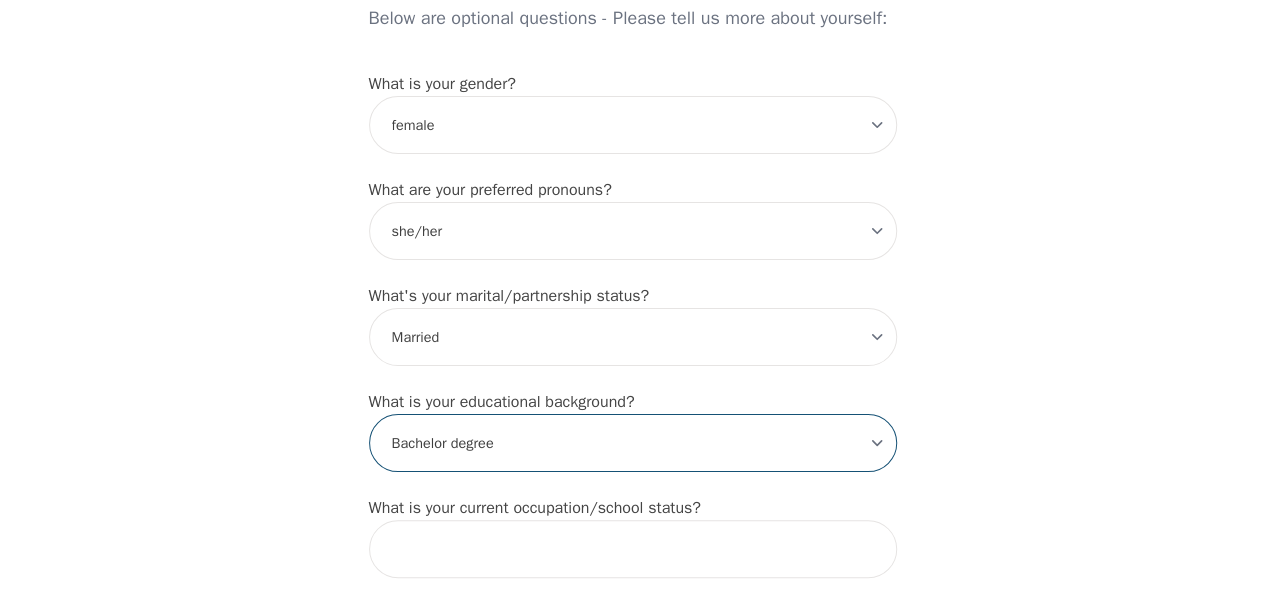 click on "-Select- Less than high school High school Associate degree Bachelor degree Master's degree Professional degree Doctorial degree" at bounding box center [633, 443] 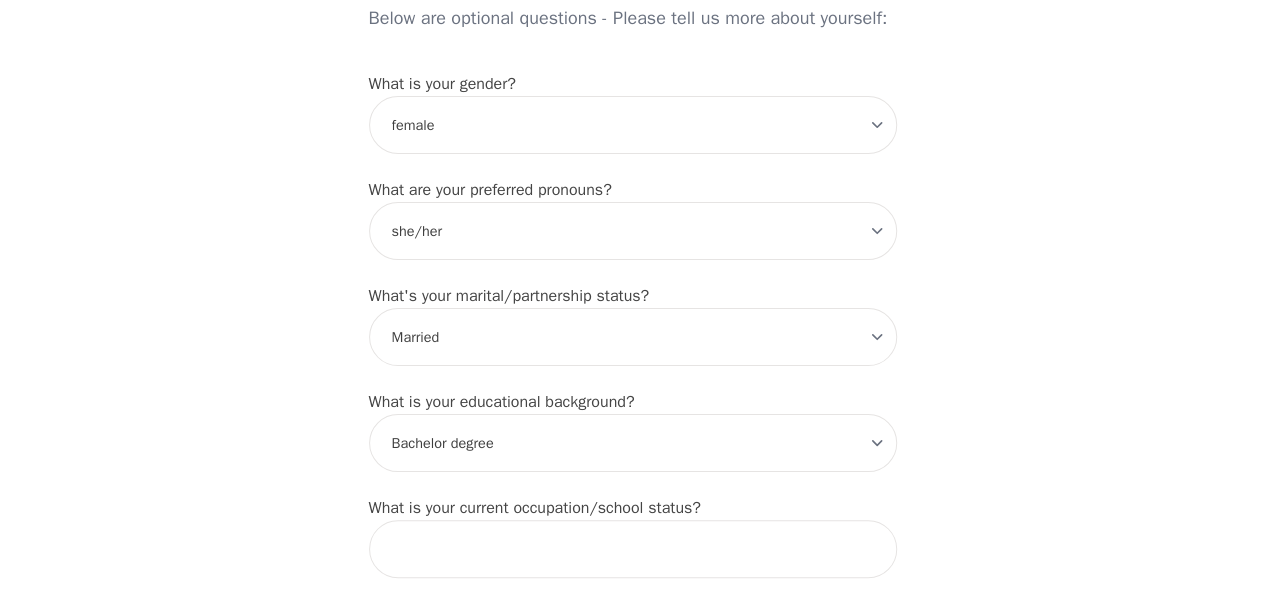 click on "Intake Assessment for [FIRST] [LAST] Part 1 of 2: Tell Us About Yourself Please complete the following information before your initial session. This step is crucial to kickstart your therapeutic journey with your therapist: What's your first name? (This will be the name on your insurance receipt) [FIRST] What's your last name? [LAST] What's your preferred name? [OPTIONAL] What's your email? [EMAIL] What's your phone number? [PHONE] What's your address? What's your unit number? [OPTIONAL] What's your date of birth? [DATE] What's the name of your emergency contact? [FIRST] [LAST] What's the phone number of your emergency contact? [PHONE] What's the full name of your primary care physician? [FIRST] [LAST] What's the phone number of your primary care physician? [PHONE] Below are optional questions - Please tell us more about yourself: What is your gender? -Select- male female non-binary transgender intersex prefer_not_to_say What are your preferred pronouns? -Select- he/him she/her" at bounding box center [632, -141] 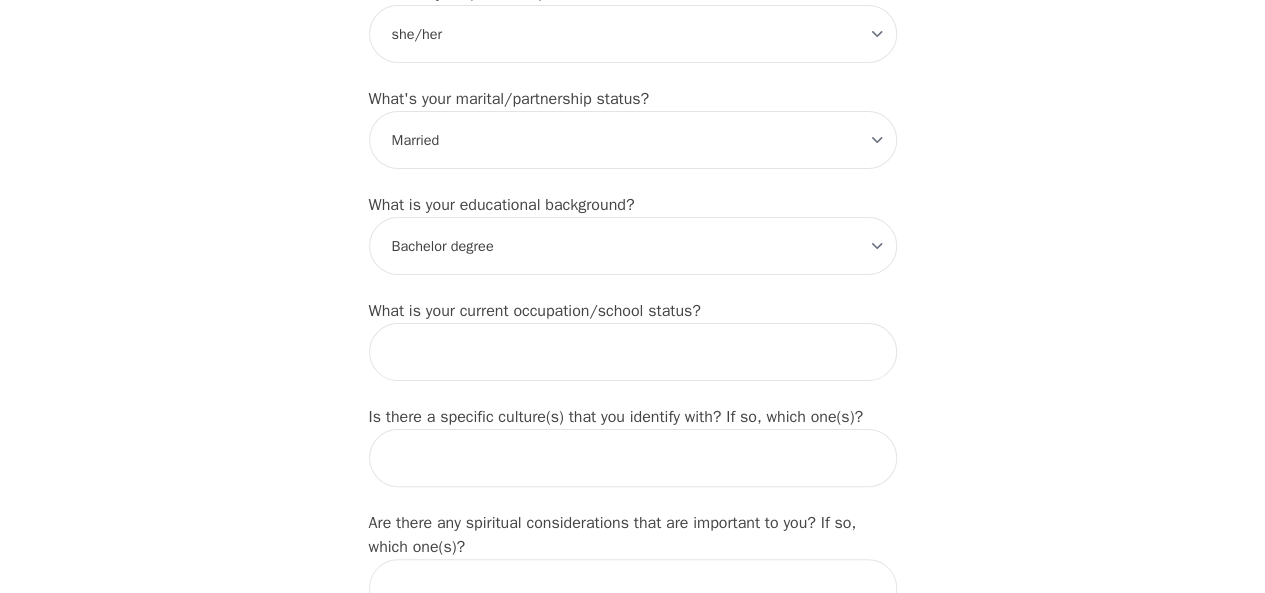 scroll, scrollTop: 1837, scrollLeft: 0, axis: vertical 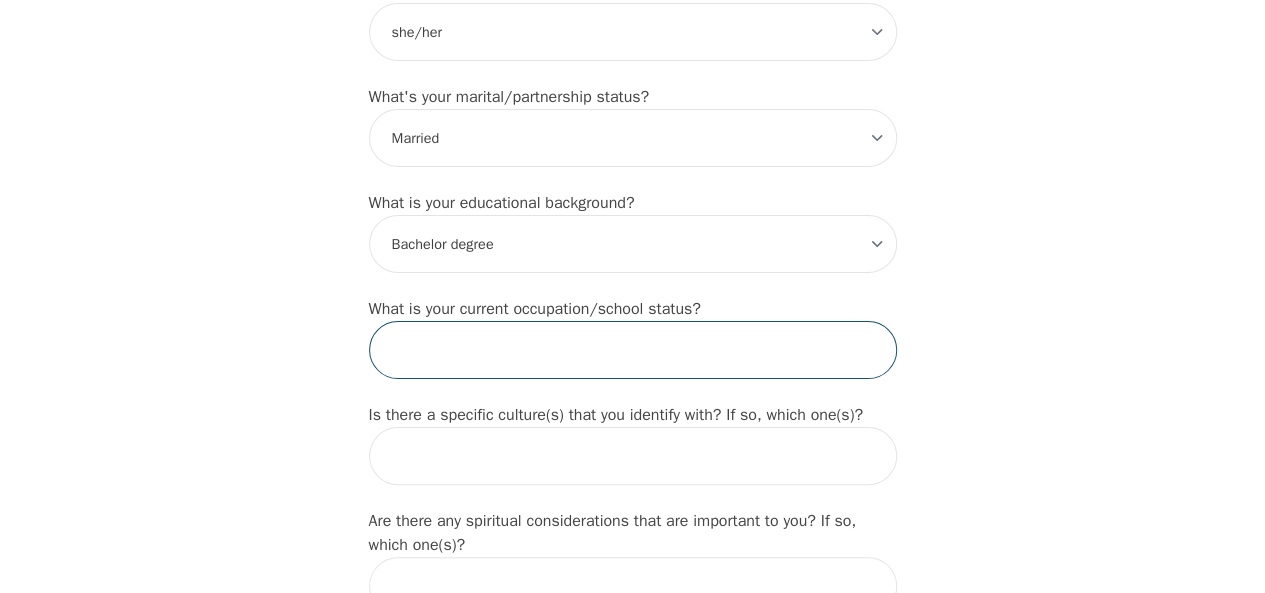 click at bounding box center (633, 350) 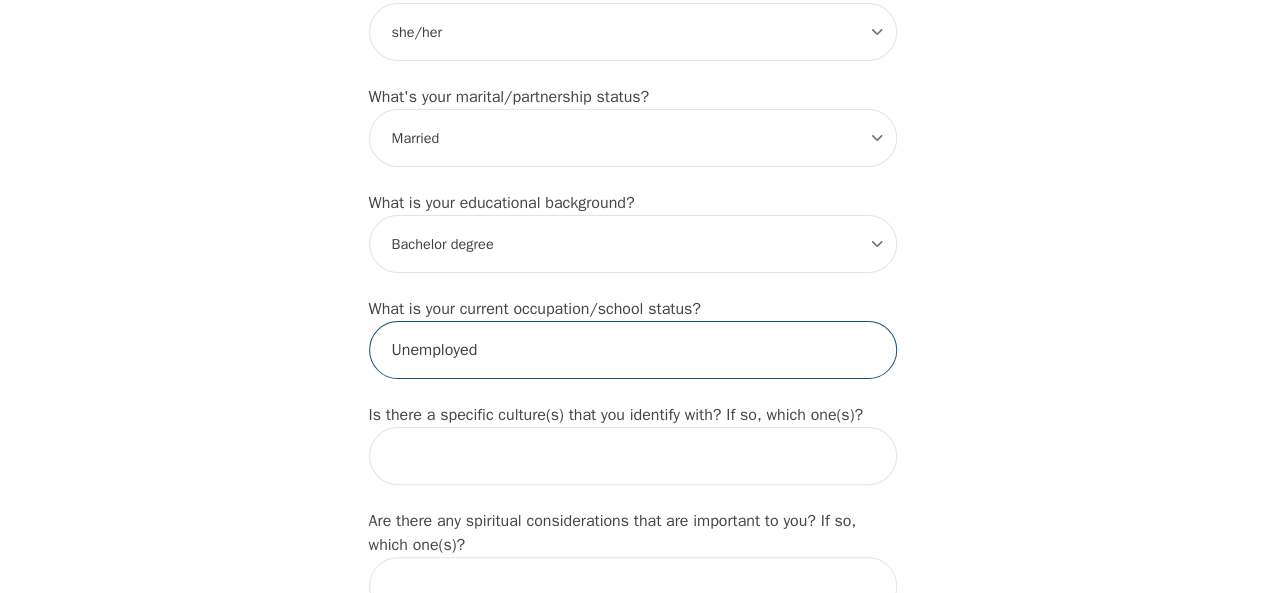 type on "Unemployed" 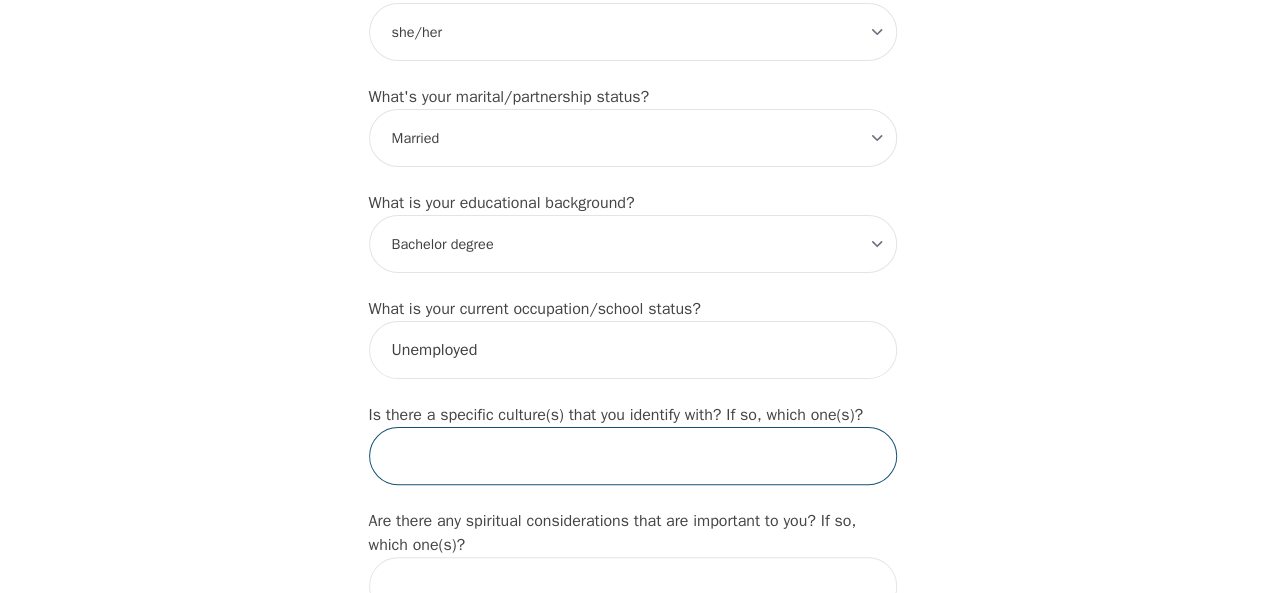 click at bounding box center (633, 456) 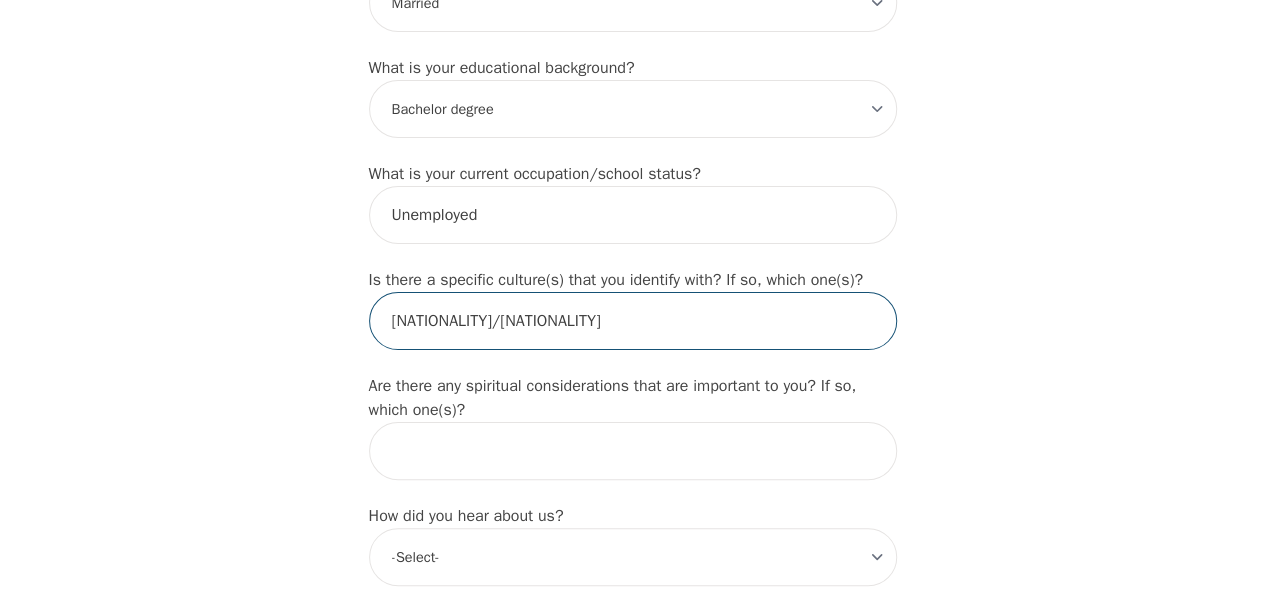 scroll, scrollTop: 2244, scrollLeft: 0, axis: vertical 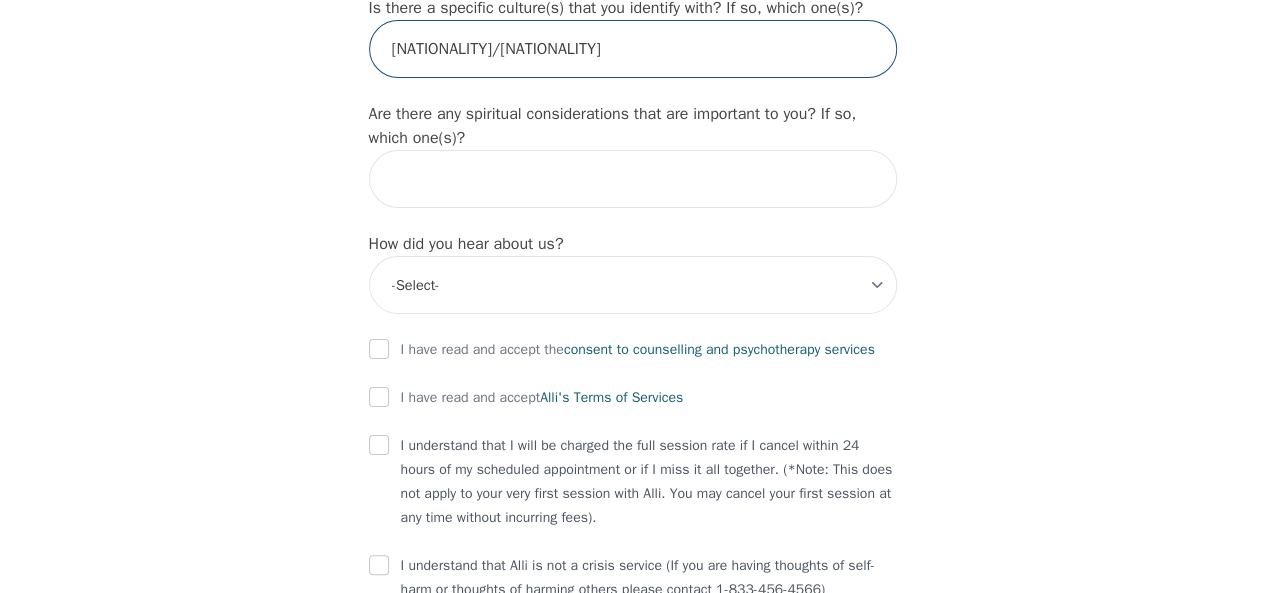 type on "[NATIONALITY]/[NATIONALITY]" 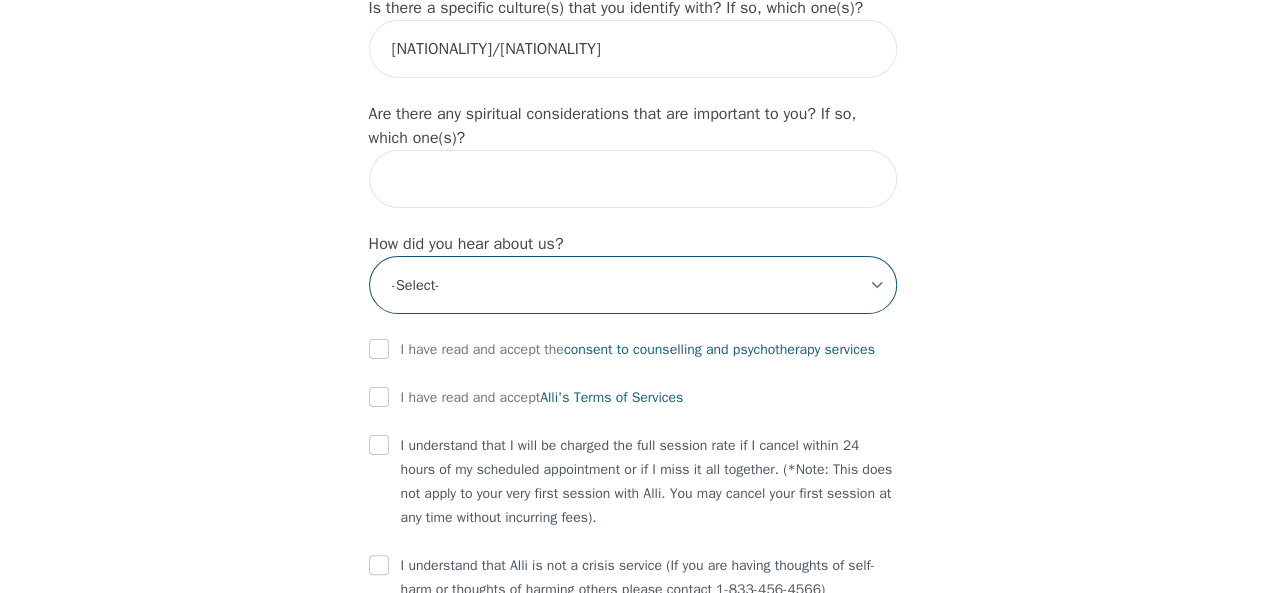 click on "-Select- Physician/Specialist Friend Facebook Instagram Google Search Google Ads Facebook/Instagram Ads Other" at bounding box center [633, 285] 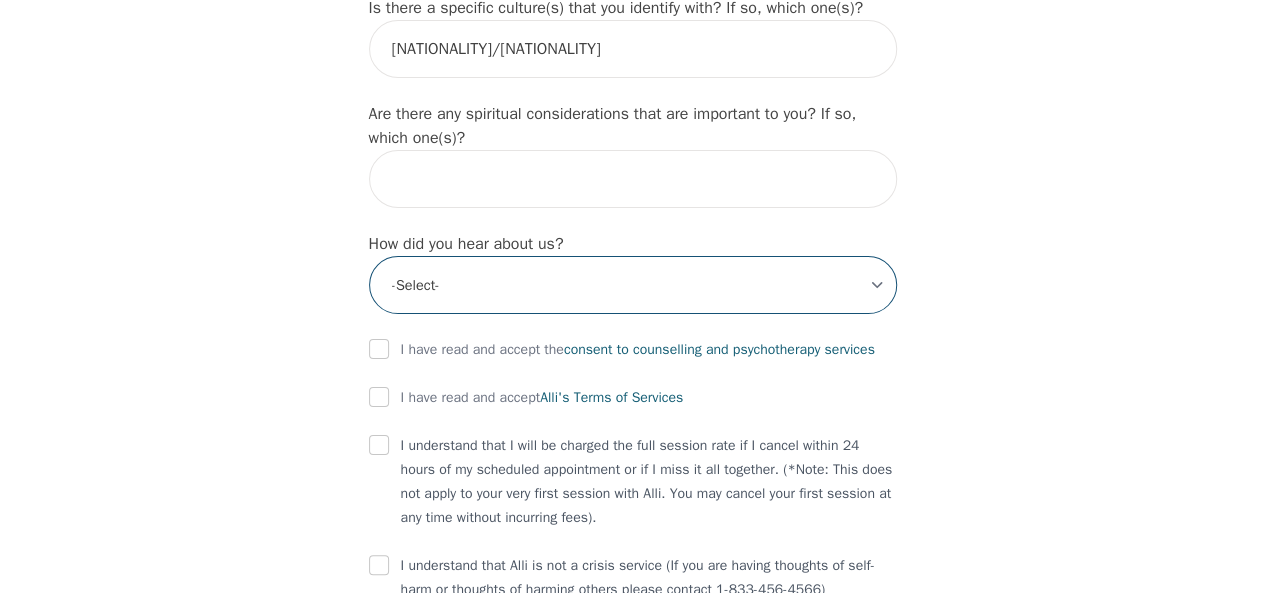 select on "Friend" 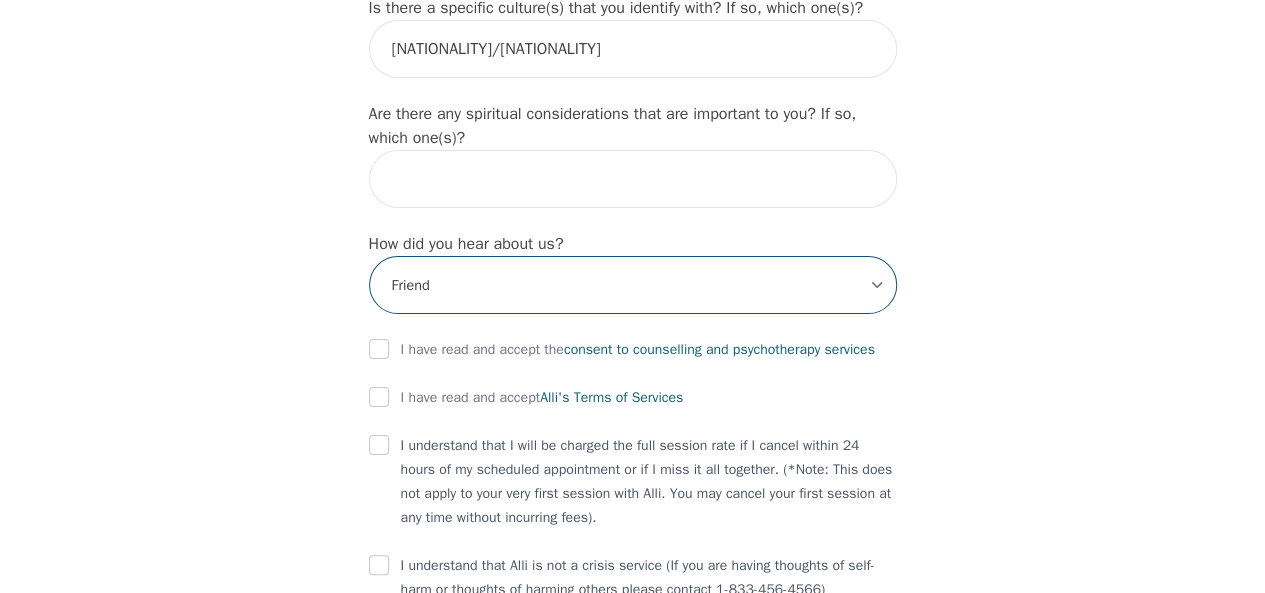 click on "-Select- Physician/Specialist Friend Facebook Instagram Google Search Google Ads Facebook/Instagram Ads Other" at bounding box center (633, 285) 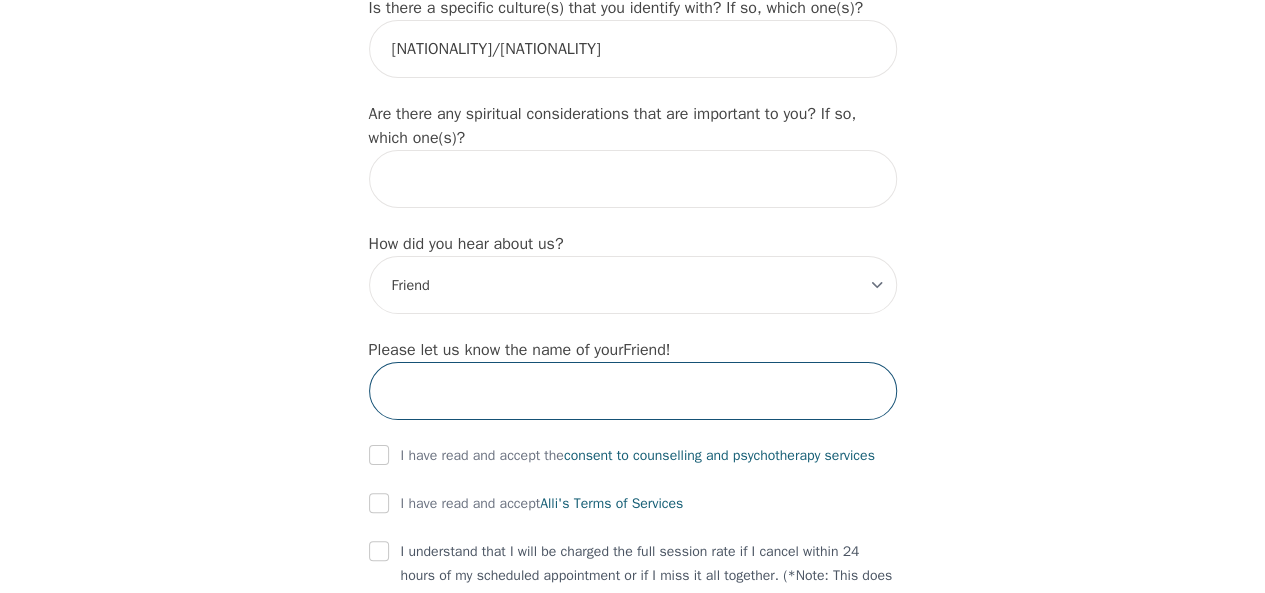 click at bounding box center [633, 391] 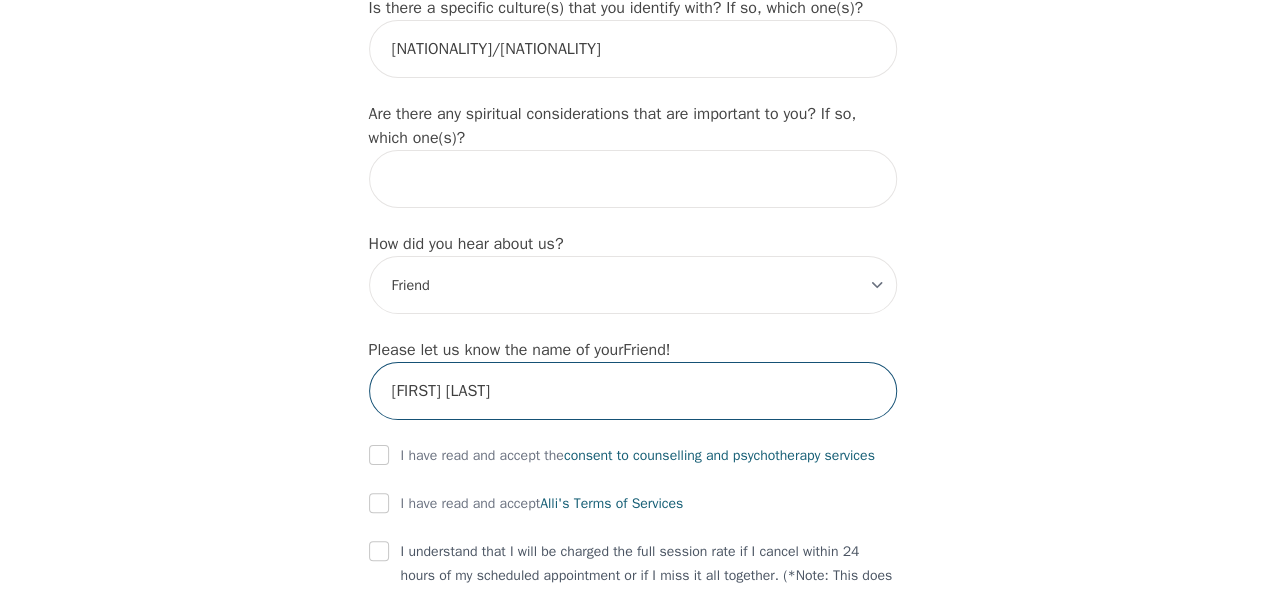 type on "[FIRST] [LAST]" 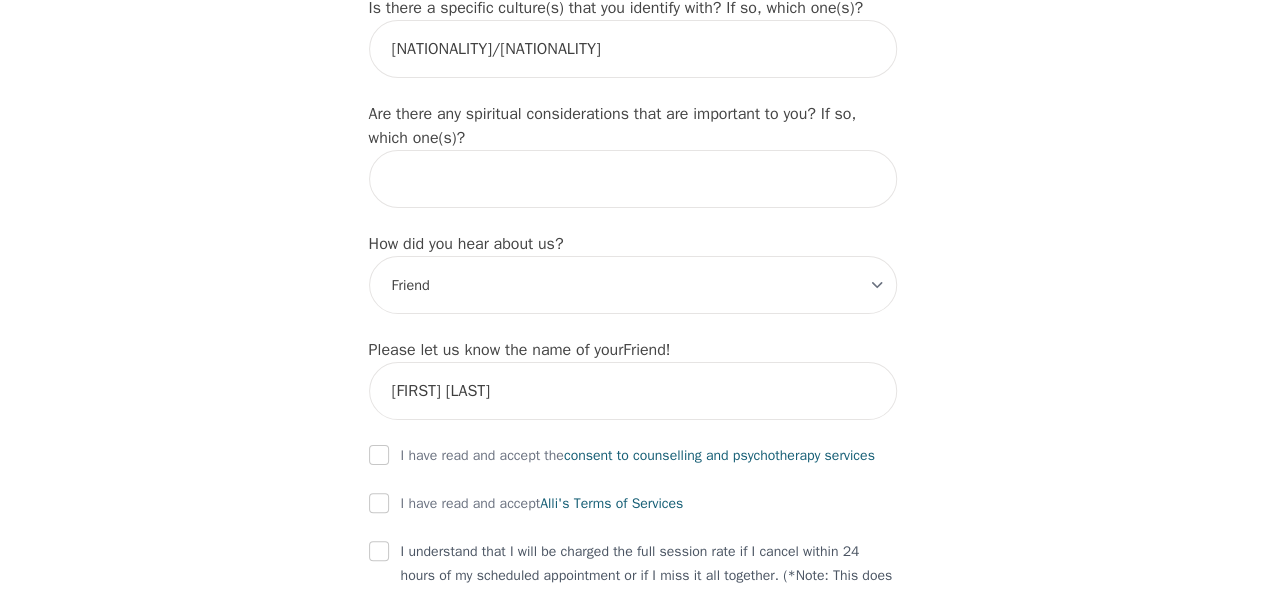 click on "Intake Assessment for [FIRST] [LAST] Part 1 of 2: Tell Us About Yourself Please complete the following information before your initial session. This step is crucial to kickstart your therapeutic journey with your therapist: What's your first name? (This will be the name on your insurance receipt) [FIRST] What's your last name? [LAST] What's your preferred name? [OPTIONAL] What's your email? [EMAIL] What's your phone number? [PHONE] What's your address? What's your unit number? [OPTIONAL] What's your date of birth? [DATE] What's the name of your emergency contact? [FIRST] [LAST] What's the phone number of your emergency contact? [PHONE] What's the full name of your primary care physician? [FIRST] [LAST] What's the phone number of your primary care physician? [PHONE] Below are optional questions - Please tell us more about yourself: What is your gender? -Select- male female non-binary transgender intersex prefer_not_to_say What are your preferred pronouns? -Select- he/him she/her" at bounding box center [632, -694] 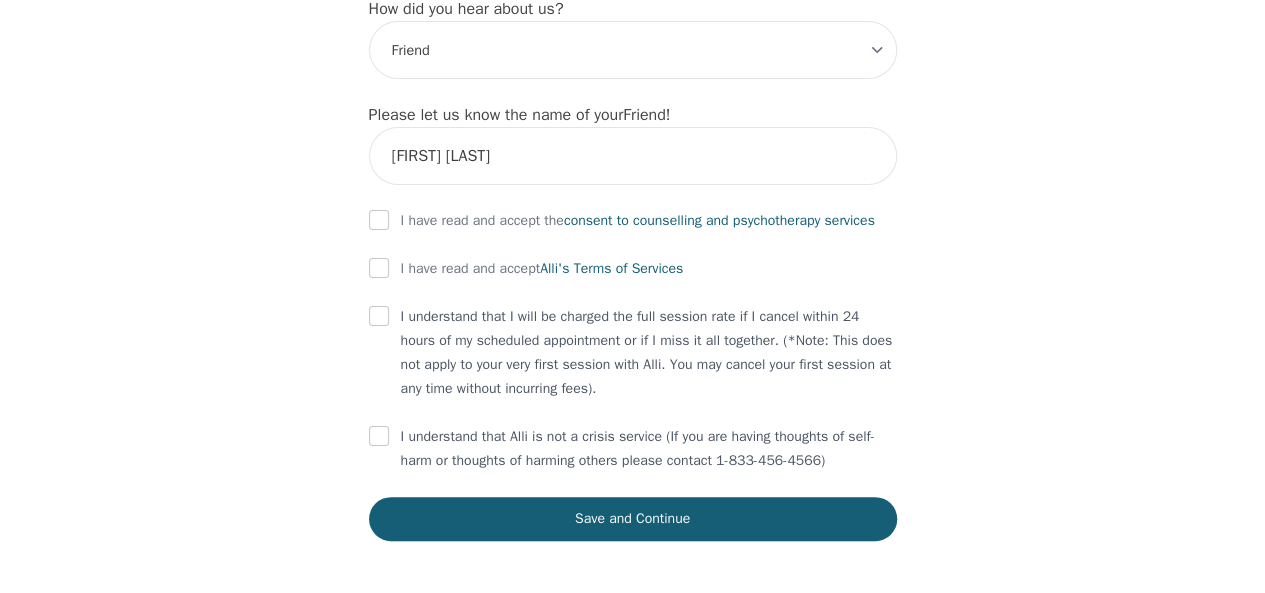 scroll, scrollTop: 2480, scrollLeft: 0, axis: vertical 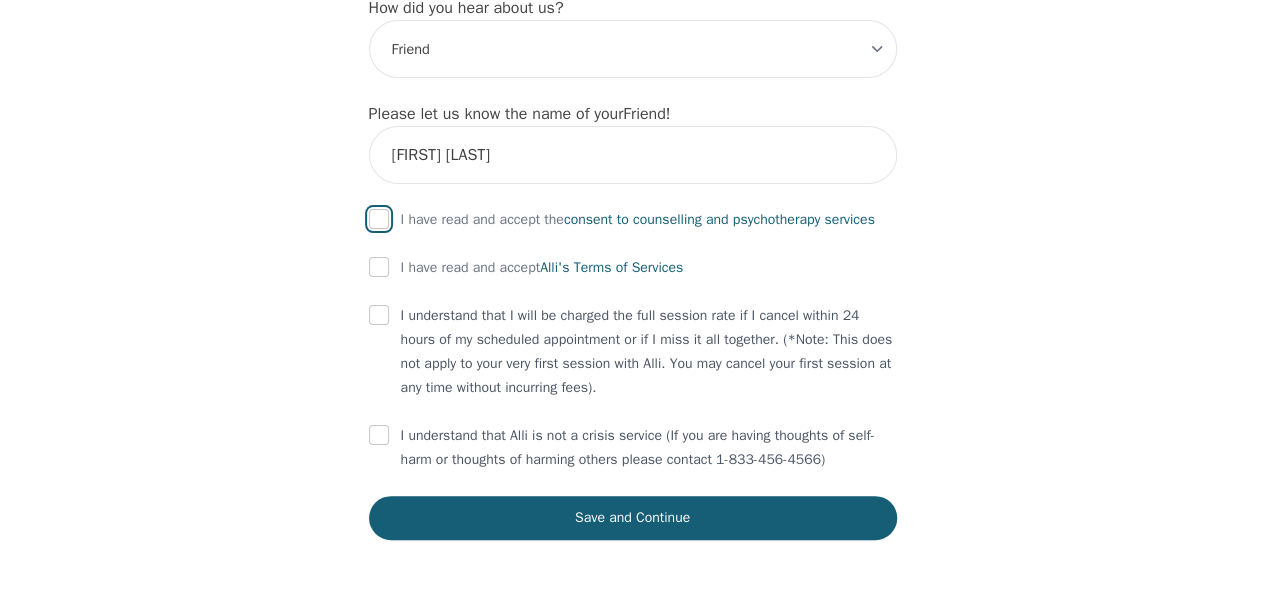 click at bounding box center [379, 219] 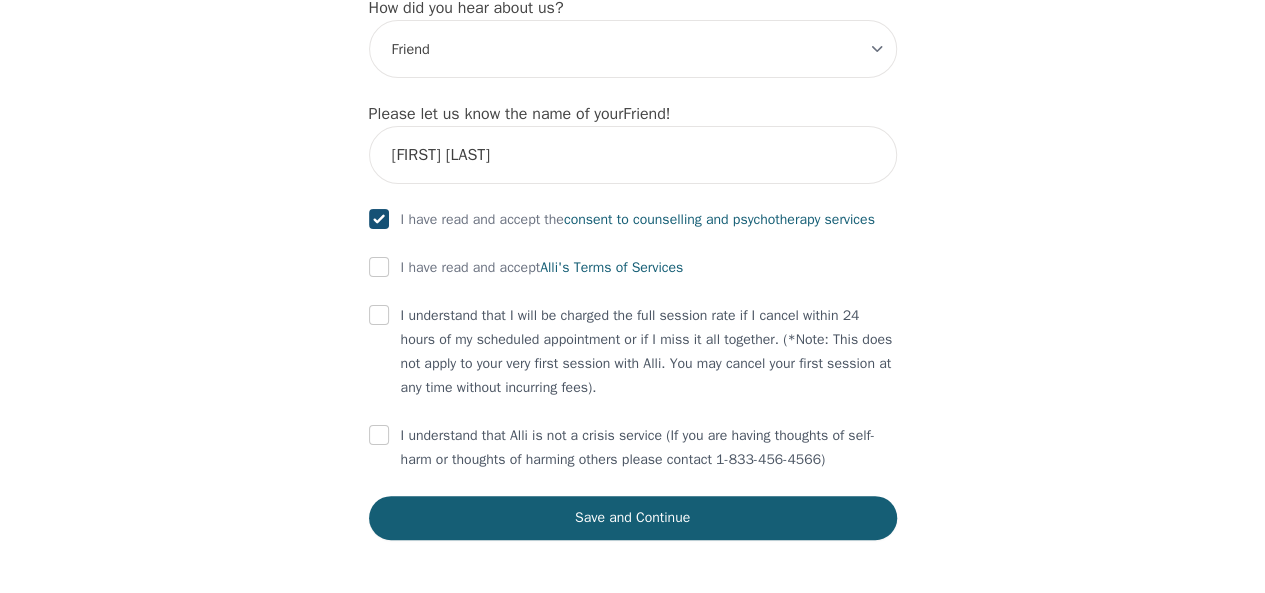 checkbox on "true" 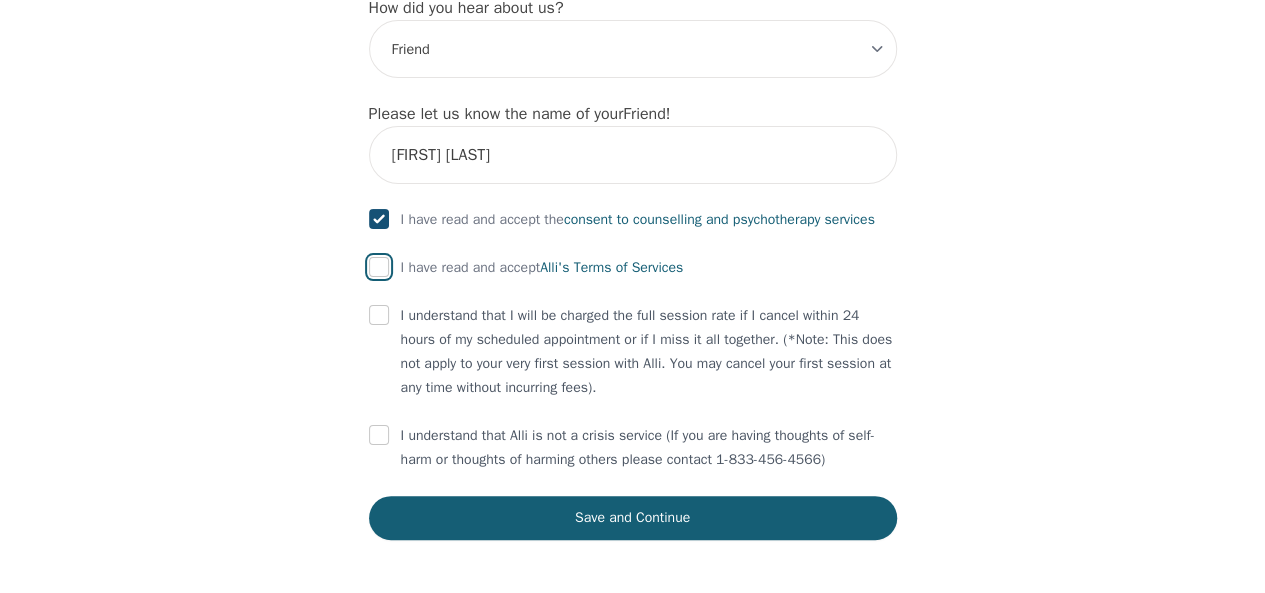 click at bounding box center (379, 267) 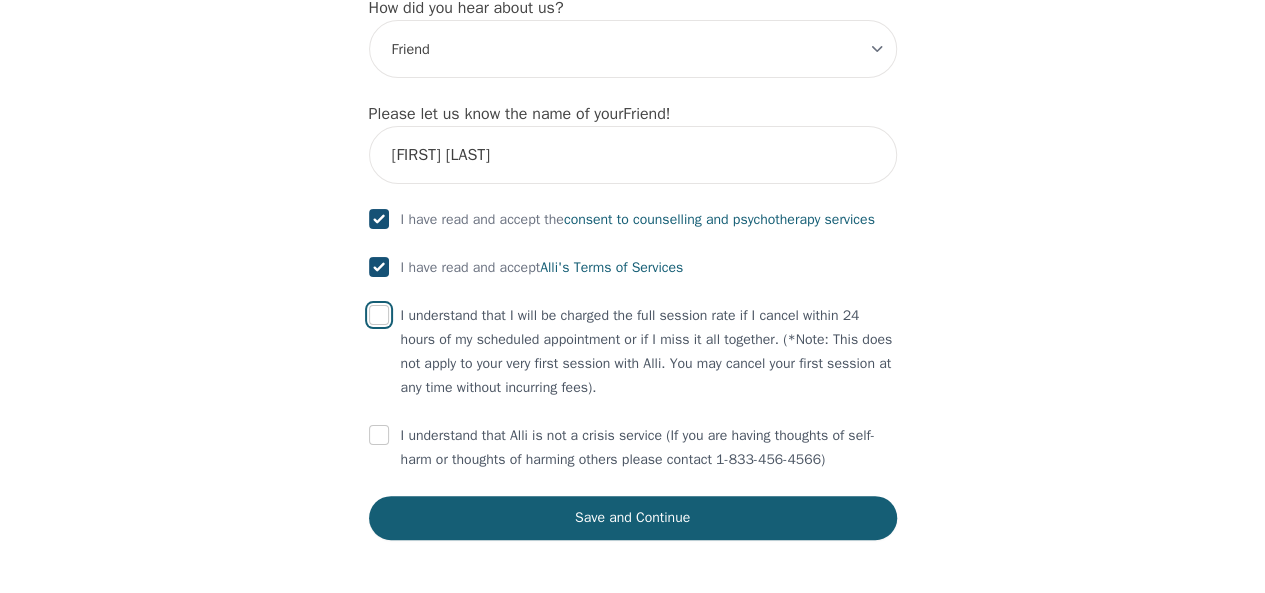click at bounding box center (379, 315) 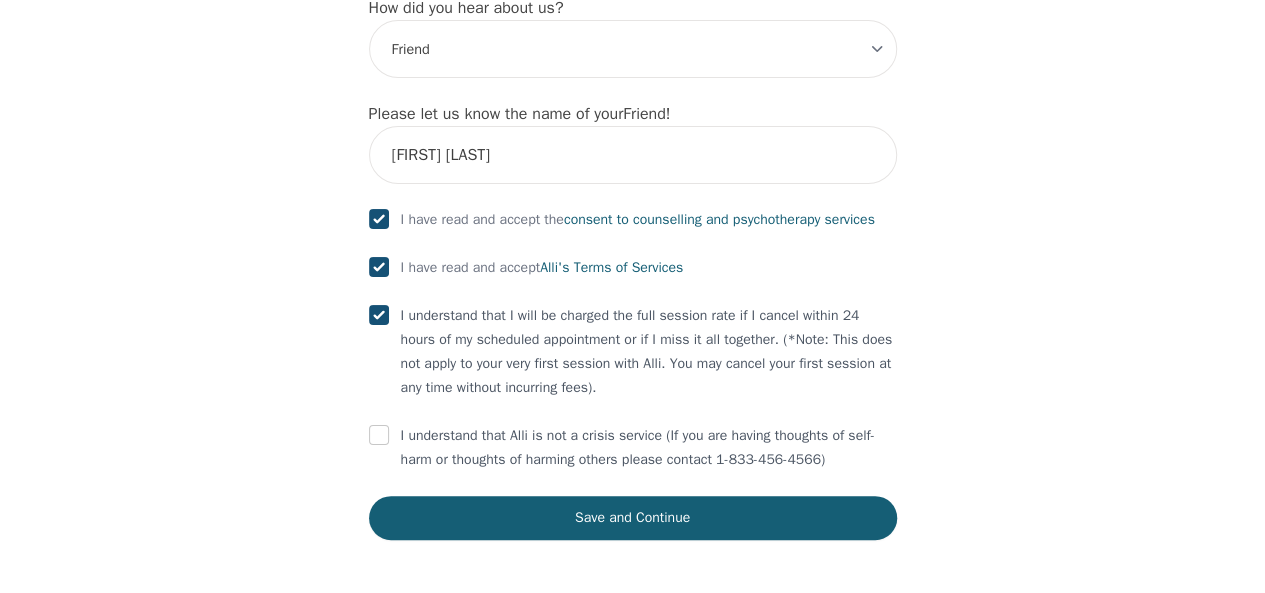checkbox on "true" 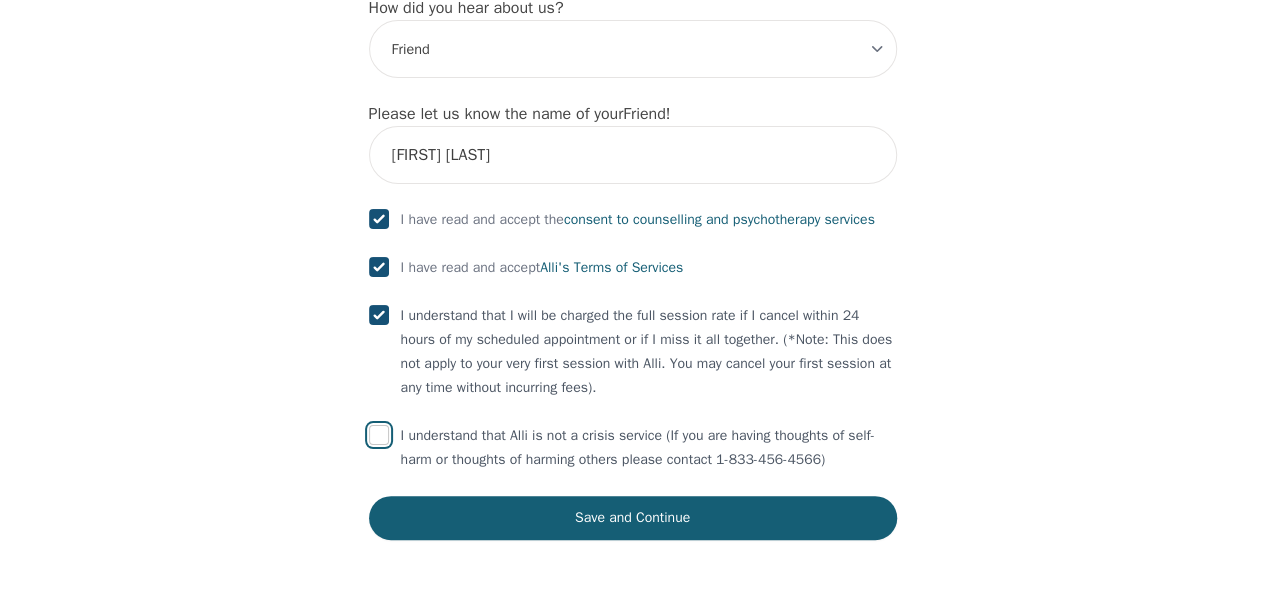 click at bounding box center [379, 435] 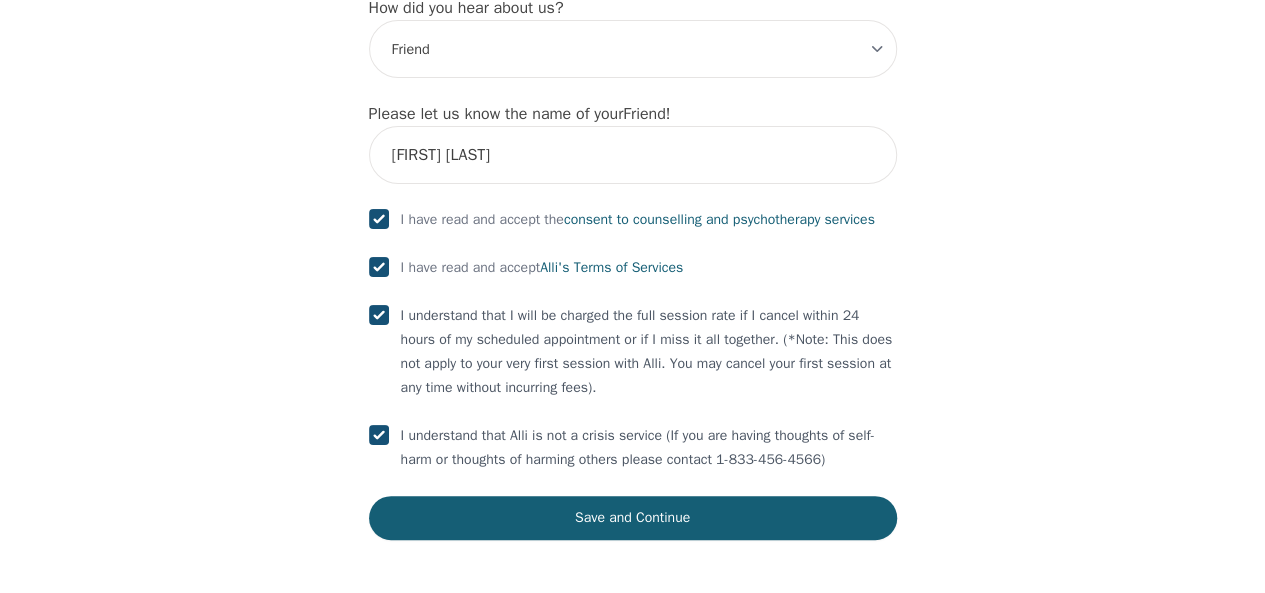 checkbox on "true" 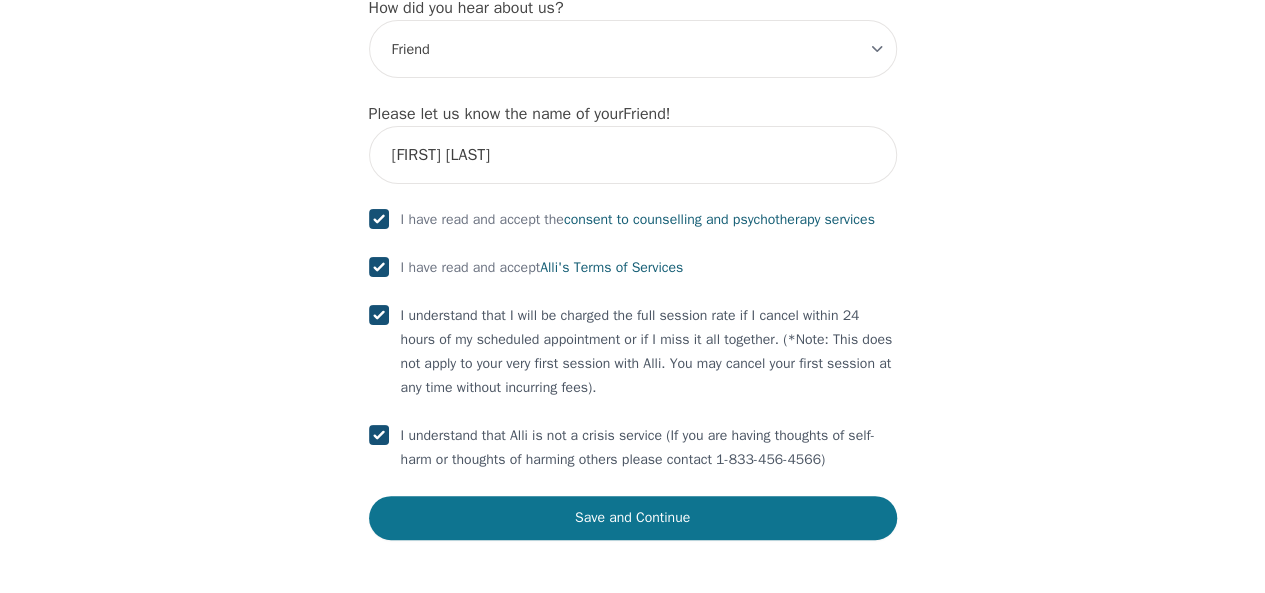 click on "Save and Continue" at bounding box center (633, 518) 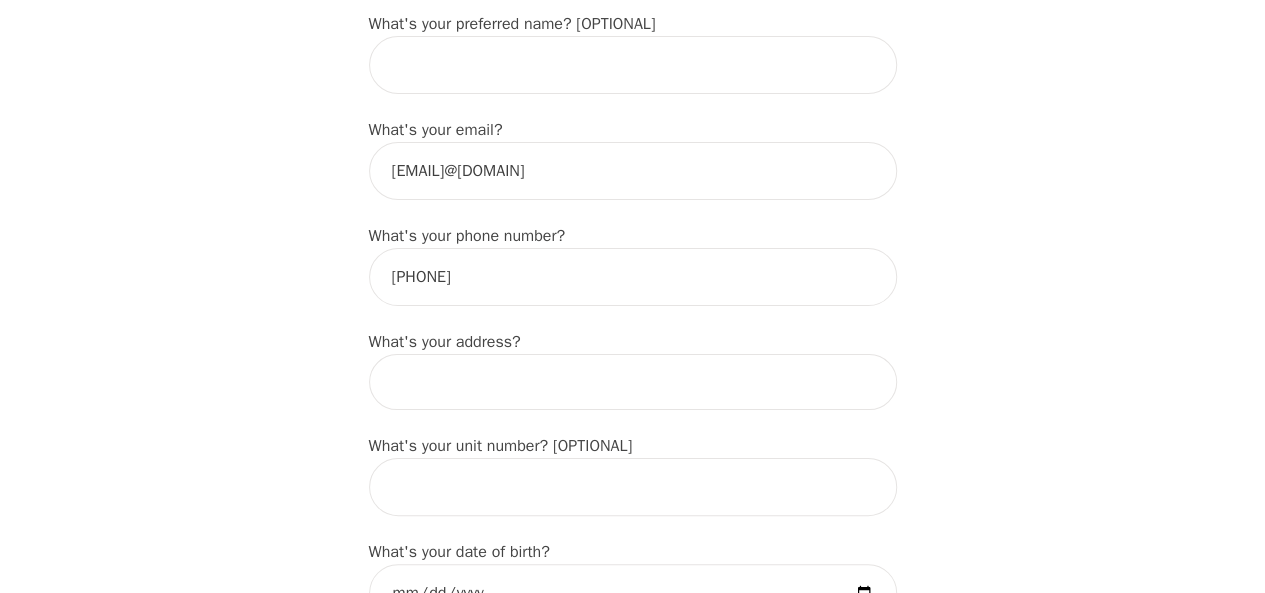 scroll, scrollTop: 515, scrollLeft: 0, axis: vertical 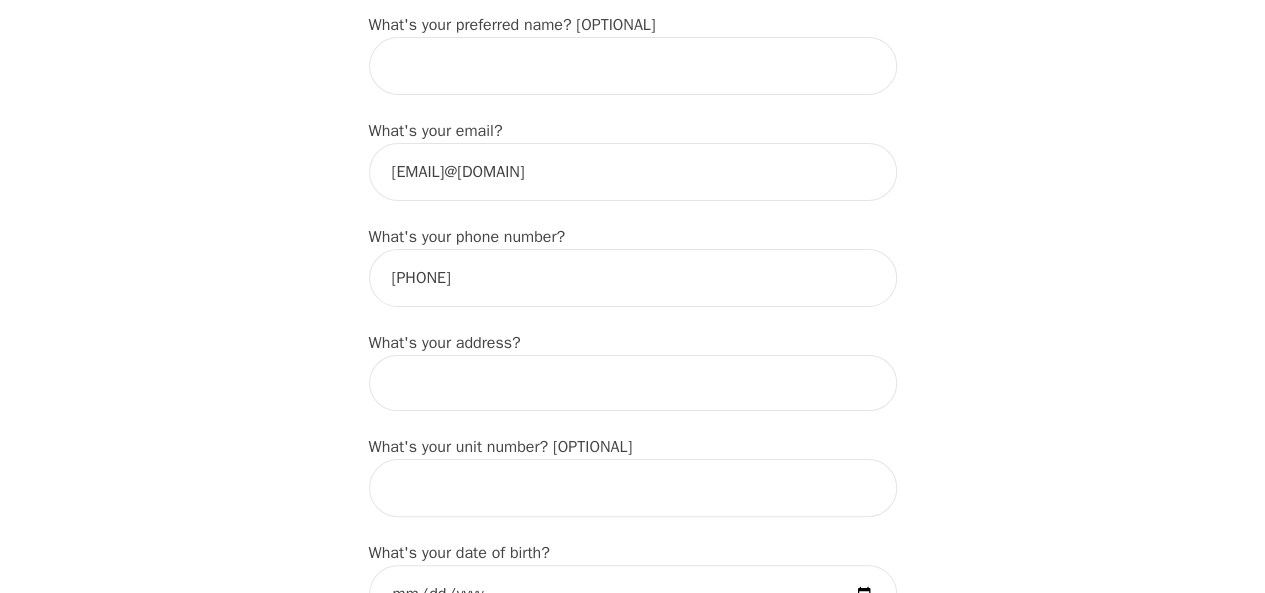 click on "What's your first name? (This will be the name on your insurance receipt) [NAME] What's your last name? [NAME] What's your preferred name? [OPTIONAL] What's your email? [EMAIL] What's your phone number? [PHONE] What's your address? What's your unit number? [OPTIONAL] What's your date of birth? [DATE] What's the name of your emergency contact? [NAME] What's the phone number of your emergency contact? [PHONE] What's the full name of your primary care physician? [NAME] What's the phone number of your primary care physician? [PHONE] Below are optional questions - Please tell us more about yourself: What is your gender? -Select- male female non-binary transgender intersex prefer_not_to_say What are your preferred pronouns? -Select- he/him she/her they/them ze/zir xe/xem ey/em ve/ver tey/ter e/e per/per prefer_not_to_say What's your marital/partnership status? -Select- Single Partnered Married Common Law Widowed Separated Divorced What is your educational background?" at bounding box center (633, 1179) 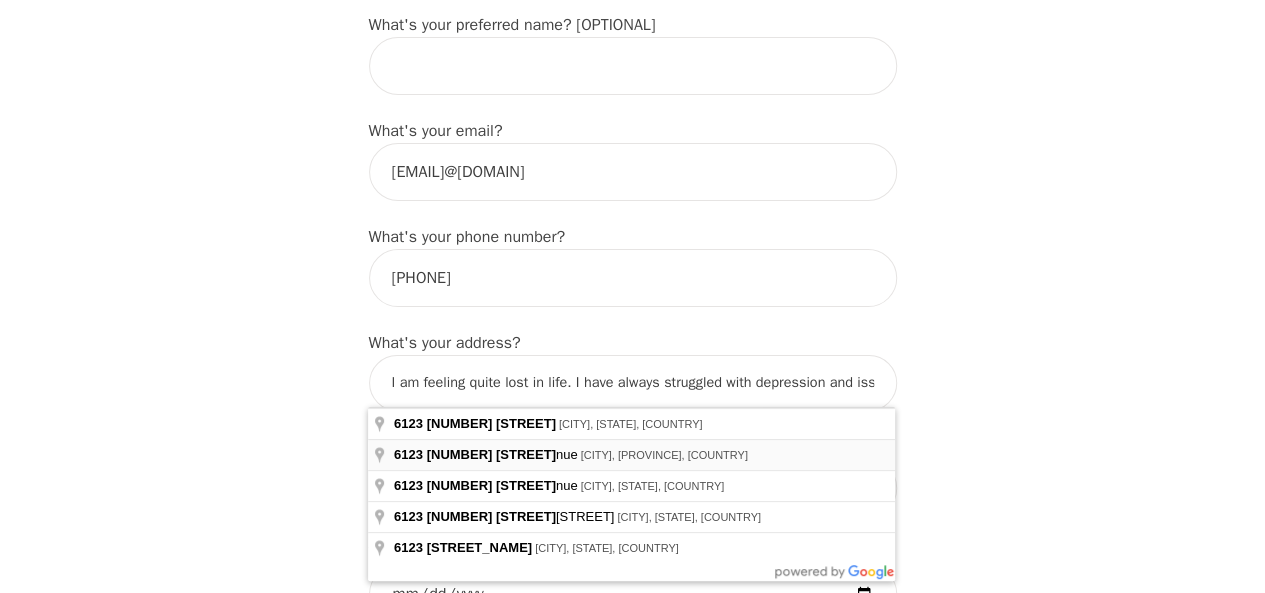 type on "[NUMBER] [STREET], [CITY], [STATE] [POSTAL CODE], [COUNTRY]" 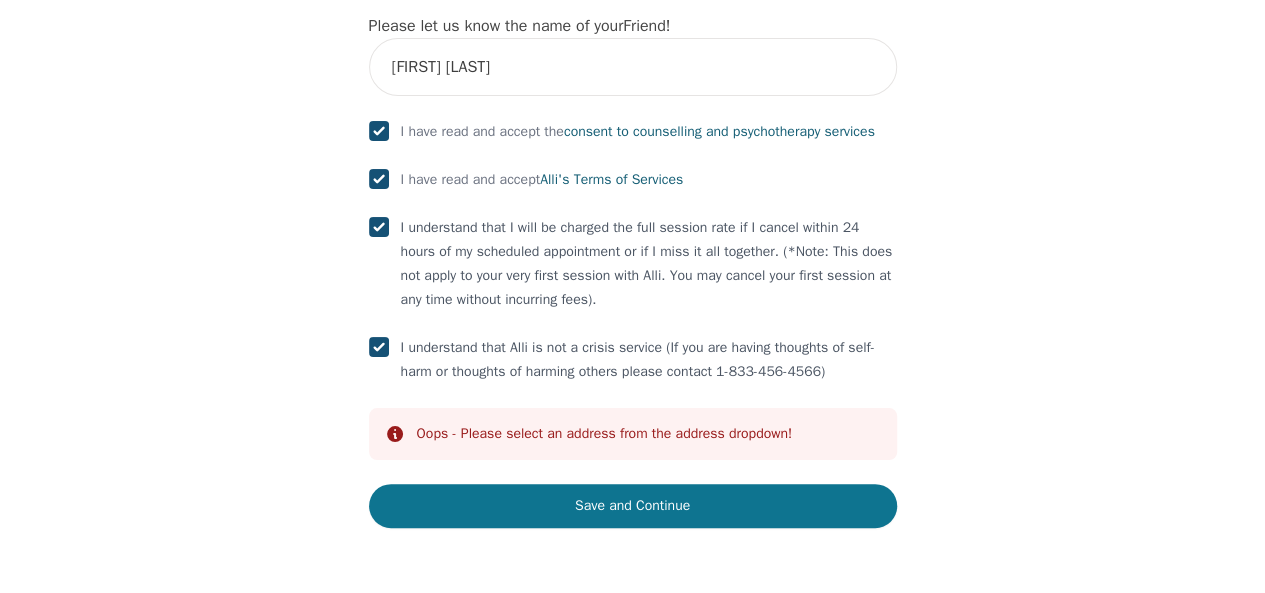 click on "Save and Continue" at bounding box center [633, 506] 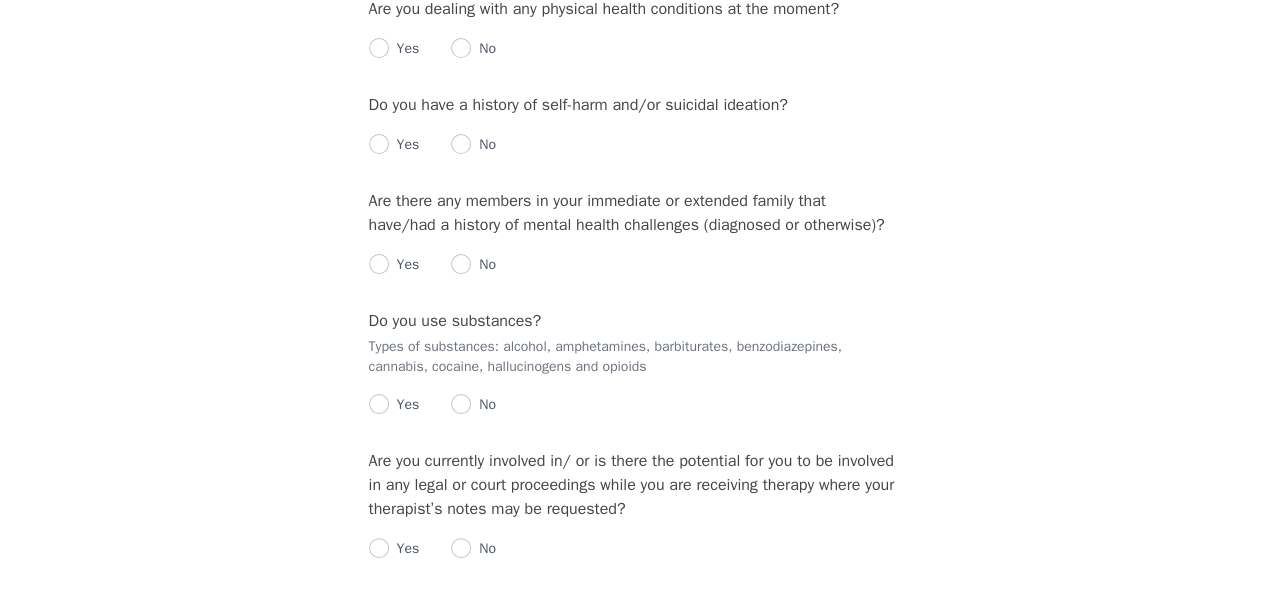 scroll, scrollTop: 0, scrollLeft: 0, axis: both 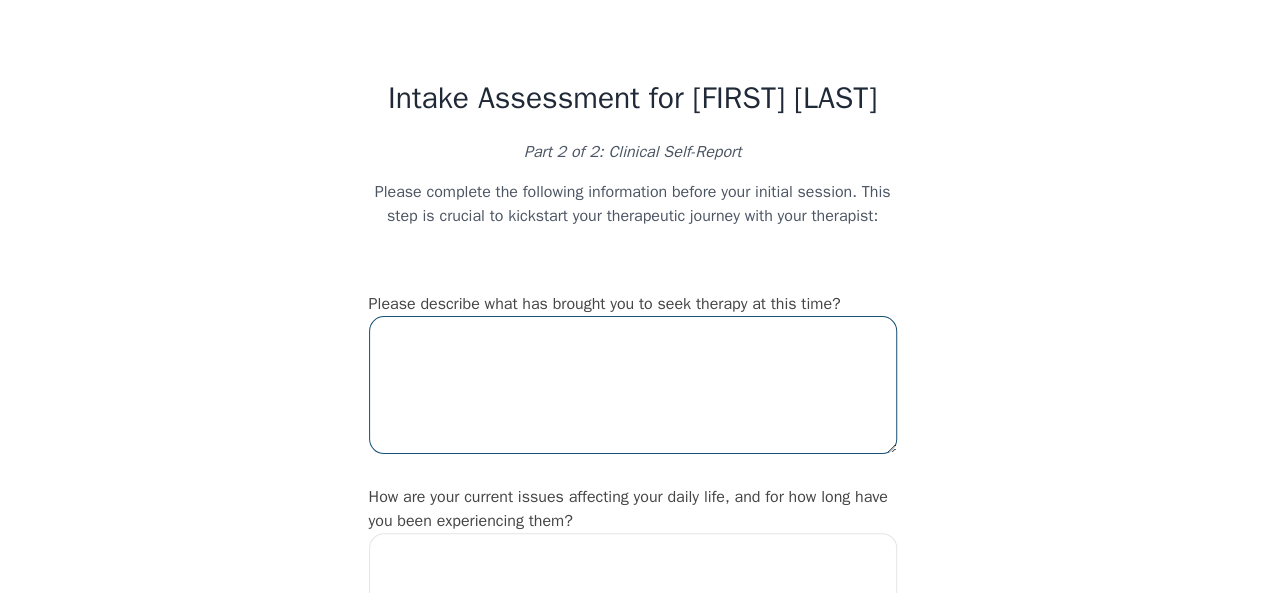 click at bounding box center [633, 385] 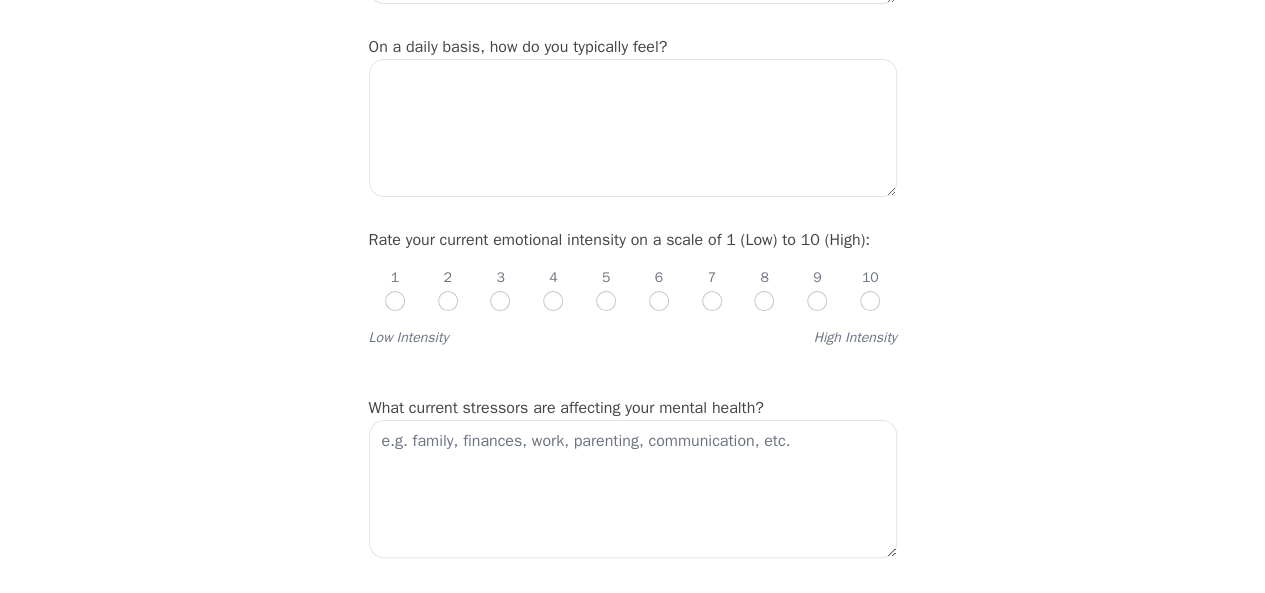 scroll, scrollTop: 670, scrollLeft: 0, axis: vertical 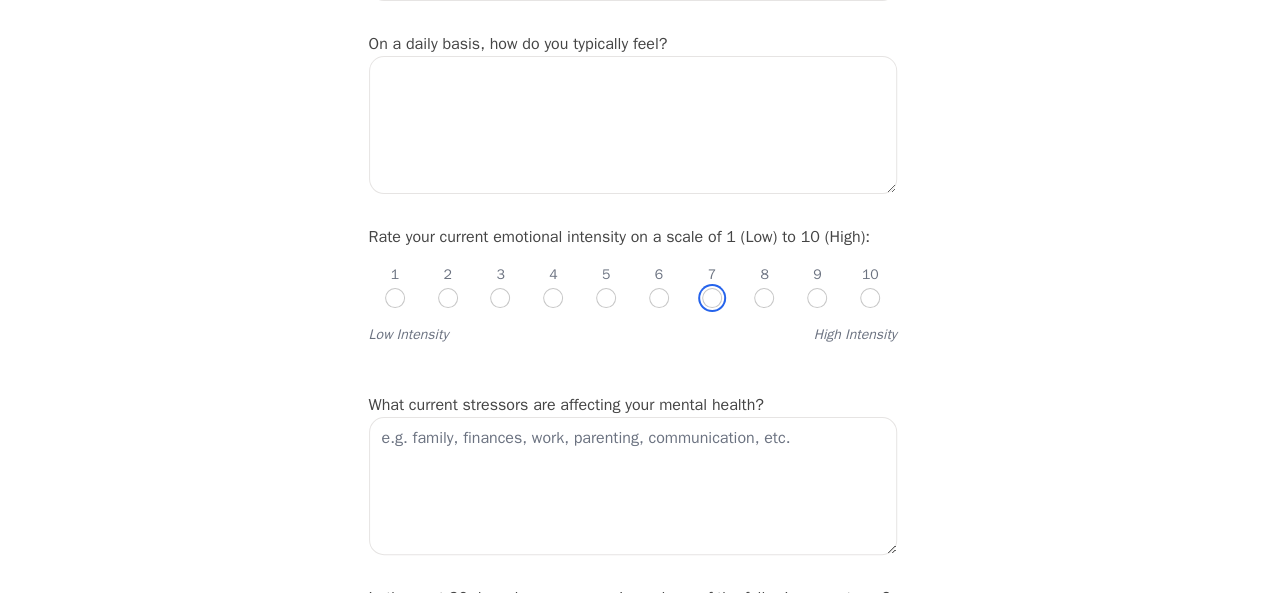 click at bounding box center (712, 298) 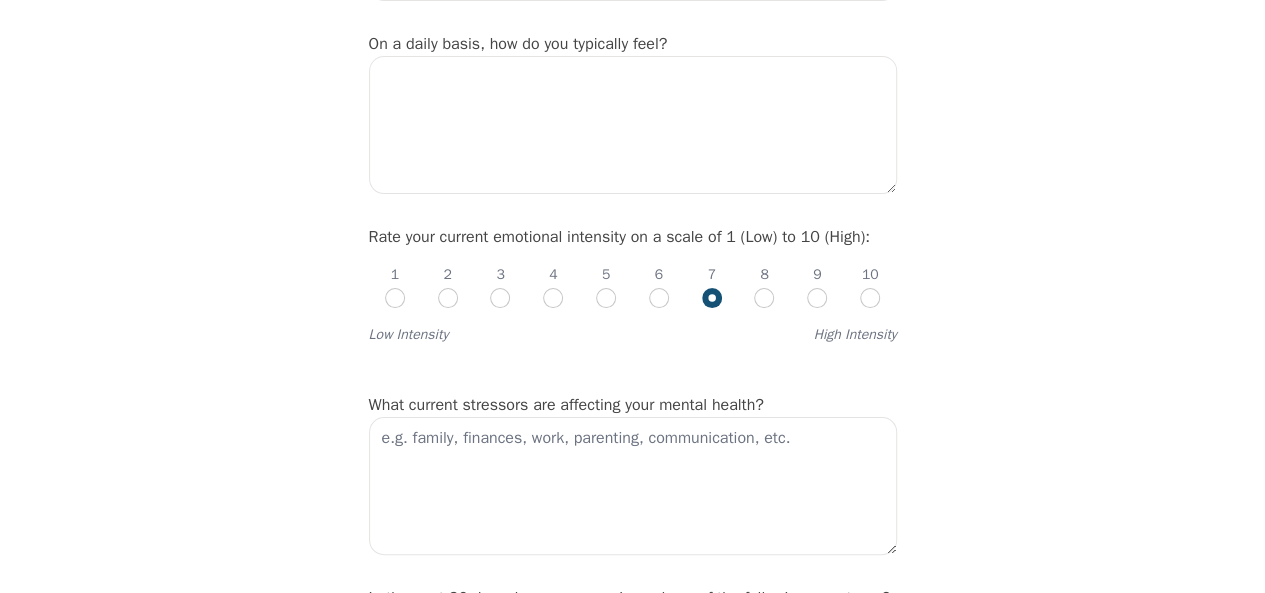 radio on "true" 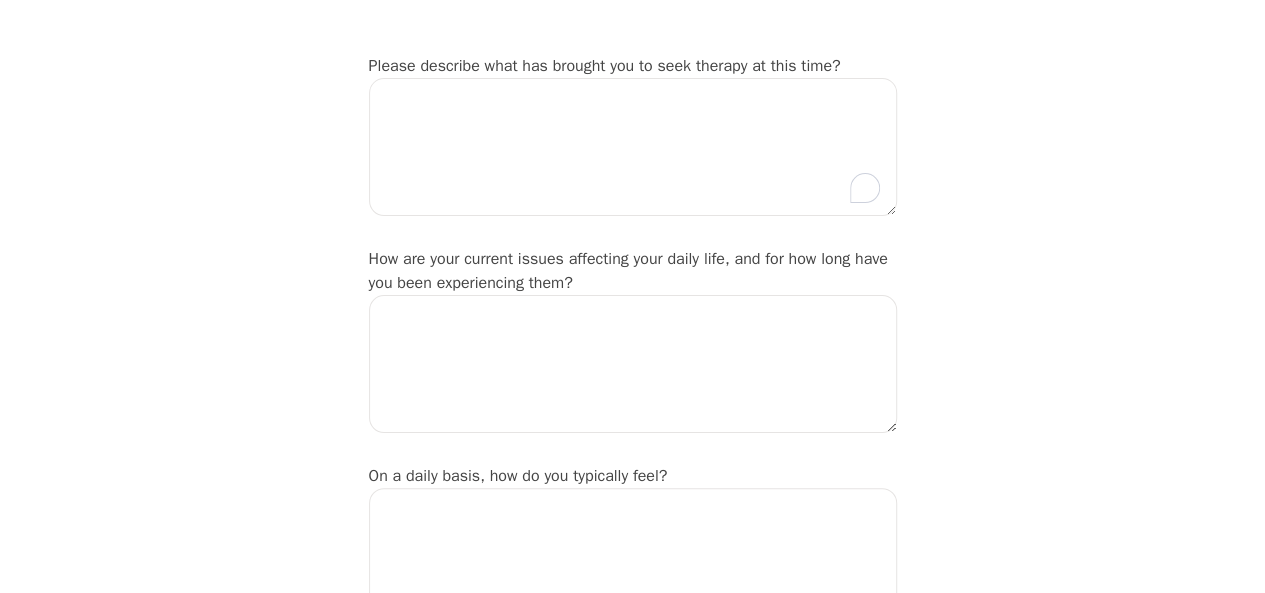 scroll, scrollTop: 0, scrollLeft: 0, axis: both 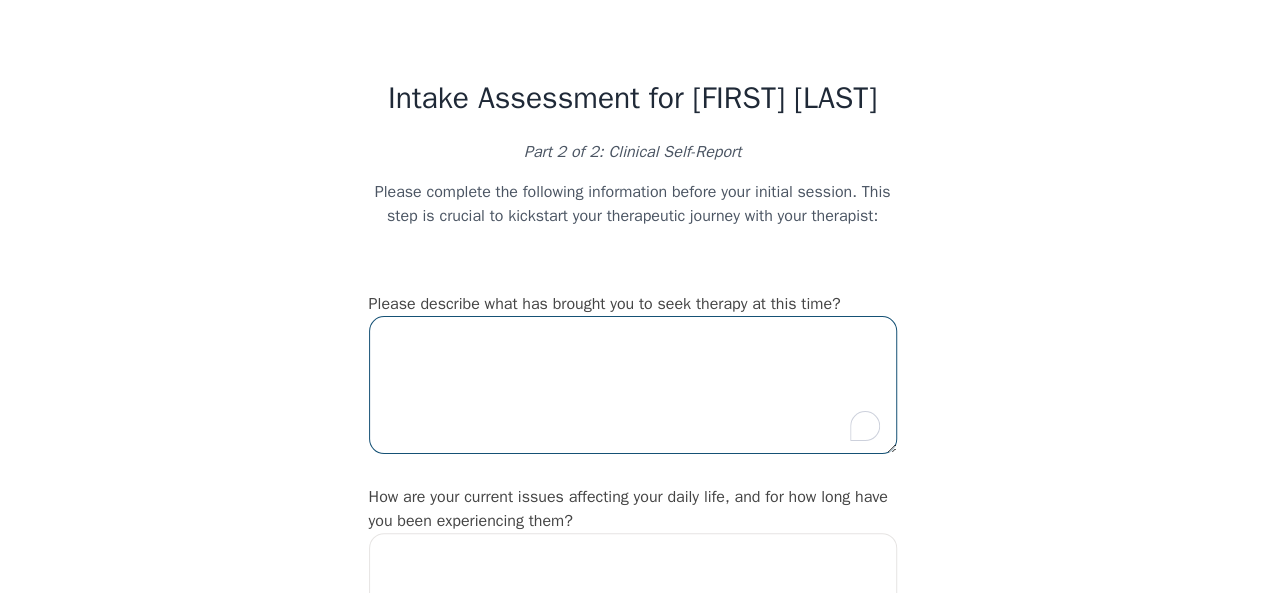 click at bounding box center [633, 385] 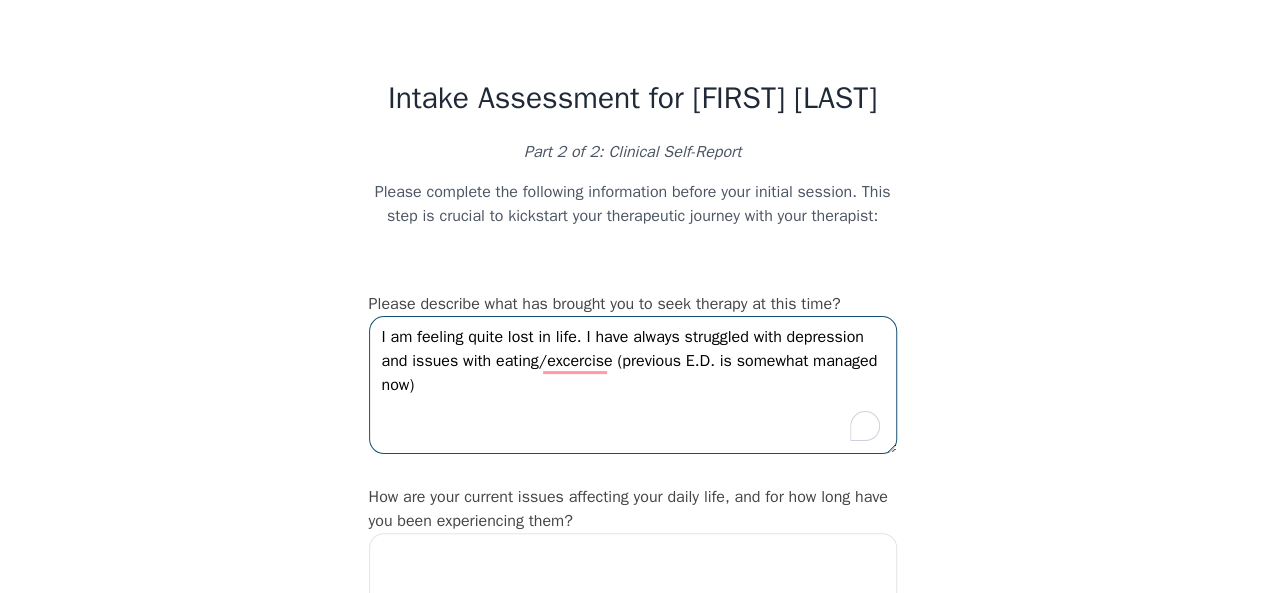 click on "I am feeling quite lost in life. I have always struggled with depression and issues with eating/excercise (previous E.D. is somewhat managed now)" at bounding box center (633, 385) 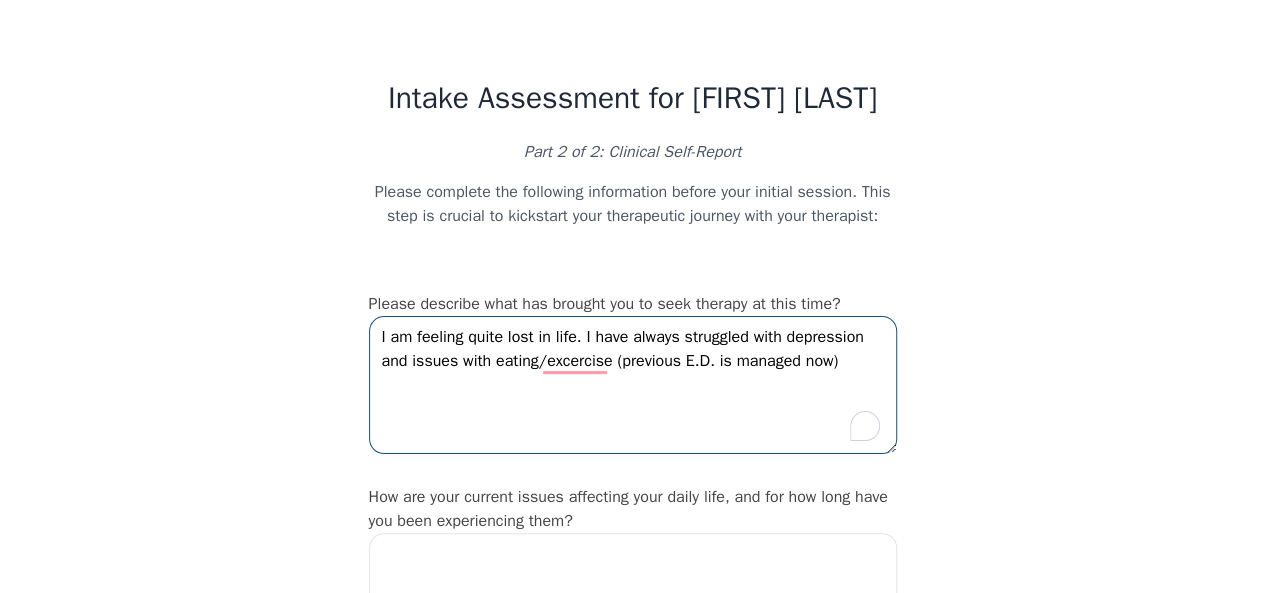 click on "I am feeling quite lost in life. I have always struggled with depression and issues with eating/excercise (previous E.D. is managed now)" at bounding box center (633, 385) 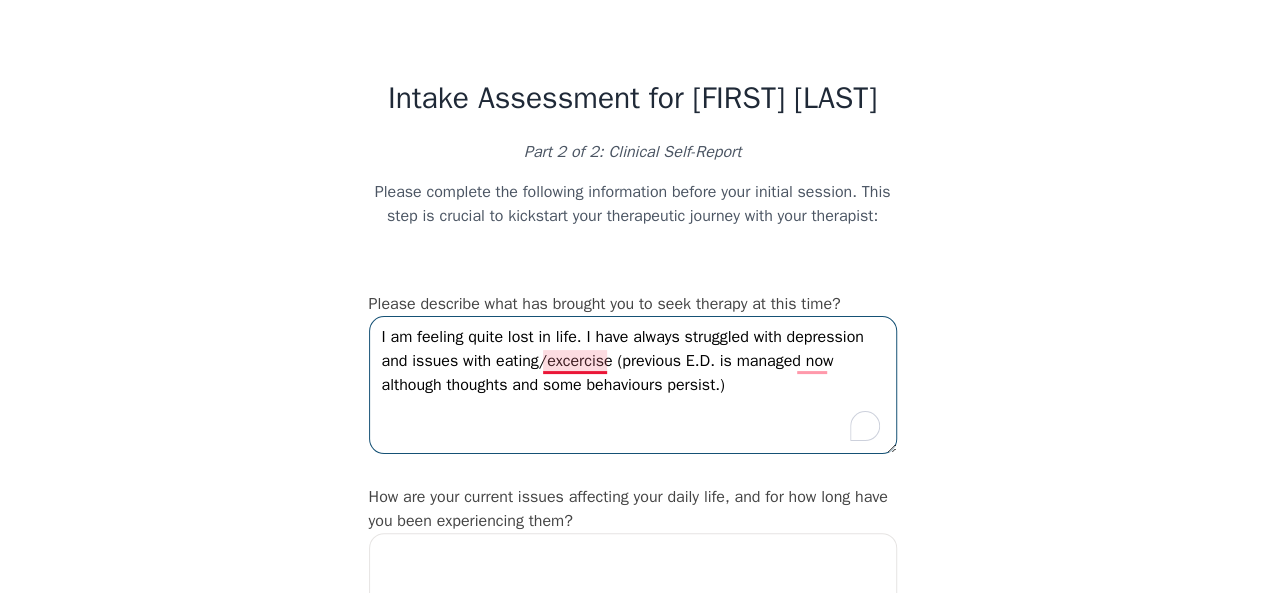 click on "I am feeling quite lost in life. I have always struggled with depression and issues with eating/excercise (previous E.D. is managed now although thoughts and some behaviours persist.)" at bounding box center (633, 385) 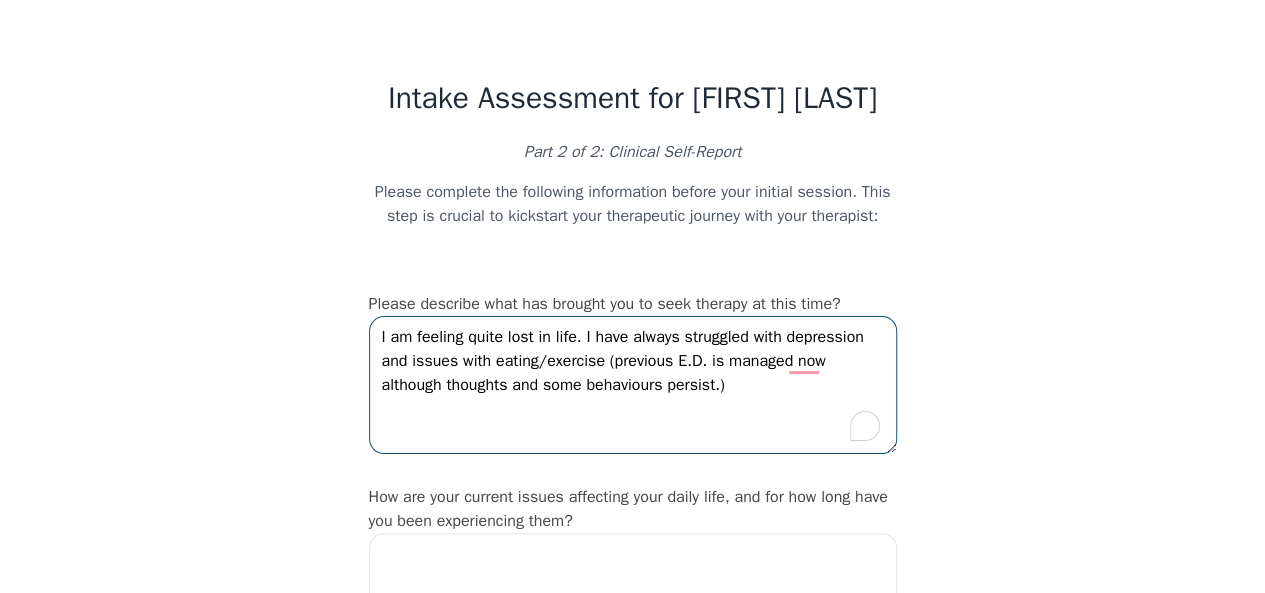 click on "I am feeling quite lost in life. I have always struggled with depression and issues with eating/exercise (previous E.D. is managed now although thoughts and some behaviours persist.)" at bounding box center (633, 385) 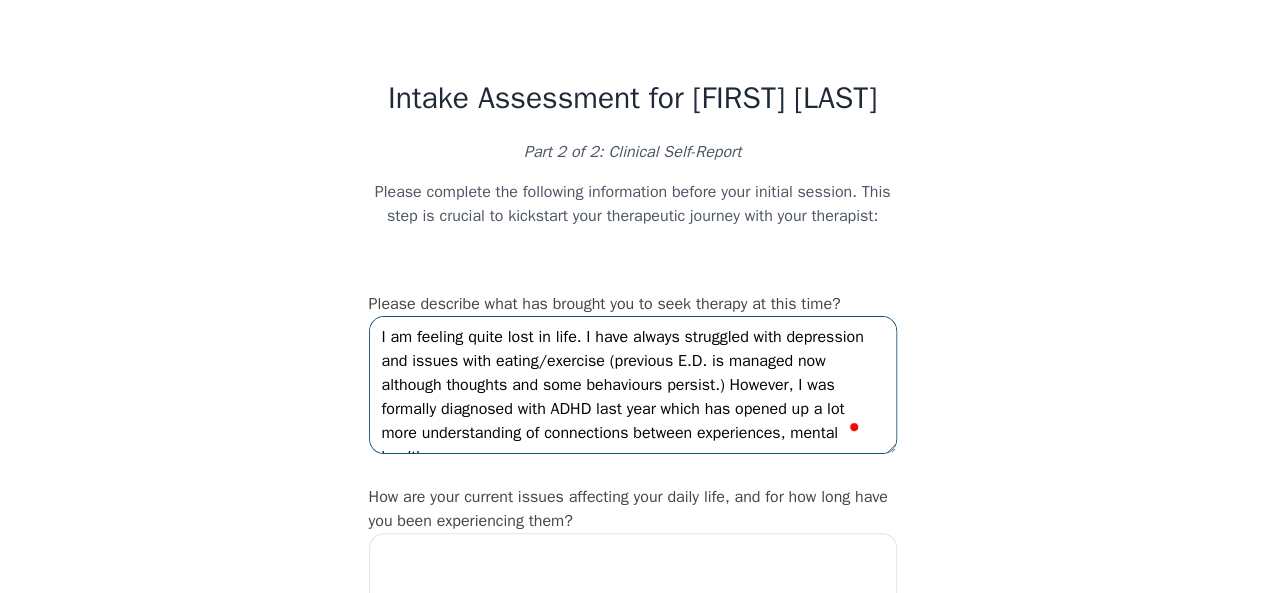 scroll, scrollTop: 14, scrollLeft: 0, axis: vertical 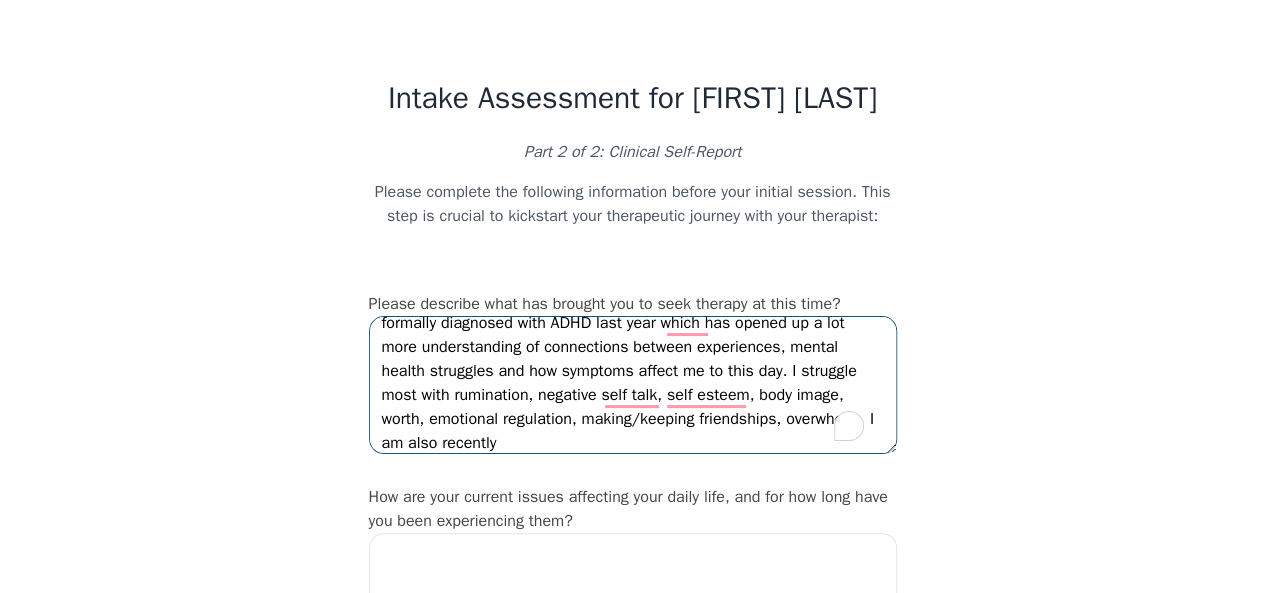 click on "I am feeling quite lost in life. I have always struggled with depression and issues with eating/exercise (previous E.D. is managed now although thoughts and some behaviours persist.) However, I was formally diagnosed with ADHD last year which has opened up a lot more understanding of connections between experiences, mental health struggles and how symptoms affect me to this day. I struggle most with rumination, negative self talk, self esteem, body image, worth, emotional regulation, making/keeping friendships, overwhelm. I am also recently" at bounding box center (633, 385) 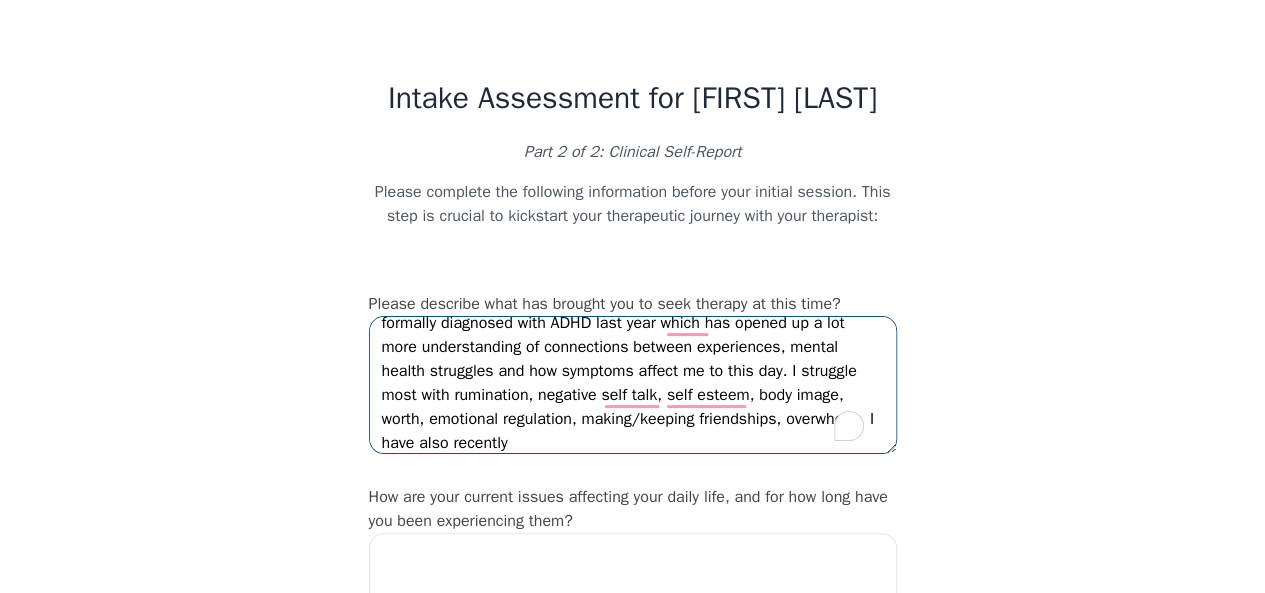 click on "I am feeling quite lost in life. I have always struggled with depression and issues with eating/exercise (previous E.D. is managed now although thoughts and some behaviours persist.) However, I was formally diagnosed with ADHD last year which has opened up a lot more understanding of connections between experiences, mental health struggles and how symptoms affect me to this day. I struggle most with rumination, negative self talk, self esteem, body image, worth, emotional regulation, making/keeping friendships, overwhelm. I have also recently" at bounding box center (633, 385) 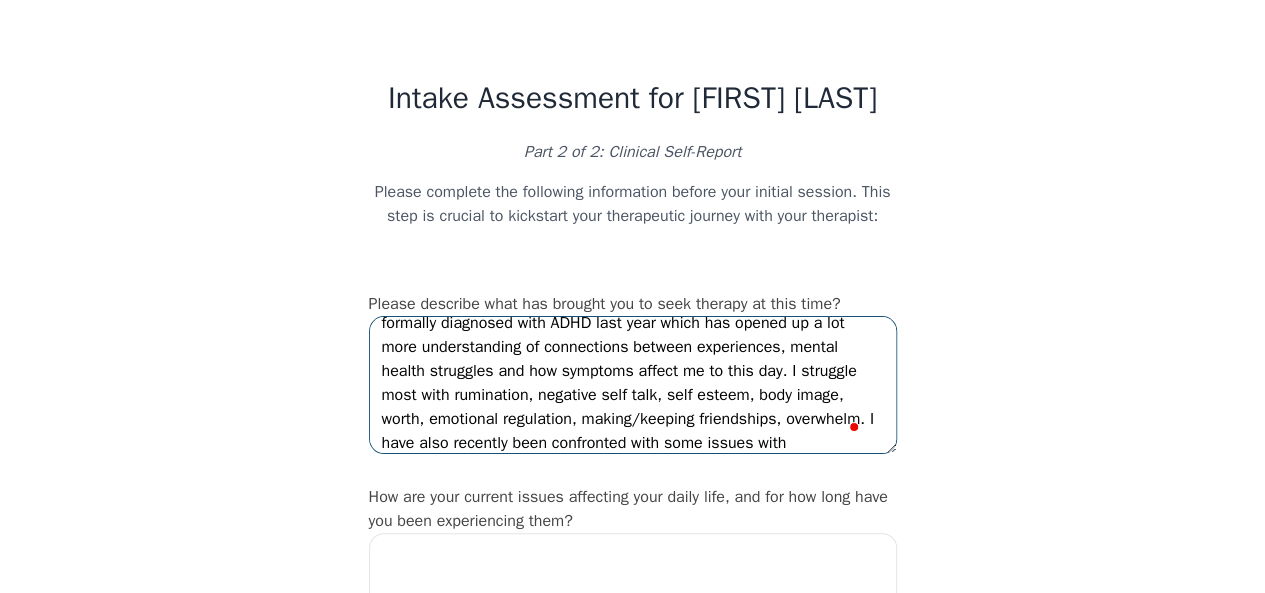 scroll, scrollTop: 110, scrollLeft: 0, axis: vertical 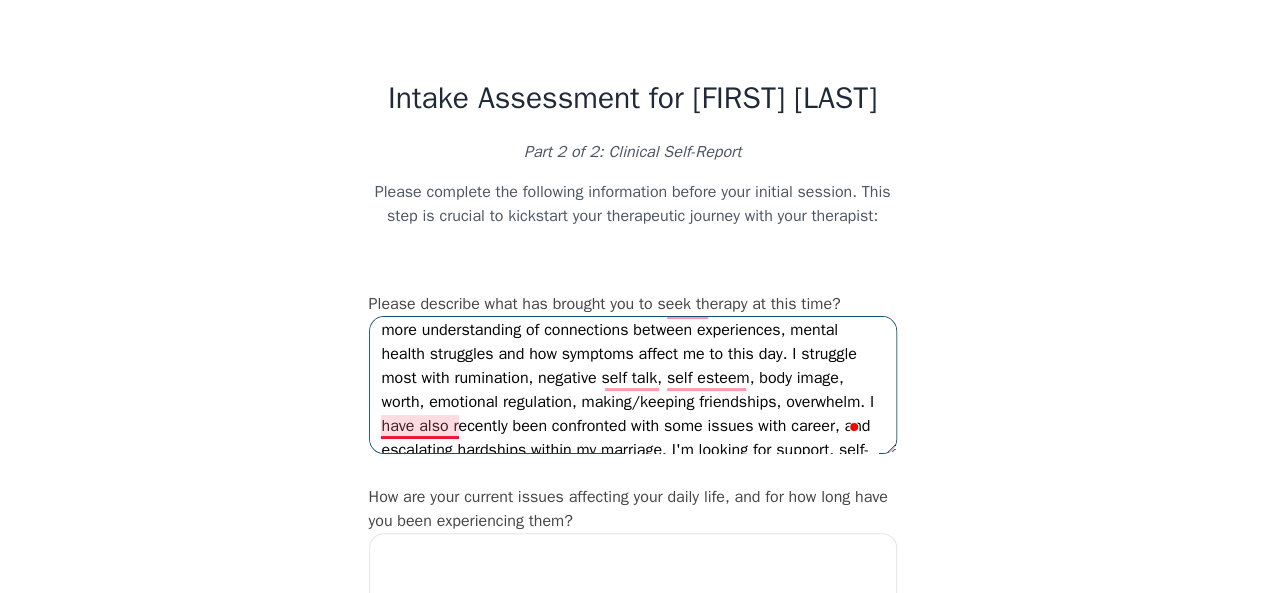 click on "I am feeling quite lost in life. I have always struggled with depression and issues with eating/exercise (previous E.D. is managed now although thoughts and some behaviours persist.) However, I was formally diagnosed with ADHD last year which has opened up a lot more understanding of connections between experiences, mental health struggles and how symptoms affect me to this day. I struggle most with rumination, negative self talk, self esteem, body image, worth, emotional regulation, making/keeping friendships, overwhelm. I have also recently been confronted with some issues with career, and escalating hardships within my marriage. I'm looking for support, self-improvement and guidance." at bounding box center [633, 385] 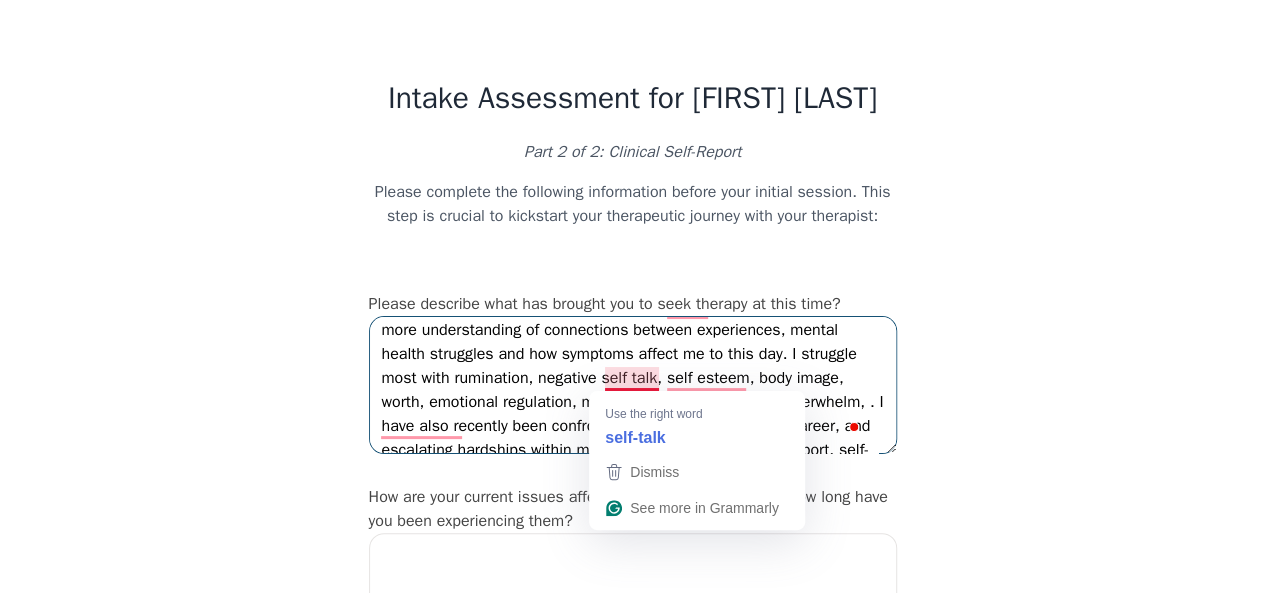 click on "I am feeling quite lost in life. I have always struggled with depression and issues with eating/exercise (previous E.D. is managed now although thoughts and some behaviours persist.) However, I was formally diagnosed with ADHD last year which has opened up a lot more understanding of connections between experiences, mental health struggles and how symptoms affect me to this day. I struggle most with rumination, negative self talk, self esteem, body image, worth, emotional regulation, making/keeping friendships, overwhelm, . I have also recently been confronted with some issues with career, and escalating hardships within my marriage. I'm looking for support, self-improvement and guidance." at bounding box center (633, 385) 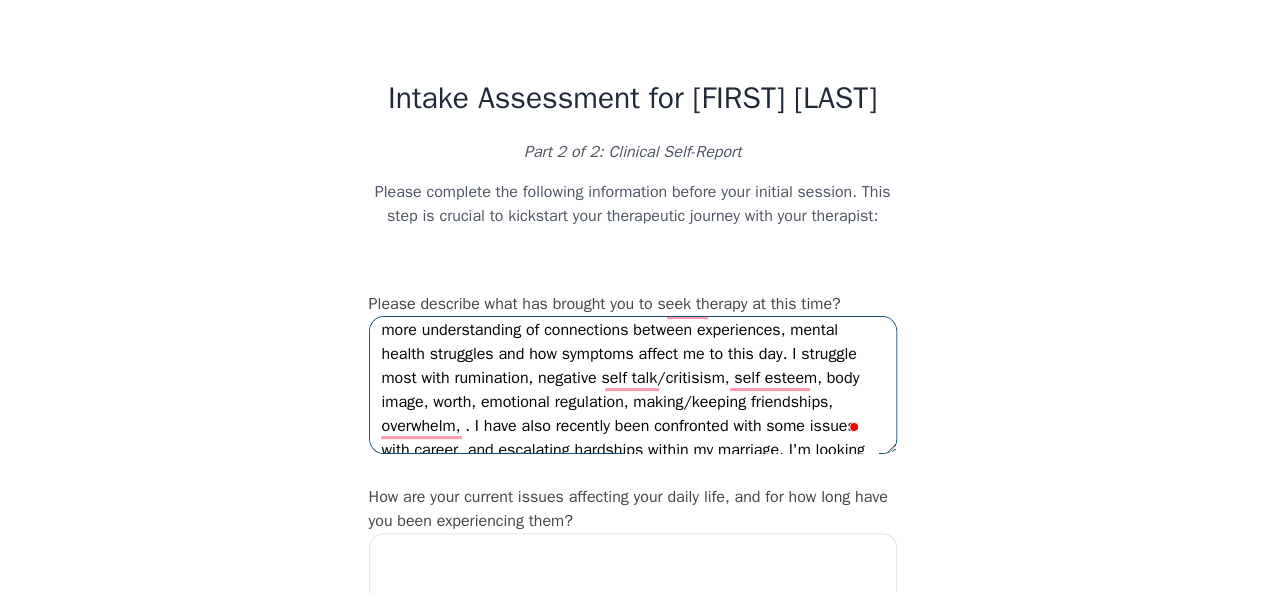 click on "I am feeling quite lost in life. I have always struggled with depression and issues with eating/exercise (previous E.D. is managed now although thoughts and some behaviours persist.) However, I was formally diagnosed with ADHD last year which has opened up a lot more understanding of connections between experiences, mental health struggles and how symptoms affect me to this day. I struggle most with rumination, negative self talk/critisism, self esteem, body image, worth, emotional regulation, making/keeping friendships, overwhelm, . I have also recently been confronted with some issues with career, and escalating hardships within my marriage. I'm looking for support, self-improvement and guidance." at bounding box center [633, 385] 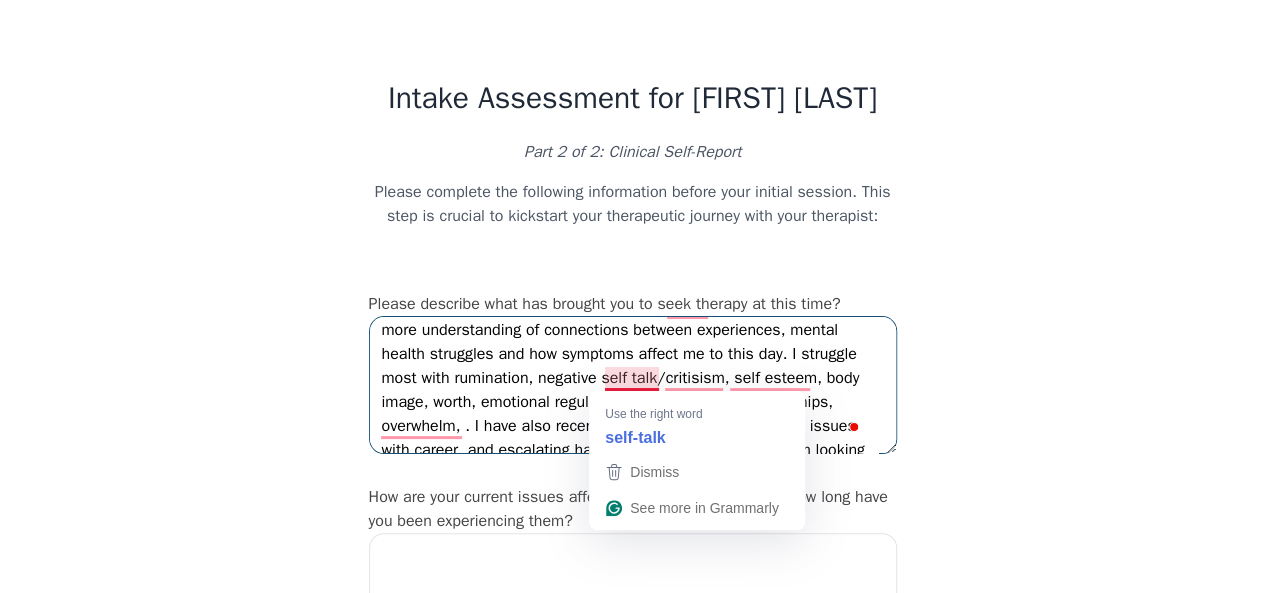 click on "I am feeling quite lost in life. I have always struggled with depression and issues with eating/exercise (previous E.D. is managed now although thoughts and some behaviours persist.) However, I was formally diagnosed with ADHD last year which has opened up a lot more understanding of connections between experiences, mental health struggles and how symptoms affect me to this day. I struggle most with rumination, negative self talk/critisism, self esteem, body image, worth, emotional regulation, making/keeping friendships, overwhelm, . I have also recently been confronted with some issues with career, and escalating hardships within my marriage. I'm looking for support, self-improvement and guidance." at bounding box center (633, 385) 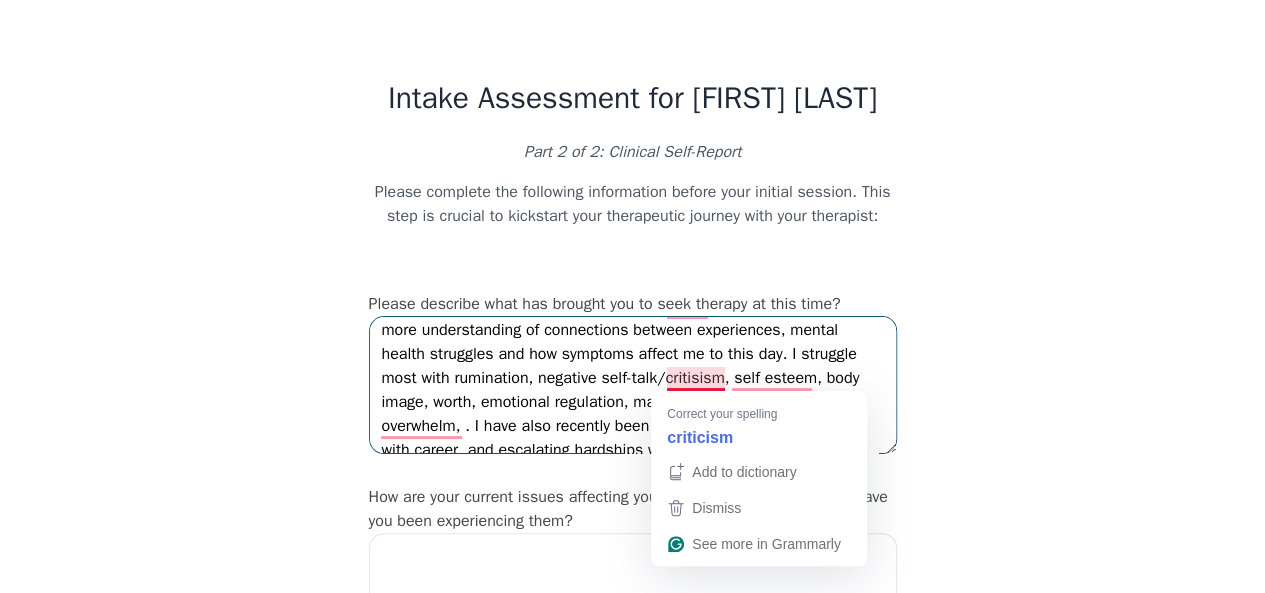 click on "I am feeling quite lost in life. I have always struggled with depression and issues with eating/exercise (previous E.D. is managed now although thoughts and some behaviours persist.) However, I was formally diagnosed with ADHD last year which has opened up a lot more understanding of connections between experiences, mental health struggles and how symptoms affect me to this day. I struggle most with rumination, negative self-talk/critisism, self esteem, body image, worth, emotional regulation, making/keeping friendships, overwhelm, . I have also recently been confronted with some issues with career, and escalating hardships within my marriage. I'm looking for support, self-improvement and guidance." at bounding box center (633, 385) 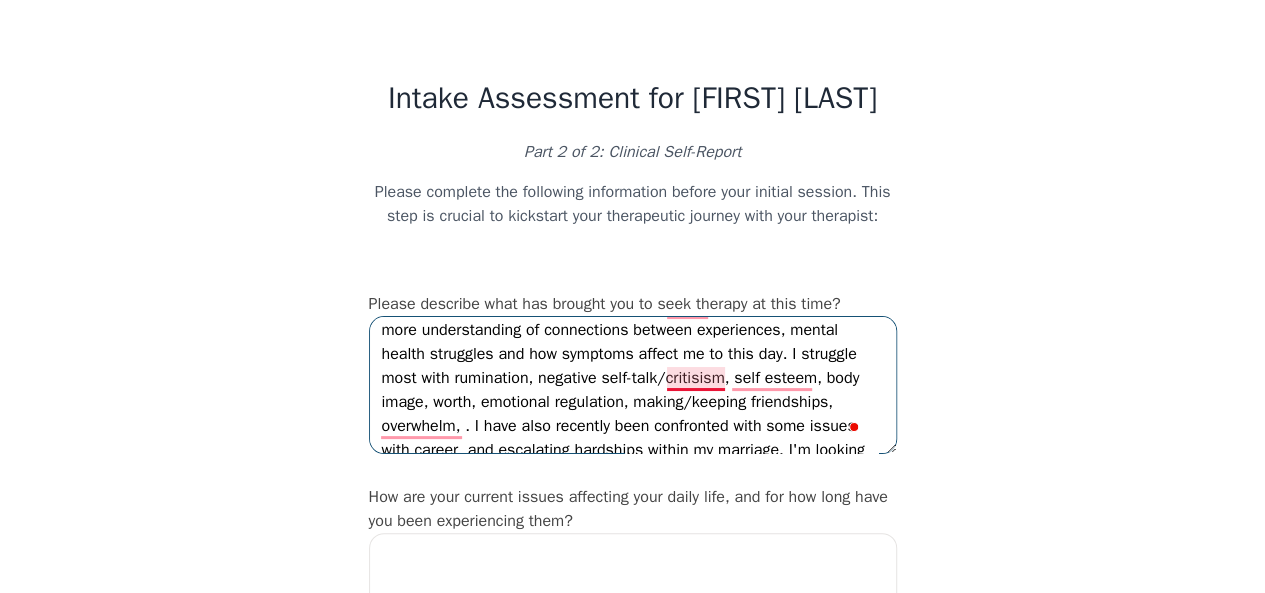 click on "I am feeling quite lost in life. I have always struggled with depression and issues with eating/exercise (previous E.D. is managed now although thoughts and some behaviours persist.) However, I was formally diagnosed with ADHD last year which has opened up a lot more understanding of connections between experiences, mental health struggles and how symptoms affect me to this day. I struggle most with rumination, negative self-talk/critisism, self esteem, body image, worth, emotional regulation, making/keeping friendships, overwhelm, . I have also recently been confronted with some issues with career, and escalating hardships within my marriage. I'm looking for support, self-improvement and guidance." at bounding box center [633, 385] 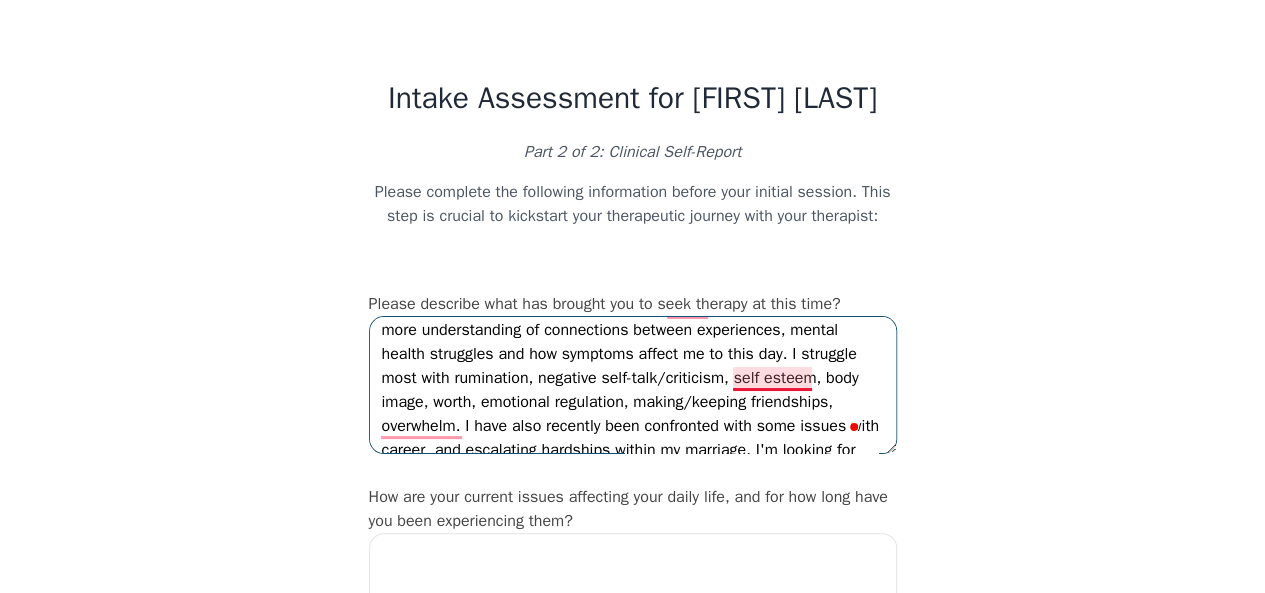 click on "I am feeling quite lost in life. I have always struggled with depression and issues with eating/exercise (previous E.D. is managed now although thoughts and some behaviours persist.) However, I was formally diagnosed with ADHD last year which has opened up a lot more understanding of connections between experiences, mental health struggles and how symptoms affect me to this day. I struggle most with rumination, negative self-talk/criticism, self esteem, body image, worth, emotional regulation, making/keeping friendships, overwhelm. I have also recently been confronted with some issues with career, and escalating hardships within my marriage. I'm looking for support, self-improvement and guidance." at bounding box center [633, 385] 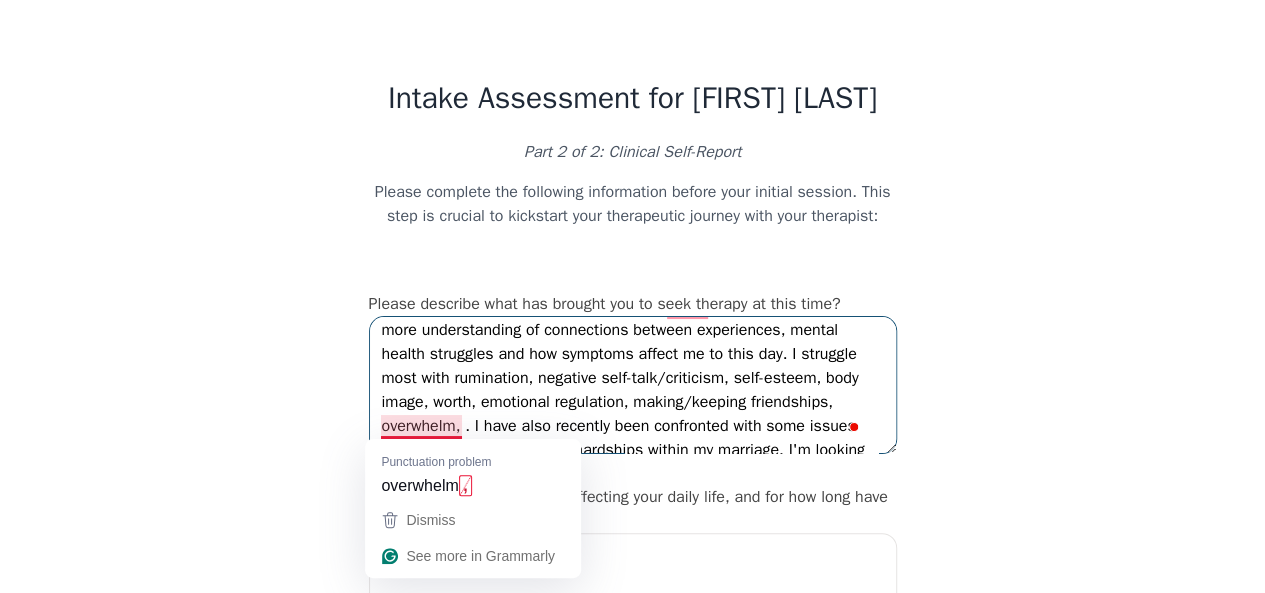 click on "Punctuation problem overwhelm ," at bounding box center (473, 470) 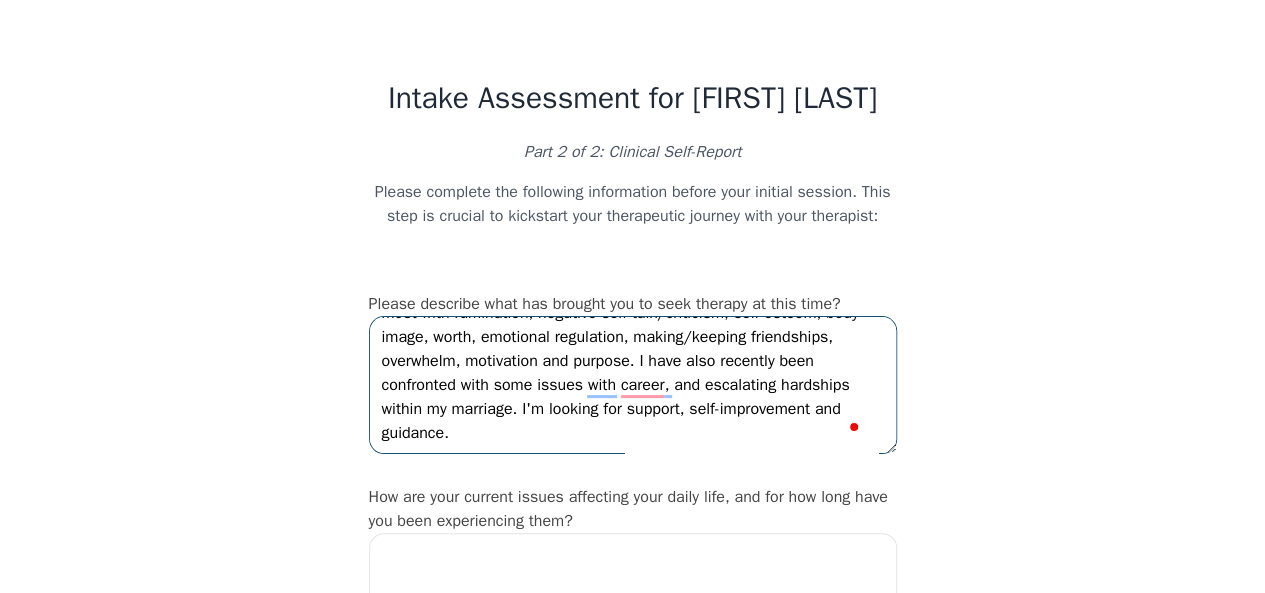click on "I am feeling quite lost in life. I have always struggled with depression and issues with eating/exercise (previous E.D. is managed now although thoughts and some behaviours persist.) However, I was formally diagnosed with ADHD last year which has opened up a lot more understanding of connections between experiences, mental health struggles and how symptoms affect me to this day. I struggle most with rumination, negative self-talk/criticism, self-esteem, body image, worth, emotional regulation, making/keeping friendships, overwhelm, motivation and purpose. I have also recently been confronted with some issues with career, and escalating hardships within my marriage. I'm looking for support, self-improvement and guidance." at bounding box center (633, 385) 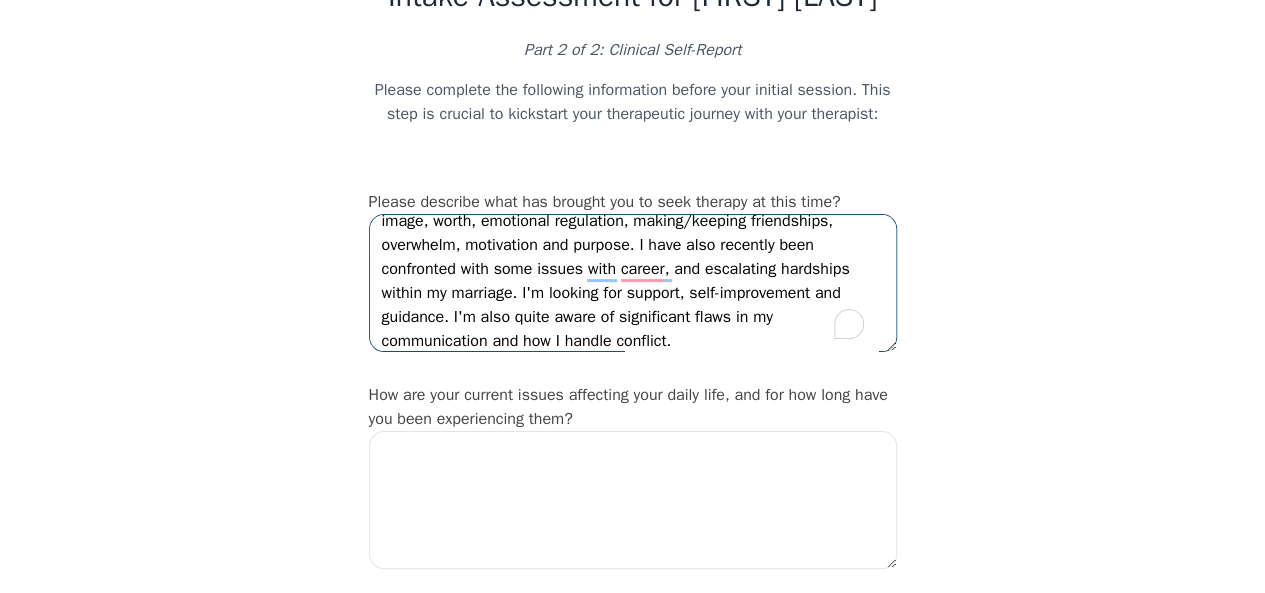 click on "I am feeling quite lost in life. I have always struggled with depression and issues with eating/exercise (previous E.D. is managed now although thoughts and some behaviours persist.) However, I was formally diagnosed with ADHD last year which has opened up a lot more understanding of connections between experiences, mental health struggles and how symptoms affect me to this day. I struggle most with rumination, negative self-talk/criticism, self-esteem, body image, worth, emotional regulation, making/keeping friendships, overwhelm, motivation and purpose. I have also recently been confronted with some issues with career, and escalating hardships within my marriage. I'm looking for support, self-improvement and guidance. I'm also quite aware of significant flaws in my communication and how I handle conflict." at bounding box center [633, 283] 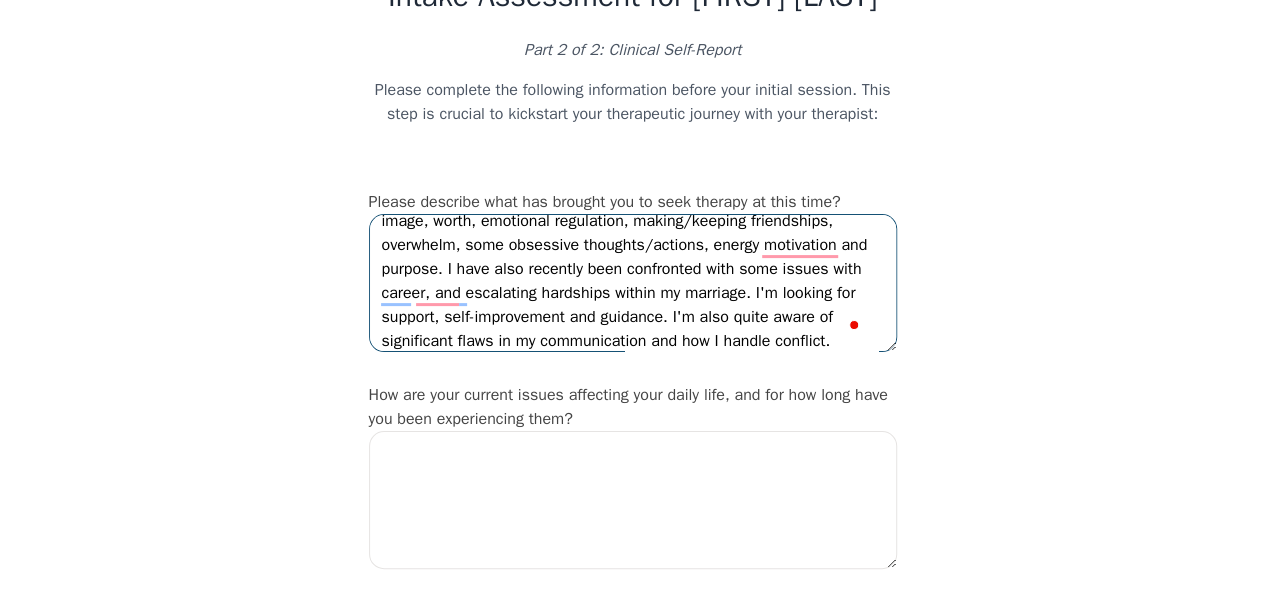 scroll, scrollTop: 192, scrollLeft: 0, axis: vertical 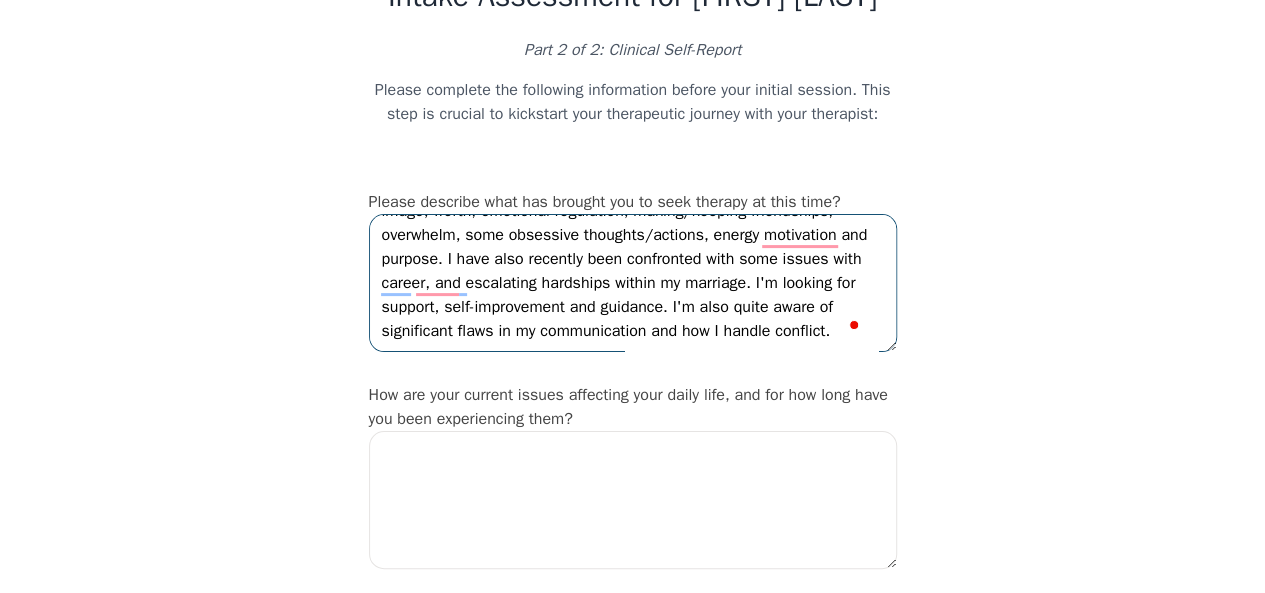 click on "I am feeling quite lost in life. I have always struggled with depression and issues with eating/exercise (previous E.D. is managed now although thoughts and some behaviours persist.) However, I was formally diagnosed with ADHD last year which has opened up a lot more understanding of connections between experiences, mental health struggles and how symptoms affect me to this day. I struggle most with rumination, negative self-talk/criticism, self-esteem, body image, worth, emotional regulation, making/keeping friendships, overwhelm, some obsessive thoughts/actions, energy motivation and purpose. I have also recently been confronted with some issues with career, and escalating hardships within my marriage. I'm looking for support, self-improvement and guidance. I'm also quite aware of significant flaws in my communication and how I handle conflict." at bounding box center (633, 283) 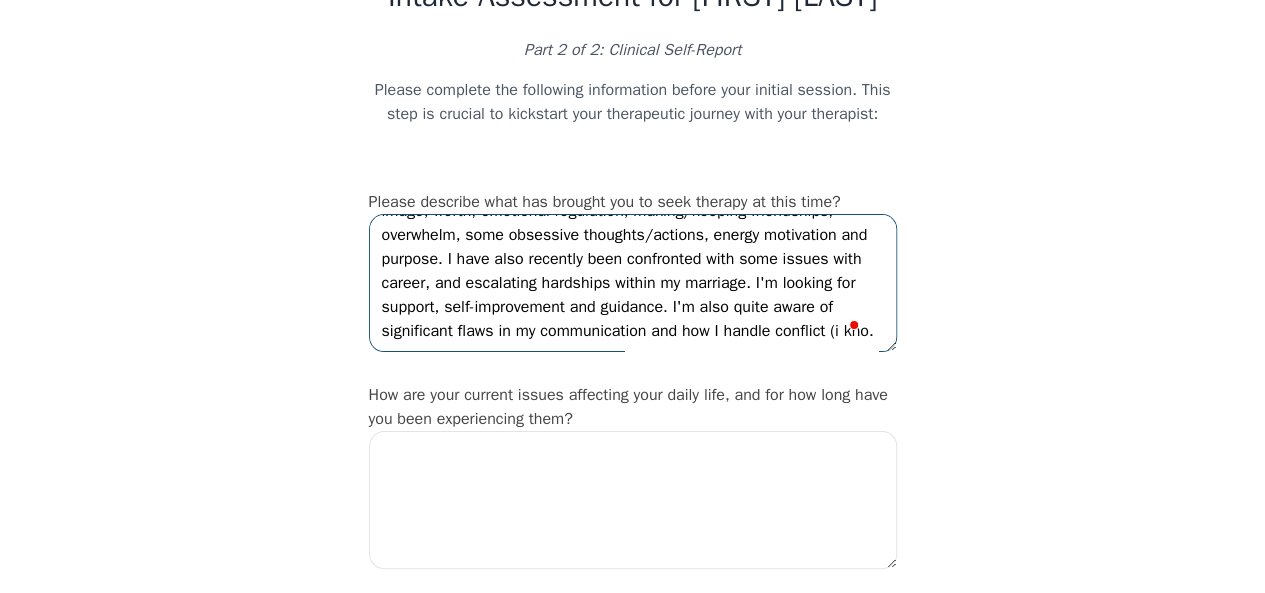scroll, scrollTop: 206, scrollLeft: 0, axis: vertical 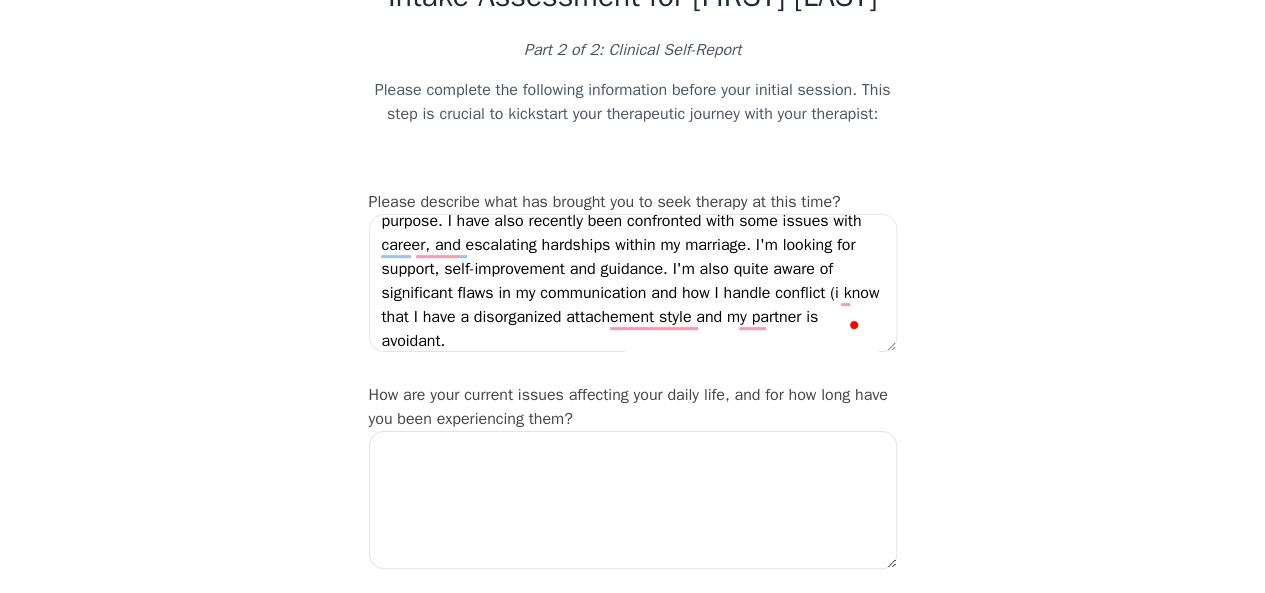 click at bounding box center [855, 325] 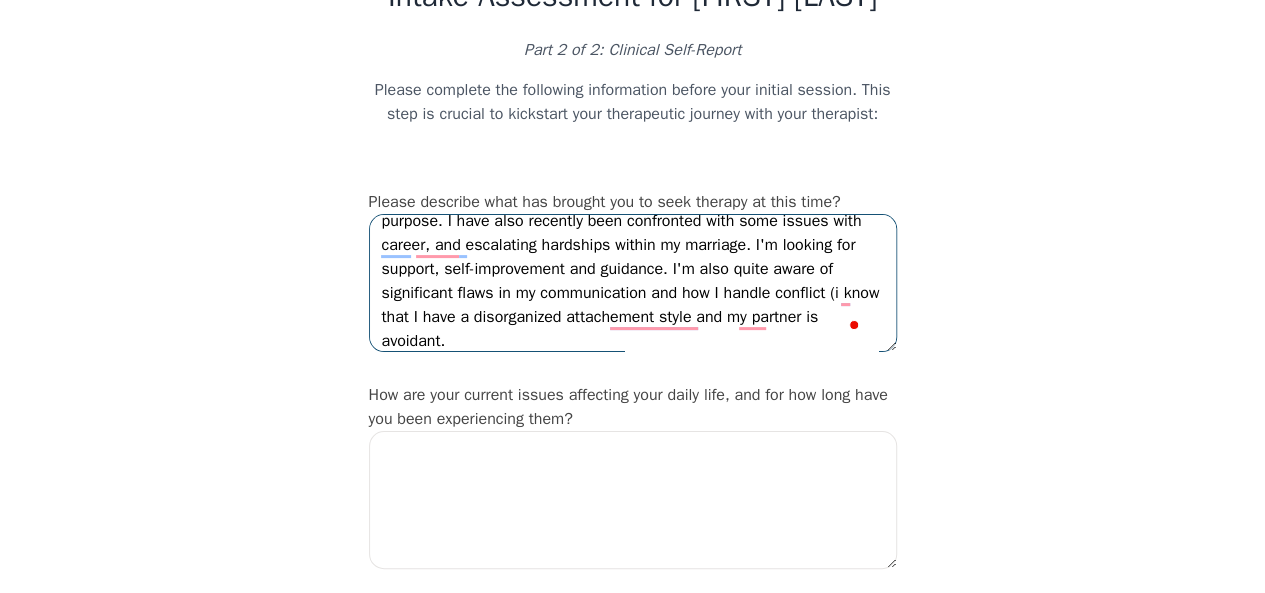 click on "I am feeling quite lost in life. I have always struggled with depression and issues with eating/exercise (previous E.D. is managed now although thoughts and some behaviours persist.) However, I was formally diagnosed with ADHD last year which has opened up a lot more understanding of connections between experiences, mental health struggles and how symptoms affect me to this day. I struggle most with rumination, negative self-talk/criticism, self-esteem, body image, worth, emotional regulation, making/keeping friendships, overwhelm, some obsessive thoughts/actions, energy motivation and purpose. I have also recently been confronted with some issues with career, and escalating hardships within my marriage. I'm looking for support, self-improvement and guidance. I'm also quite aware of significant flaws in my communication and how I handle conflict (i know that I have a disorganized attachement style and my partner is avoidant." at bounding box center (633, 283) 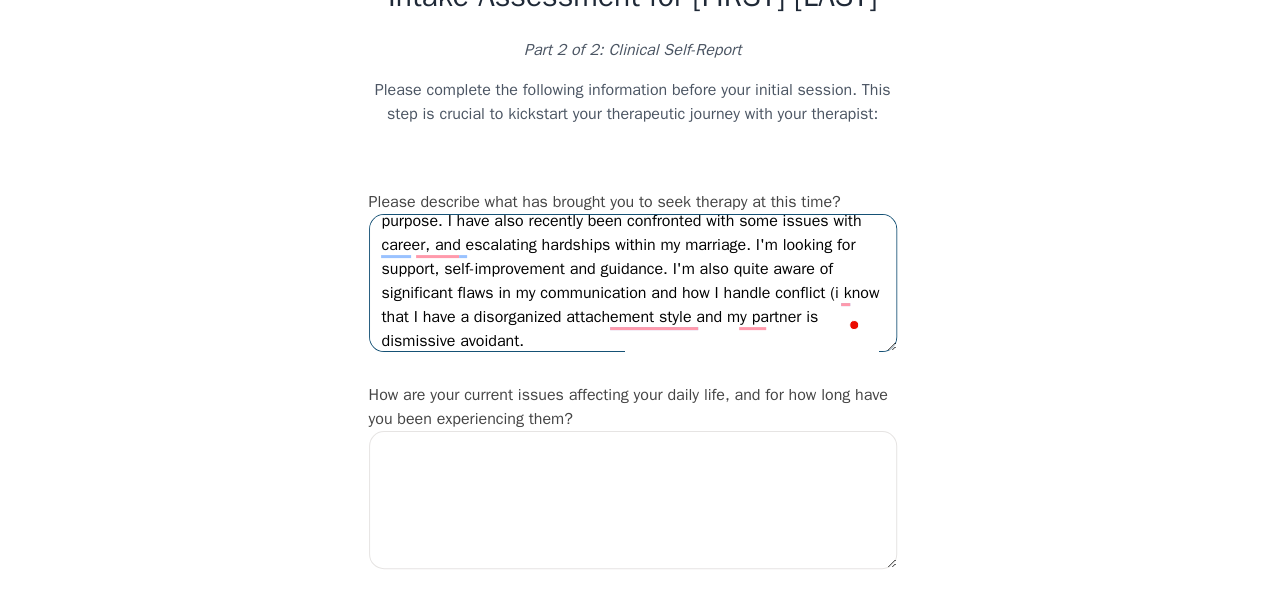 click on "I am feeling quite lost in life. I have always struggled with depression and issues with eating/exercise (previous E.D. is managed now although thoughts and some behaviours persist.) However, I was formally diagnosed with ADHD last year which has opened up a lot more understanding of connections between experiences, mental health struggles and how symptoms affect me to this day. I struggle most with rumination, negative self-talk/criticism, self-esteem, body image, worth, emotional regulation, making/keeping friendships, overwhelm, some obsessive thoughts/actions, energy motivation and purpose. I have also recently been confronted with some issues with career, and escalating hardships within my marriage. I'm looking for support, self-improvement and guidance. I'm also quite aware of significant flaws in my communication and how I handle conflict (i know that I have a disorganized attachement style and my partner is dismissive avoidant." at bounding box center [633, 283] 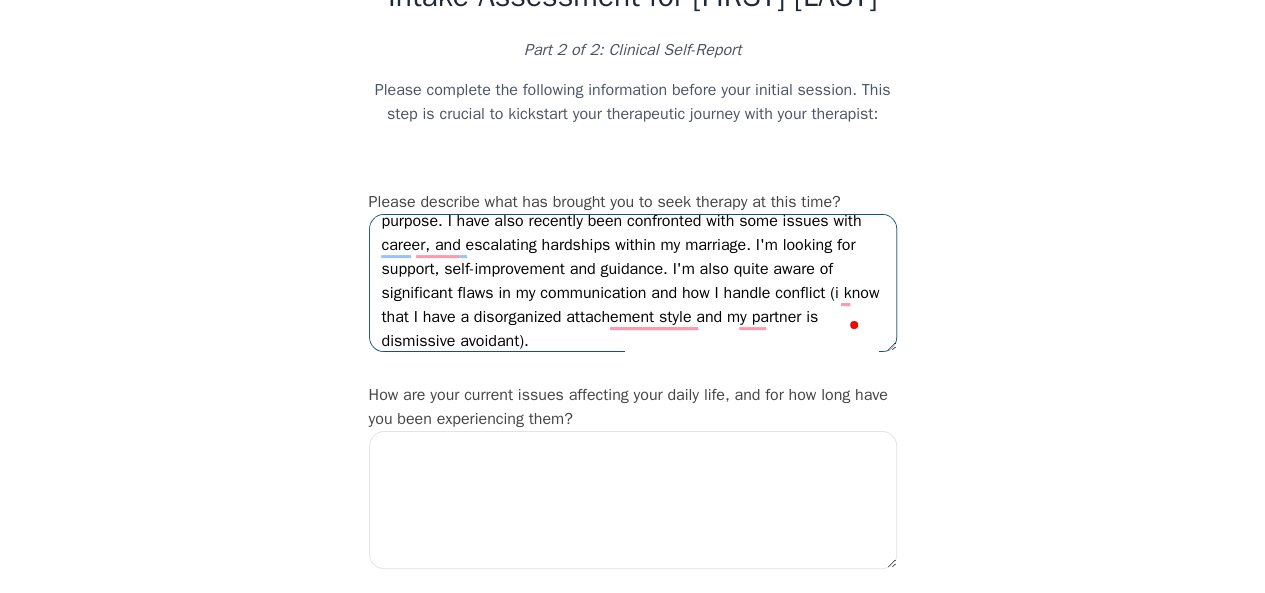 scroll, scrollTop: 198, scrollLeft: 0, axis: vertical 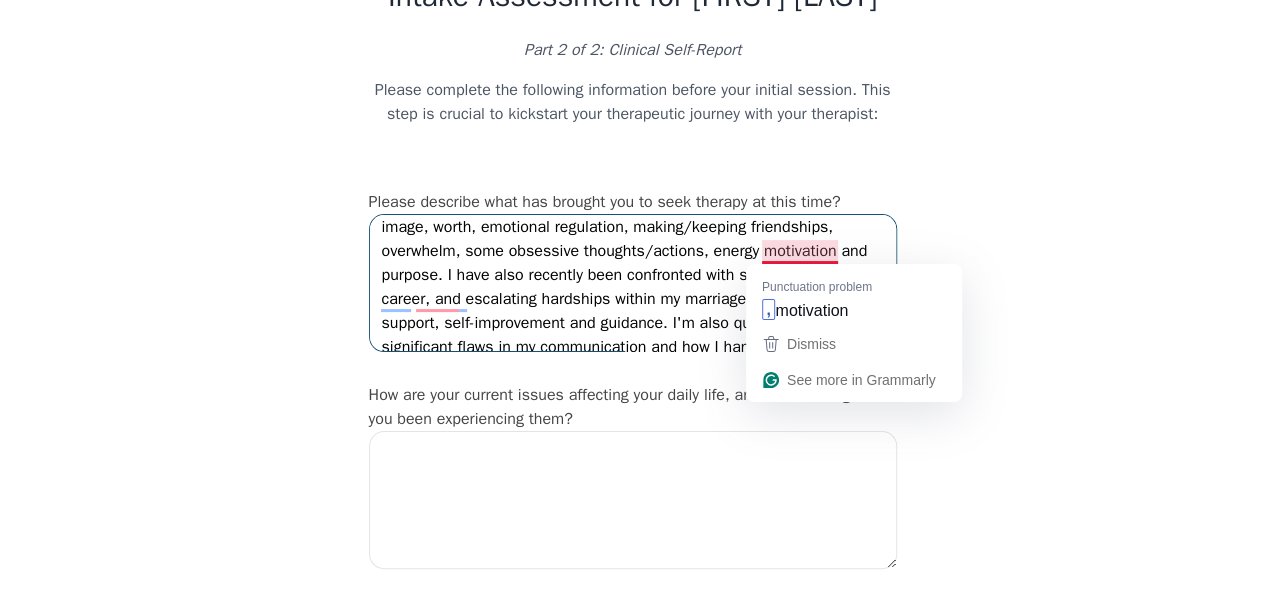 click on "I am feeling quite lost in life. I have always struggled with depression and issues with eating/exercise (previous E.D. is managed now although thoughts and some behaviours persist.) However, I was formally diagnosed with ADHD last year which has opened up a lot more understanding of connections between experiences, mental health struggles and how symptoms affect me to this day. I struggle most with rumination, negative self-talk/criticism, self-esteem, body image, worth, emotional regulation, making/keeping friendships, overwhelm, some obsessive thoughts/actions, energy motivation and purpose. I have also recently been confronted with some issues with career, and escalating hardships within my marriage. I'm looking for support, self-improvement and guidance. I'm also quite aware of significant flaws in my communication and how I handle conflict (i know that I have a disorganized attachement style and my partner is dismissive avoidant)." at bounding box center (633, 283) 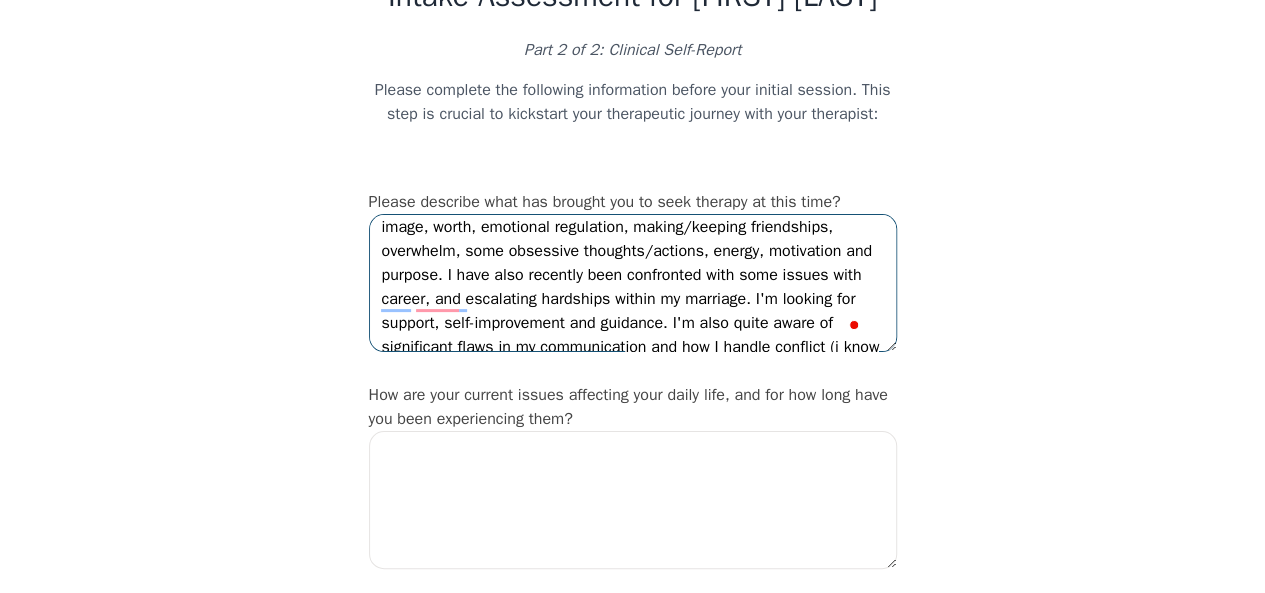 click on "I am feeling quite lost in life. I have always struggled with depression and issues with eating/exercise (previous E.D. is managed now although thoughts and some behaviours persist.) However, I was formally diagnosed with ADHD last year which has opened up a lot more understanding of connections between experiences, mental health struggles and how symptoms affect me to this day. I struggle most with rumination, negative self-talk/criticism, self-esteem, body image, worth, emotional regulation, making/keeping friendships, overwhelm, some obsessive thoughts/actions, energy, motivation and purpose. I have also recently been confronted with some issues with career, and escalating hardships within my marriage. I'm looking for support, self-improvement and guidance. I'm also quite aware of significant flaws in my communication and how I handle conflict (i know that I have a disorganized attachement style and my partner is dismissive avoidant)." at bounding box center (633, 283) 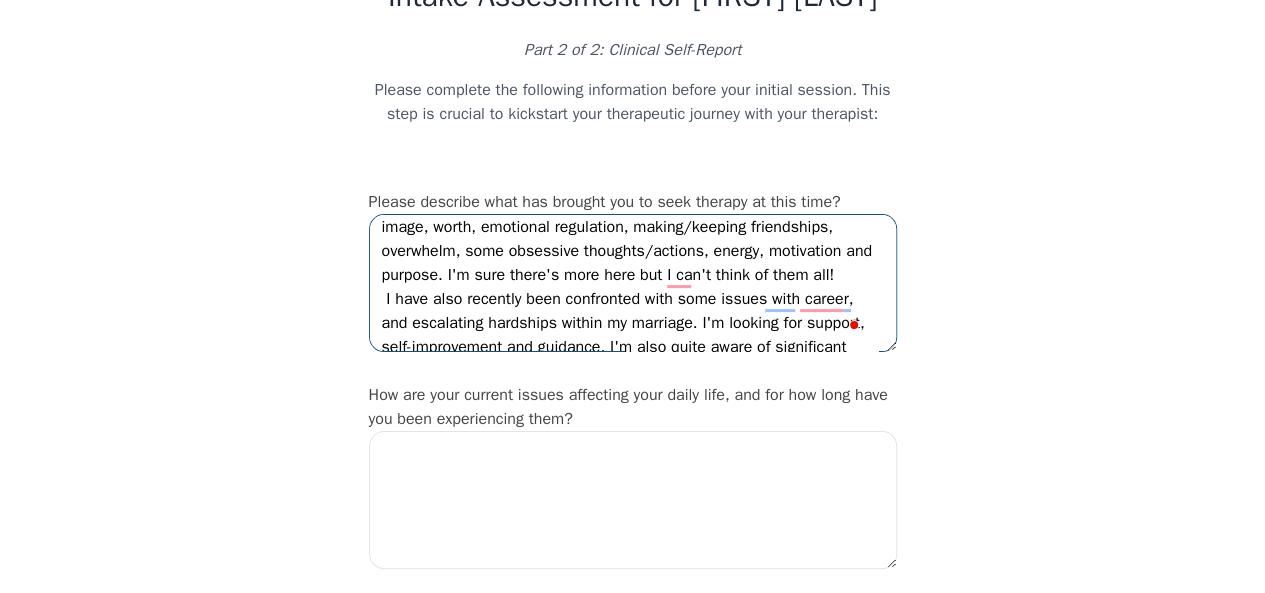 scroll, scrollTop: 249, scrollLeft: 0, axis: vertical 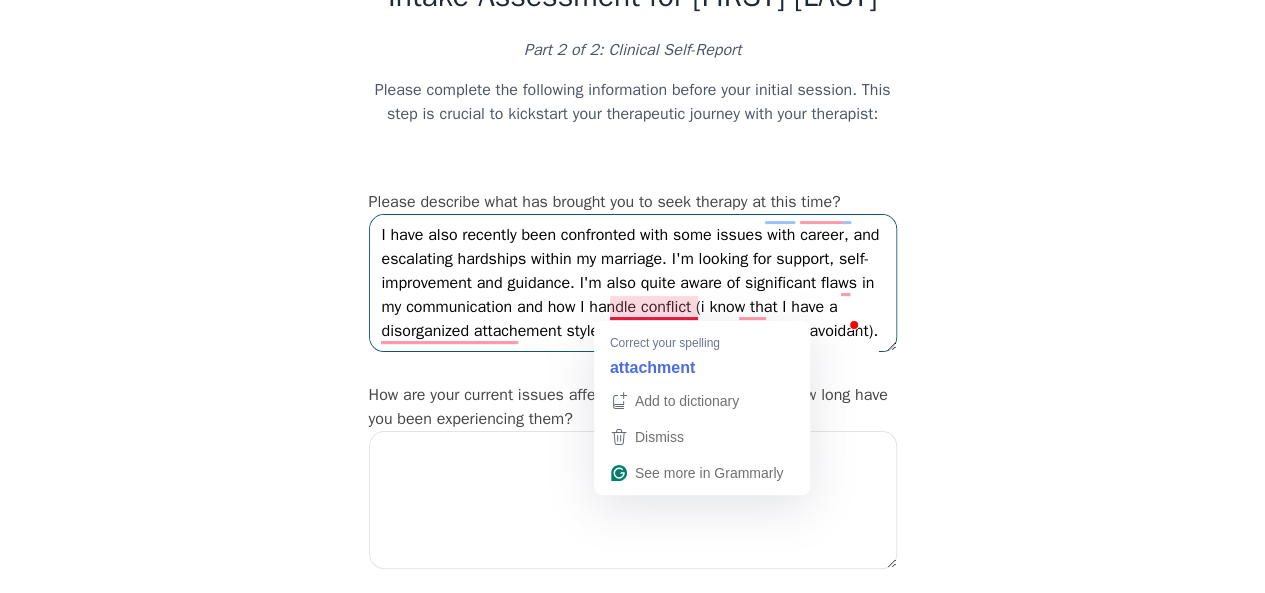 click on "I am feeling quite lost in life. I have always struggled with depression and issues with eating/exercise (previous E.D. is managed now although thoughts and some behaviours persist.) However, I was formally diagnosed with ADHD last year which has opened up a lot more understanding of connections between experiences, mental health struggles and how symptoms affect me to this day. I struggle most with rumination, negative self-talk/criticism, self-esteem, body image, worth, emotional regulation, making/keeping friendships, overwhelm, some obsessive thoughts/actions, energy, motivation and purpose. I'm sure there's more here but I can't think of them all!
I have also recently been confronted with some issues with career, and escalating hardships within my marriage. I'm looking for support, self-improvement and guidance. I'm also quite aware of significant flaws in my communication and how I handle conflict (i know that I have a disorganized attachement style and my partner is dismissive avoidant)." at bounding box center [633, 283] 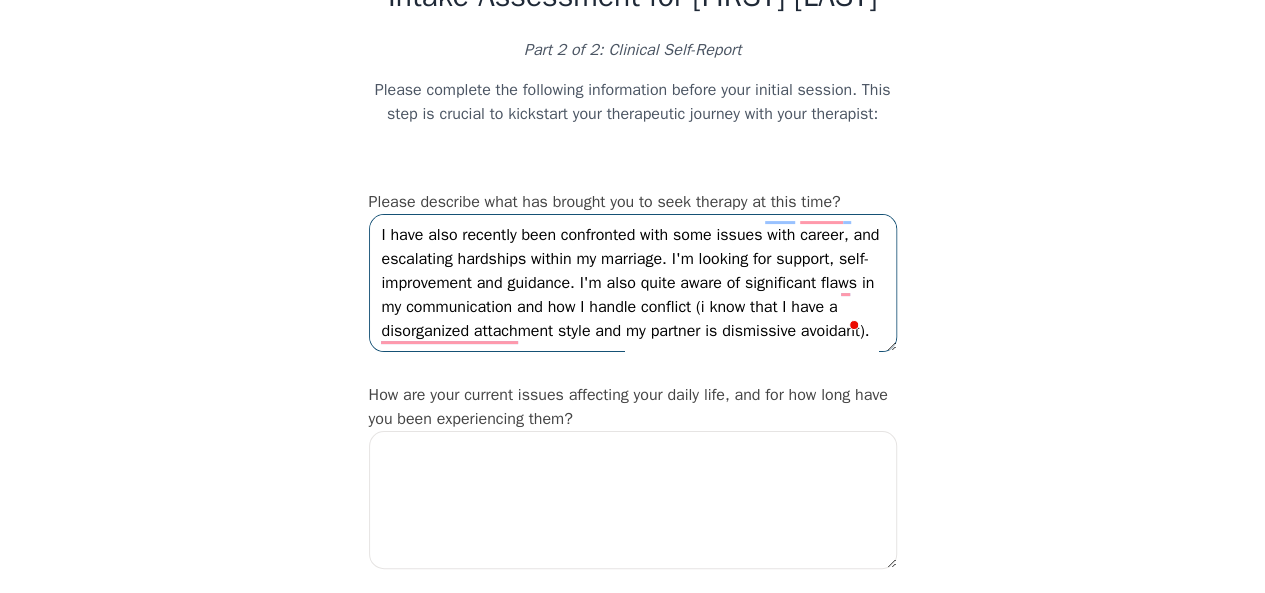 click on "I am feeling quite lost in life. I have always struggled with depression and issues with eating/exercise (previous E.D. is managed now although thoughts and some behaviours persist.) However, I was formally diagnosed with ADHD last year which has opened up a lot more understanding of connections between experiences, mental health struggles and how symptoms affect me to this day. I struggle most with rumination, negative self-talk/criticism, self-esteem, body image, worth, emotional regulation, making/keeping friendships, overwhelm, some obsessive thoughts/actions, energy, motivation and purpose. I'm sure there's more here but I can't think of them all!
I have also recently been confronted with some issues with career, and escalating hardships within my marriage. I'm looking for support, self-improvement and guidance. I'm also quite aware of significant flaws in my communication and how I handle conflict (i know that I have a disorganized attachment style and my partner is dismissive avoidant)." at bounding box center [633, 283] 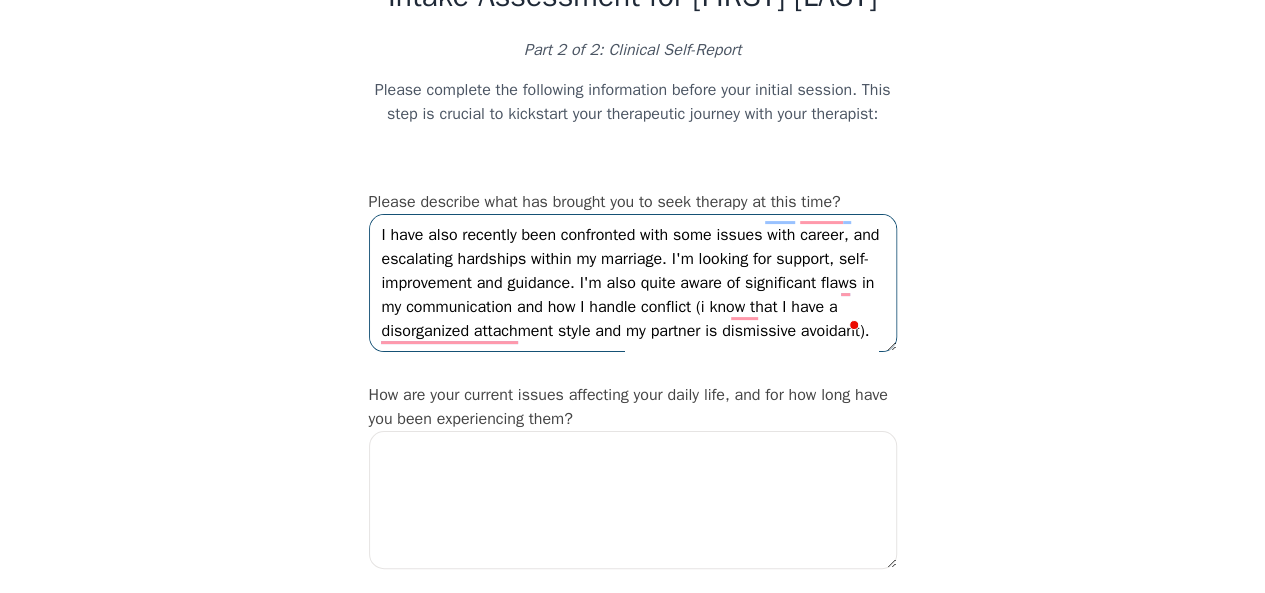click on "I am feeling quite lost in life. I have always struggled with depression and issues with eating/exercise (previous E.D. is managed now although thoughts and some behaviours persist.) However, I was formally diagnosed with ADHD last year which has opened up a lot more understanding of connections between experiences, mental health struggles and how symptoms affect me to this day. I struggle most with rumination, negative self-talk/criticism, self-esteem, body image, worth, emotional regulation, making/keeping friendships, overwhelm, some obsessive thoughts/actions, energy, motivation and purpose. I'm sure there's more here but I can't think of them all!
I have also recently been confronted with some issues with career, and escalating hardships within my marriage. I'm looking for support, self-improvement and guidance. I'm also quite aware of significant flaws in my communication and how I handle conflict (i know that I have a disorganized attachment style and my partner is dismissive avoidant)." at bounding box center (633, 283) 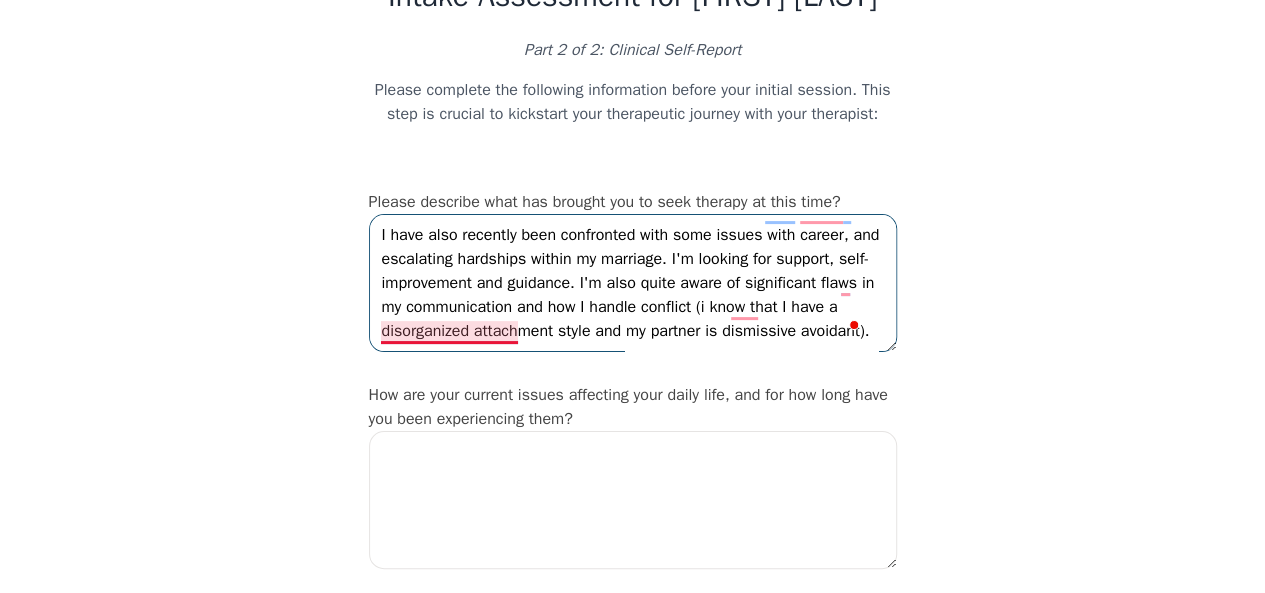 click on "I am feeling quite lost in life. I have always struggled with depression and issues with eating/exercise (previous E.D. is managed now although thoughts and some behaviours persist.) However, I was formally diagnosed with ADHD last year which has opened up a lot more understanding of connections between experiences, mental health struggles and how symptoms affect me to this day. I struggle most with rumination, negative self-talk/criticism, self-esteem, body image, worth, emotional regulation, making/keeping friendships, overwhelm, some obsessive thoughts/actions, energy, motivation and purpose. I'm sure there's more here but I can't think of them all!
I have also recently been confronted with some issues with career, and escalating hardships within my marriage. I'm looking for support, self-improvement and guidance. I'm also quite aware of significant flaws in my communication and how I handle conflict (i know that I have a disorganized attachment style and my partner is dismissive avoidant)." at bounding box center (633, 283) 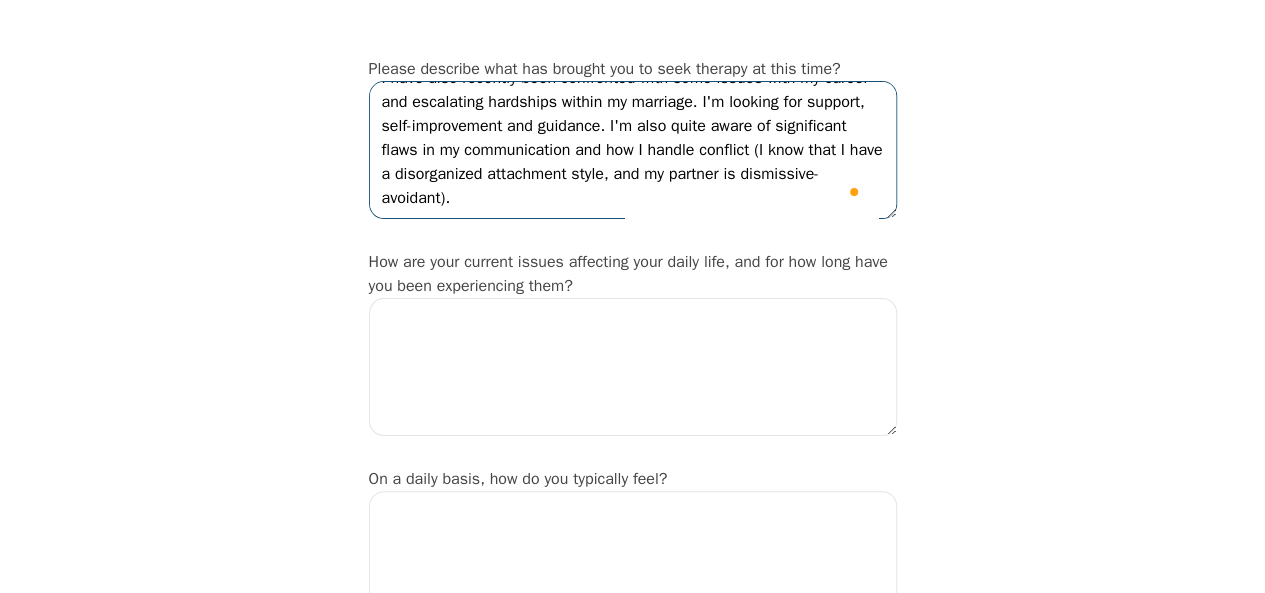 type on "I am feeling quite lost in life. I have always struggled with depression and issues with eating/exercise (previous E.D. is managed now, although thoughts and some behaviours persist.) However, I was formally diagnosed with ADHD last year, which has opened up a lot more understanding of connections between experiences, mental health struggles and how symptoms affect me to this day. I struggle most with rumination, negative self-talk/criticism, self-esteem, body image, worth, emotional regulation, making/keeping friendships, overwhelm, some obsessive thoughts/actions, energy, motivation and purpose. I'm sure there's more here, but I can't think of them all!
I have also recently been confronted with some issues with my career and escalating hardships within my marriage. I'm looking for support, self-improvement and guidance. I'm also quite aware of significant flaws in my communication and how I handle conflict (I know that I have a disorganized attachment style, and my partner is dismissive-avoidant)." 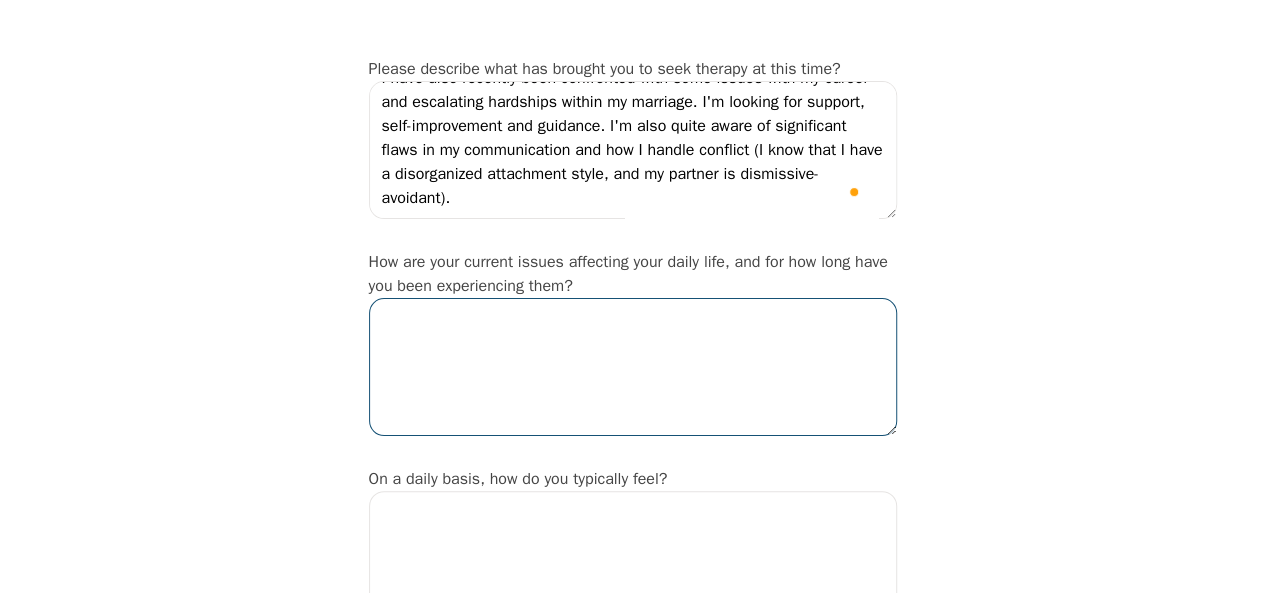 click at bounding box center (633, 367) 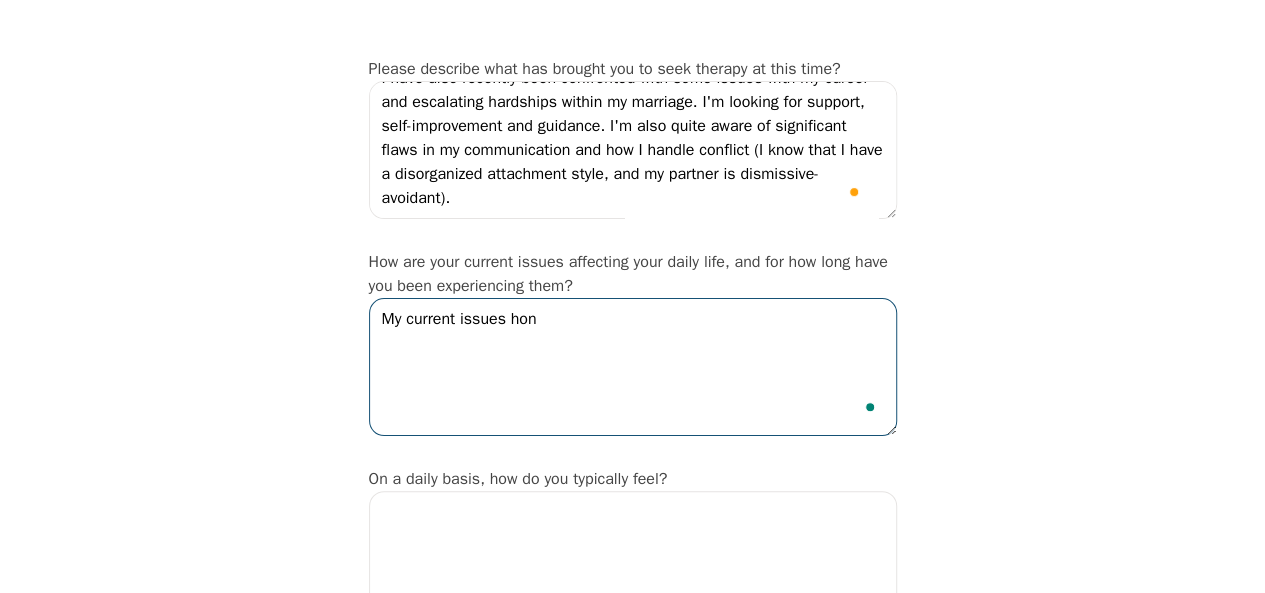 type on "My current issues hone" 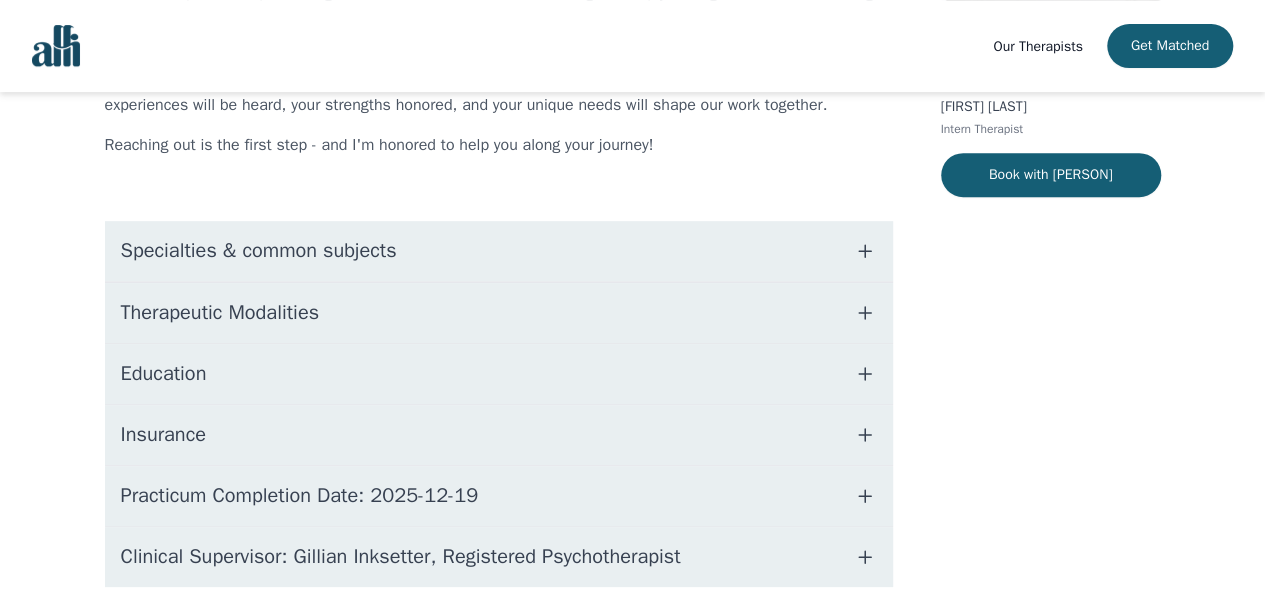 scroll, scrollTop: 341, scrollLeft: 0, axis: vertical 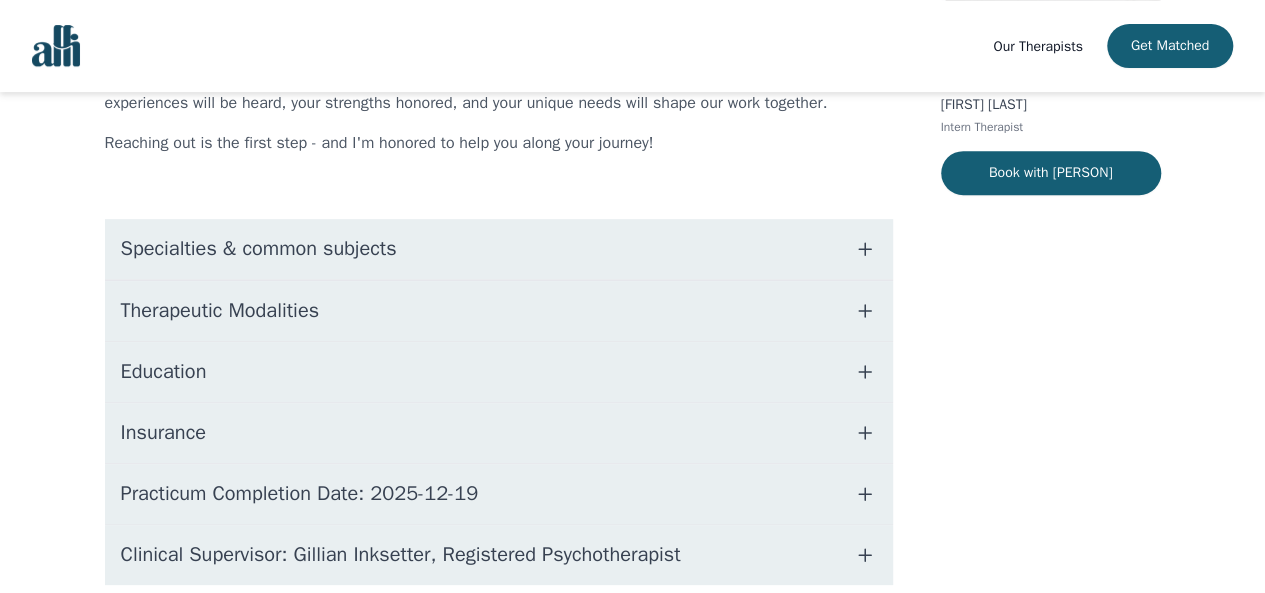 click on "Specialties & common subjects" at bounding box center [499, 249] 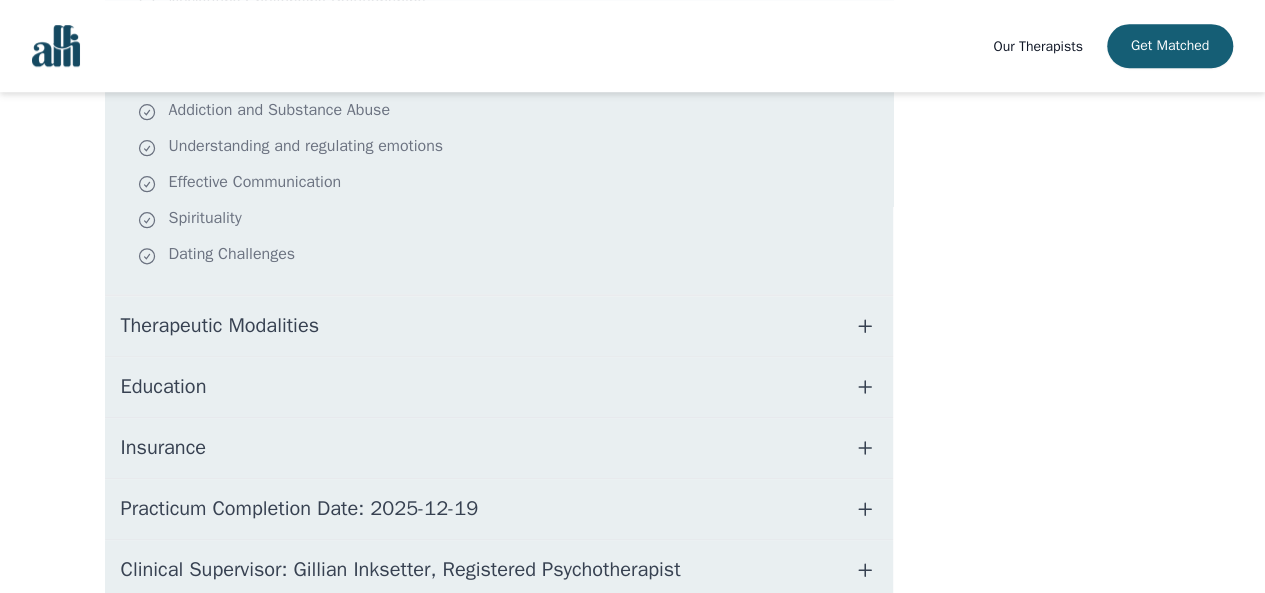 scroll, scrollTop: 711, scrollLeft: 0, axis: vertical 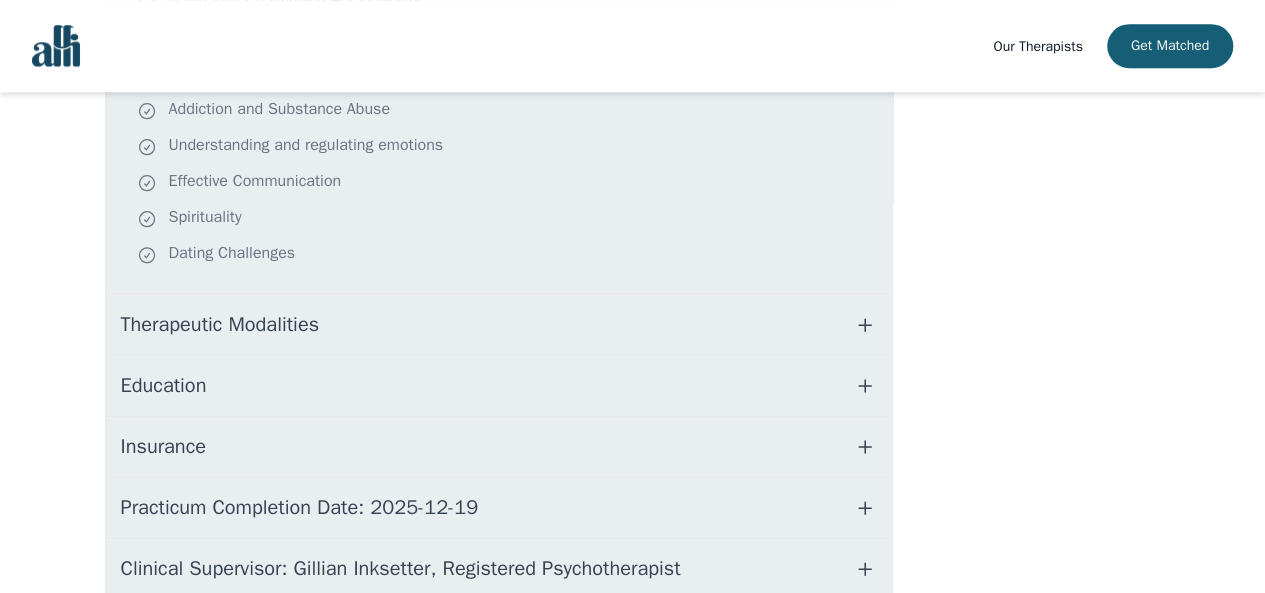 click on "Therapeutic Modalities" at bounding box center (499, 325) 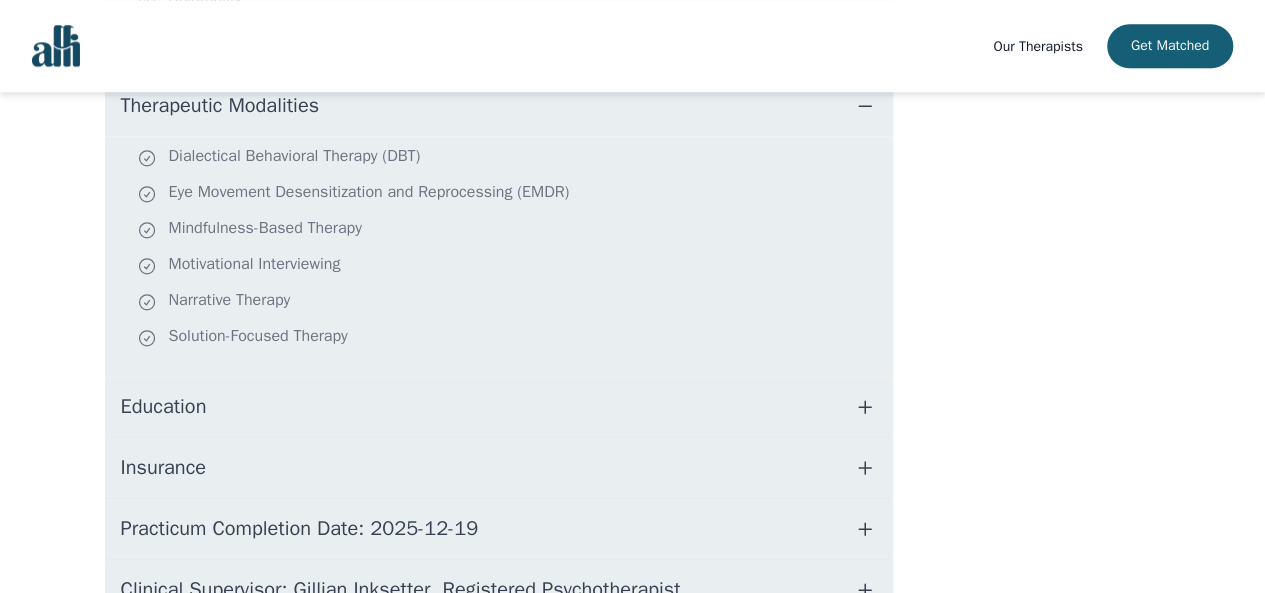 scroll, scrollTop: 970, scrollLeft: 0, axis: vertical 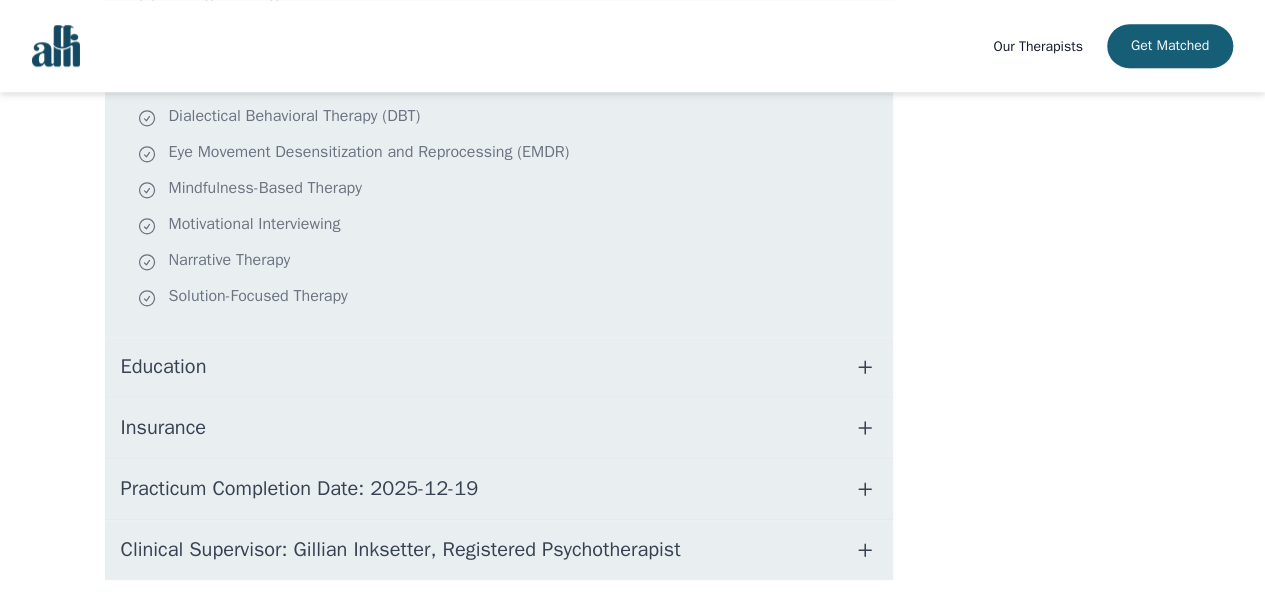 click on "Education" at bounding box center (499, 367) 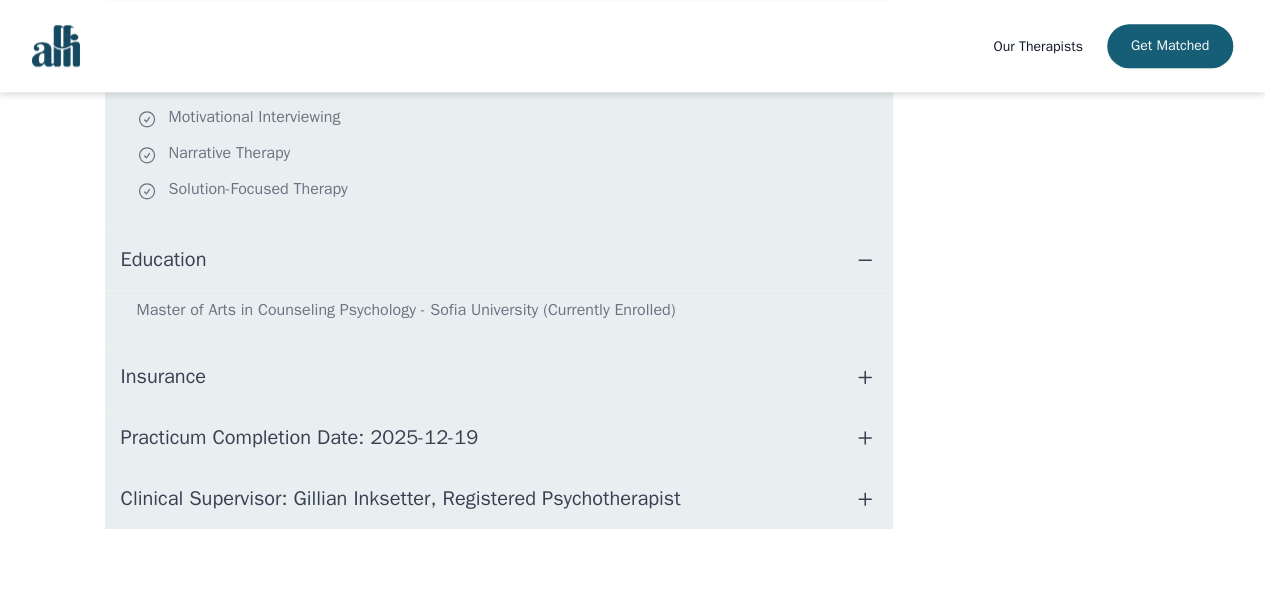 scroll, scrollTop: 1078, scrollLeft: 0, axis: vertical 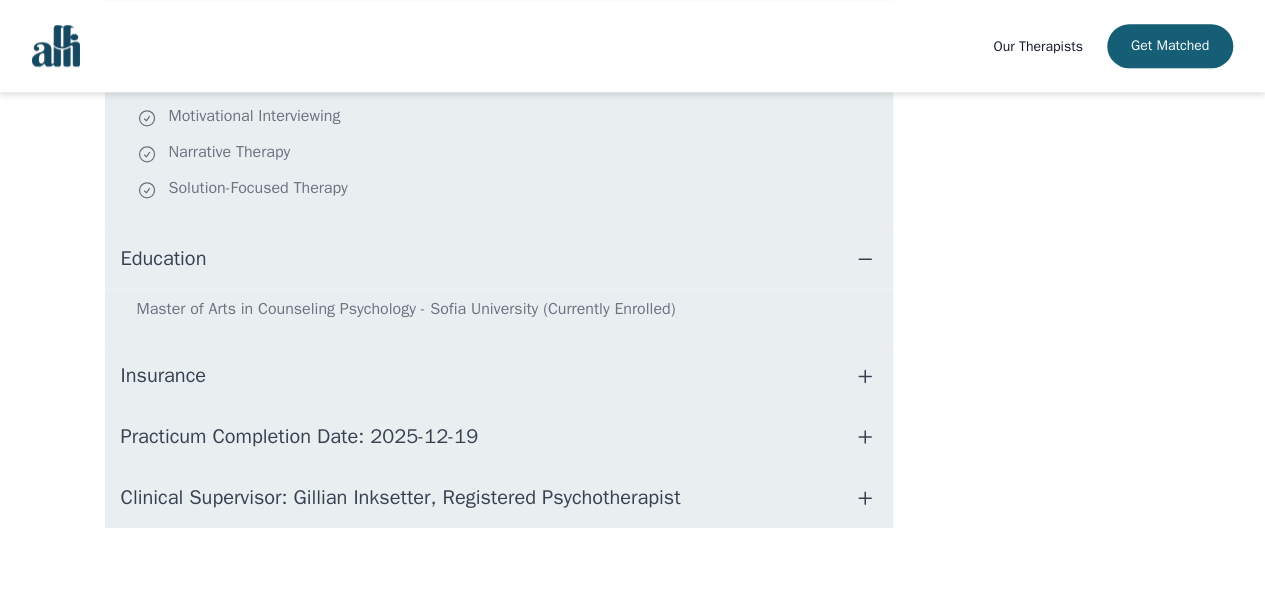 click on "Insurance" at bounding box center (499, 376) 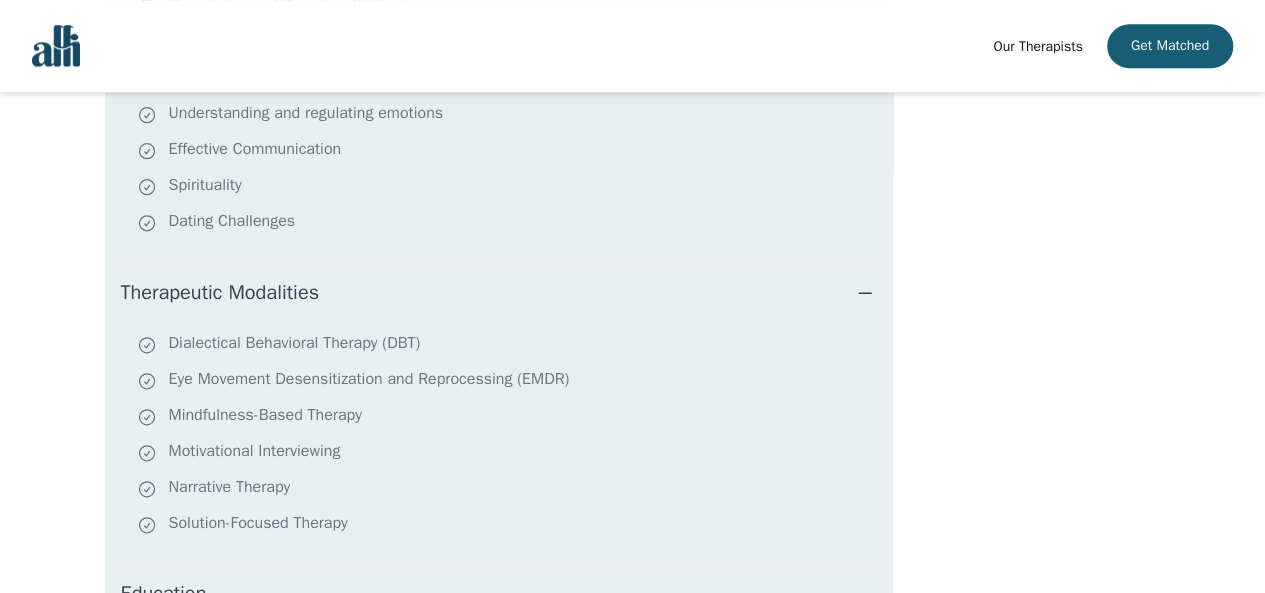scroll, scrollTop: 750, scrollLeft: 0, axis: vertical 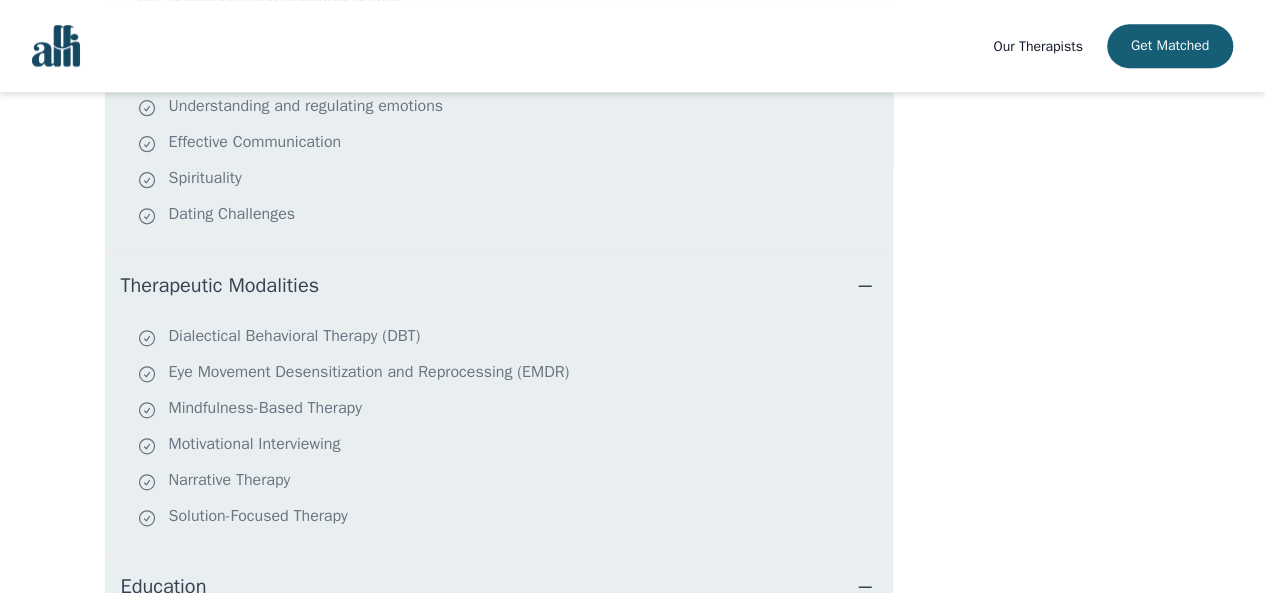 click on "Dialectical Behavioral Therapy (DBT)" at bounding box center [511, 338] 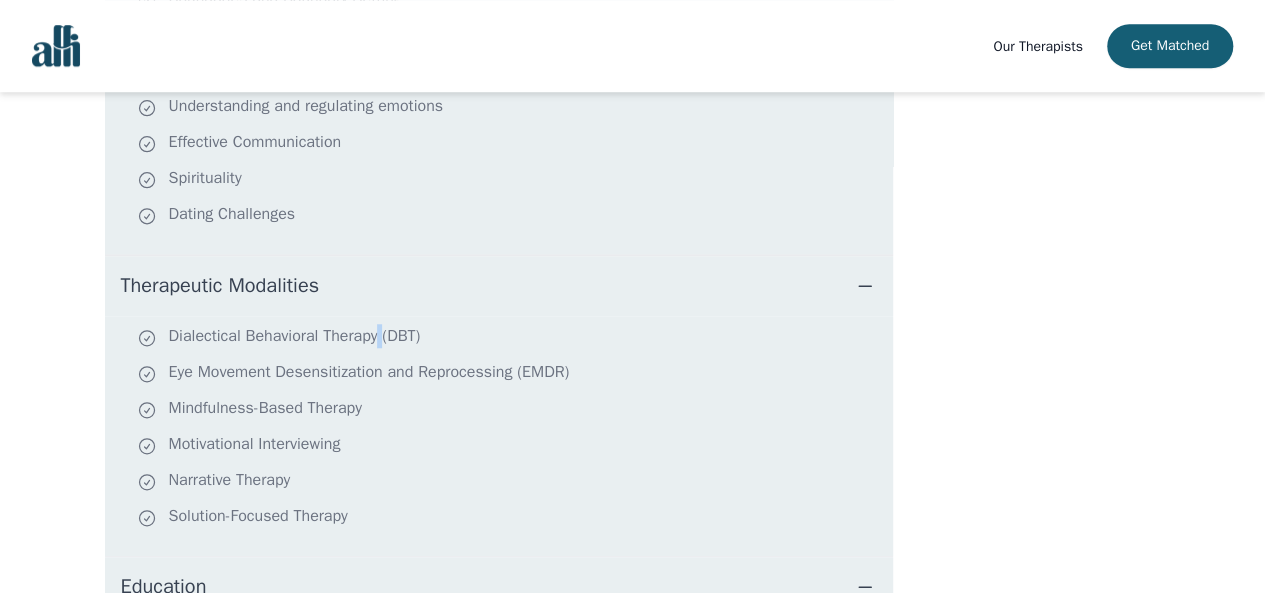 click on "Dialectical Behavioral Therapy (DBT)" at bounding box center (511, 338) 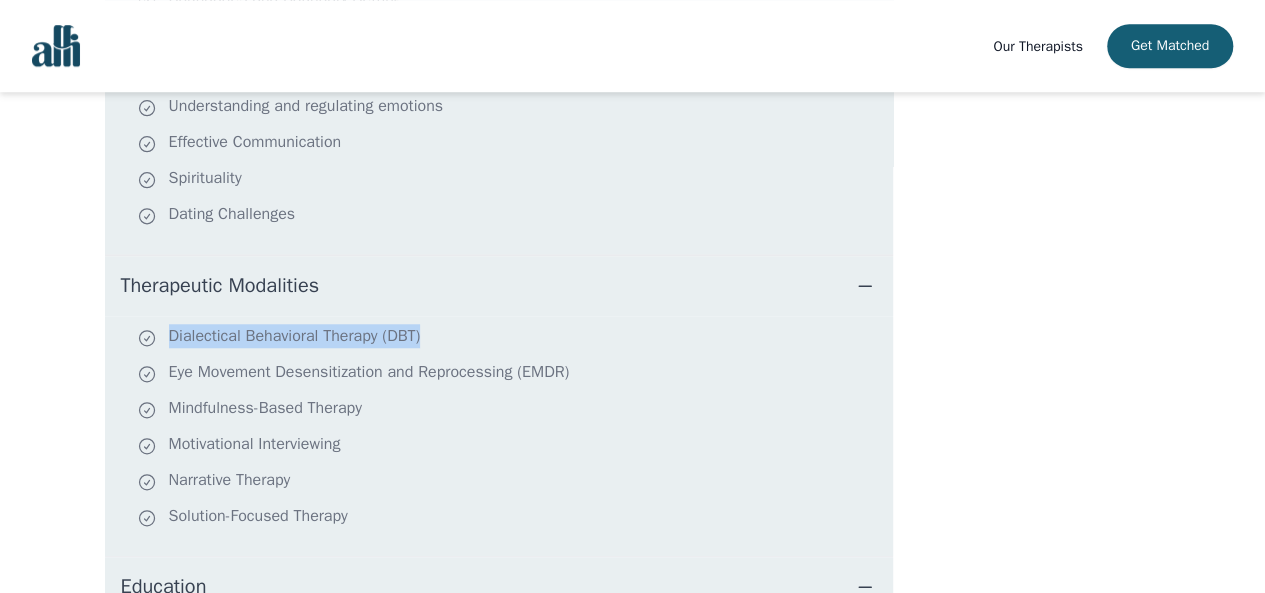 click on "Dialectical Behavioral Therapy (DBT)" at bounding box center (511, 338) 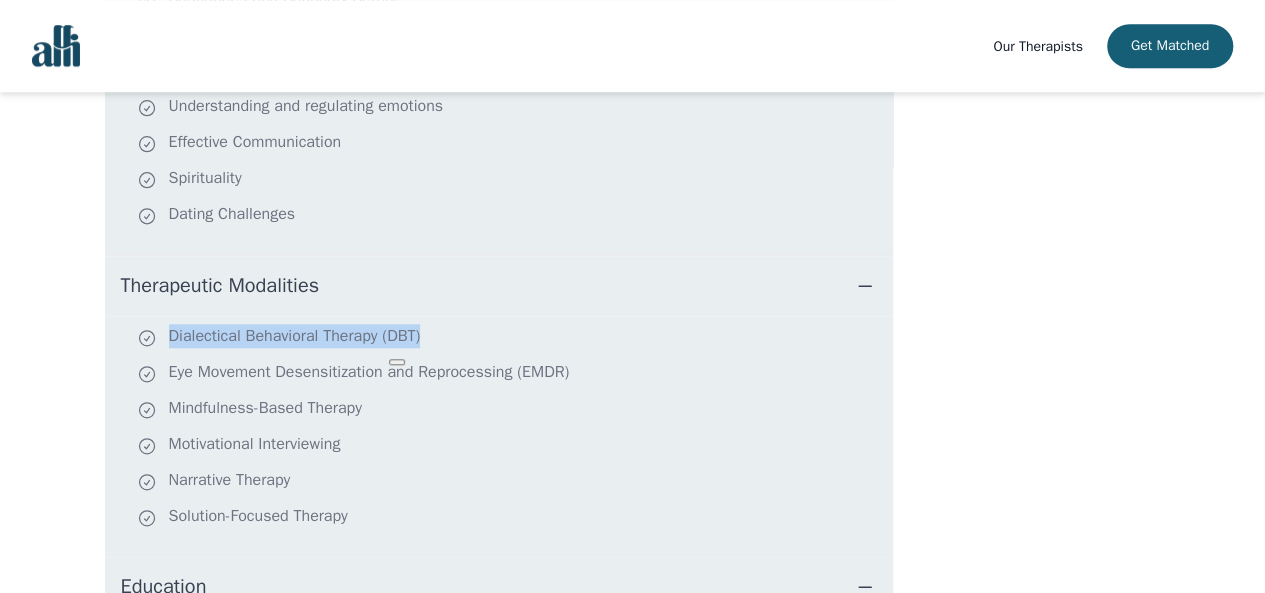 copy on "Dialectical Behavioral Therapy (DBT)" 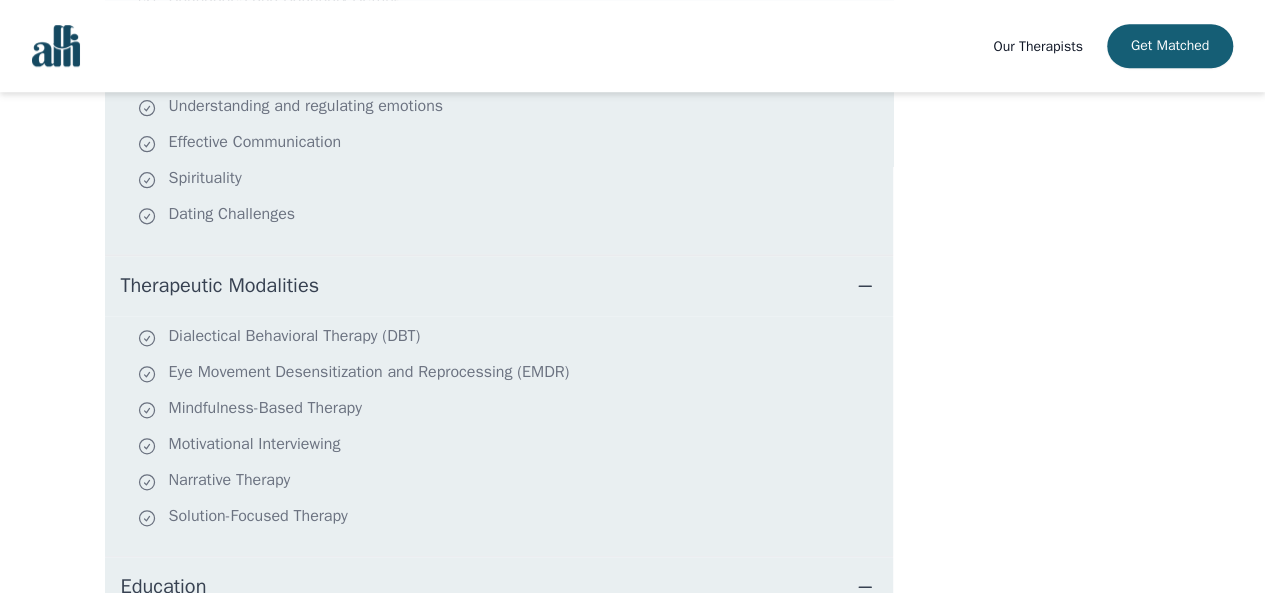 click on "Dialectical Behavioral Therapy (DBT) Eye Movement Desensitization and Reprocessing (EMDR) Mindfulness-Based Therapy Motivational Interviewing Narrative Therapy Solution-Focused Therapy" at bounding box center [499, 436] 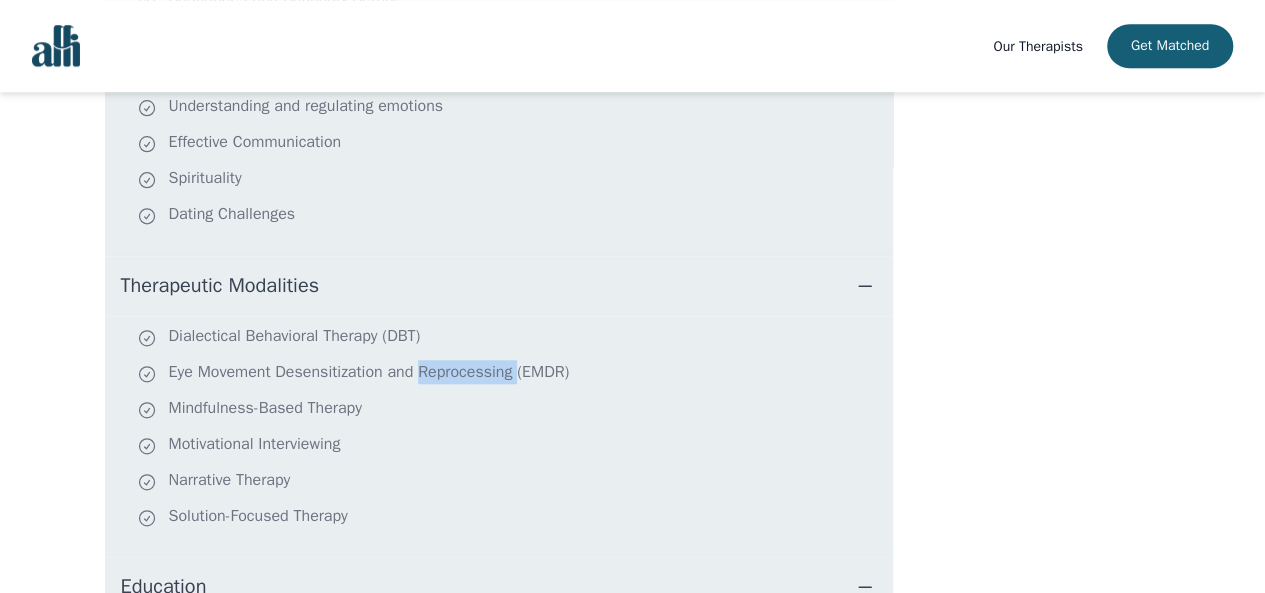 click on "Eye Movement Desensitization and Reprocessing (EMDR)" at bounding box center (511, 374) 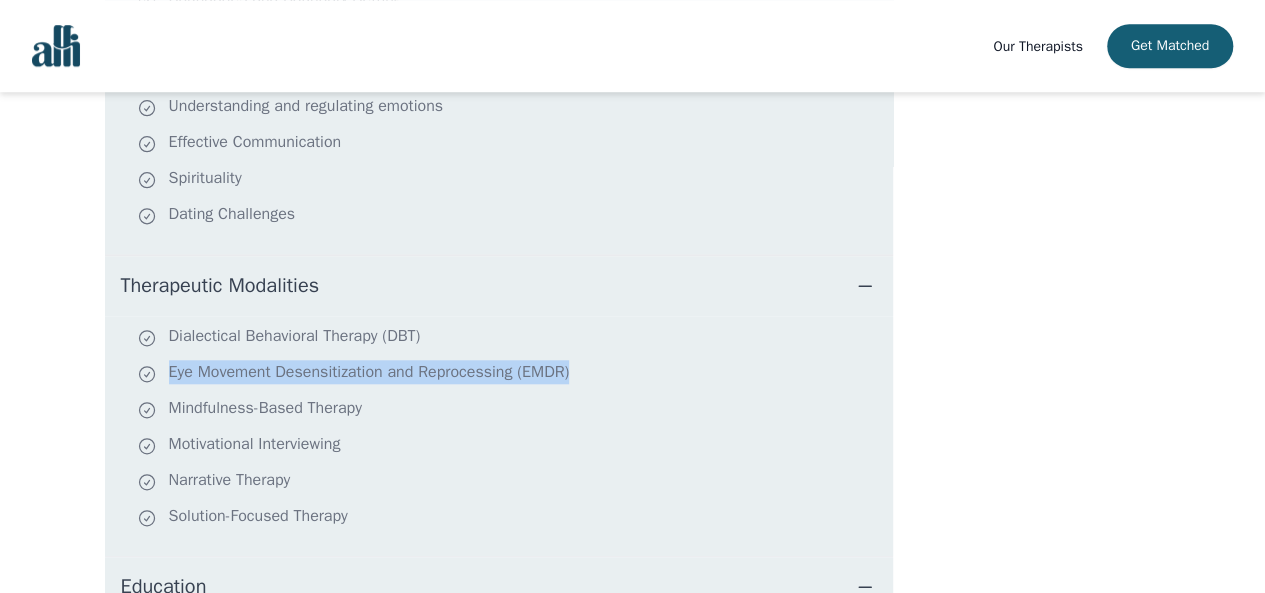 click on "Eye Movement Desensitization and Reprocessing (EMDR)" at bounding box center (511, 374) 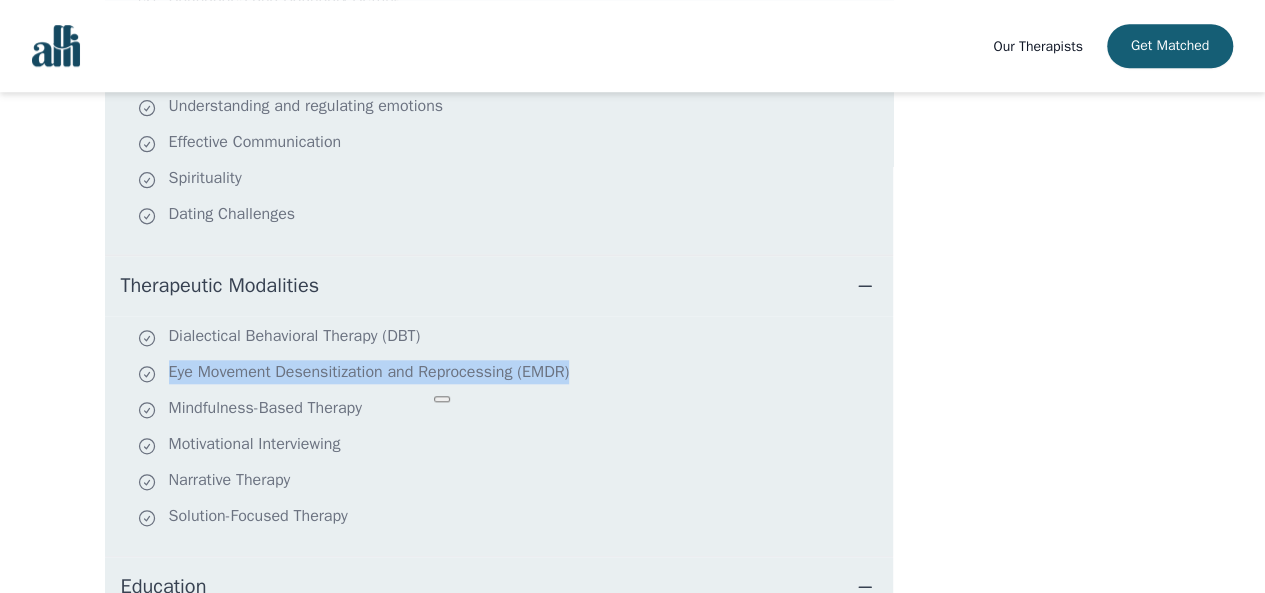 copy on "Eye Movement Desensitization and Reprocessing (EMDR)" 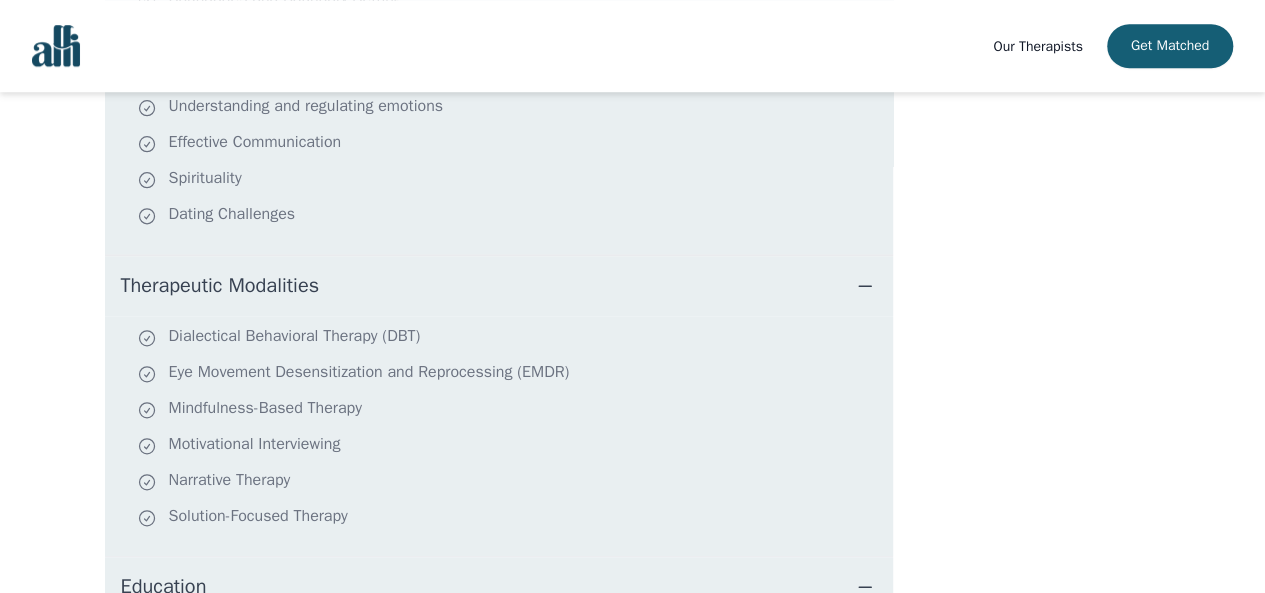 click on "Dialectical Behavioral Therapy (DBT)" at bounding box center (511, 338) 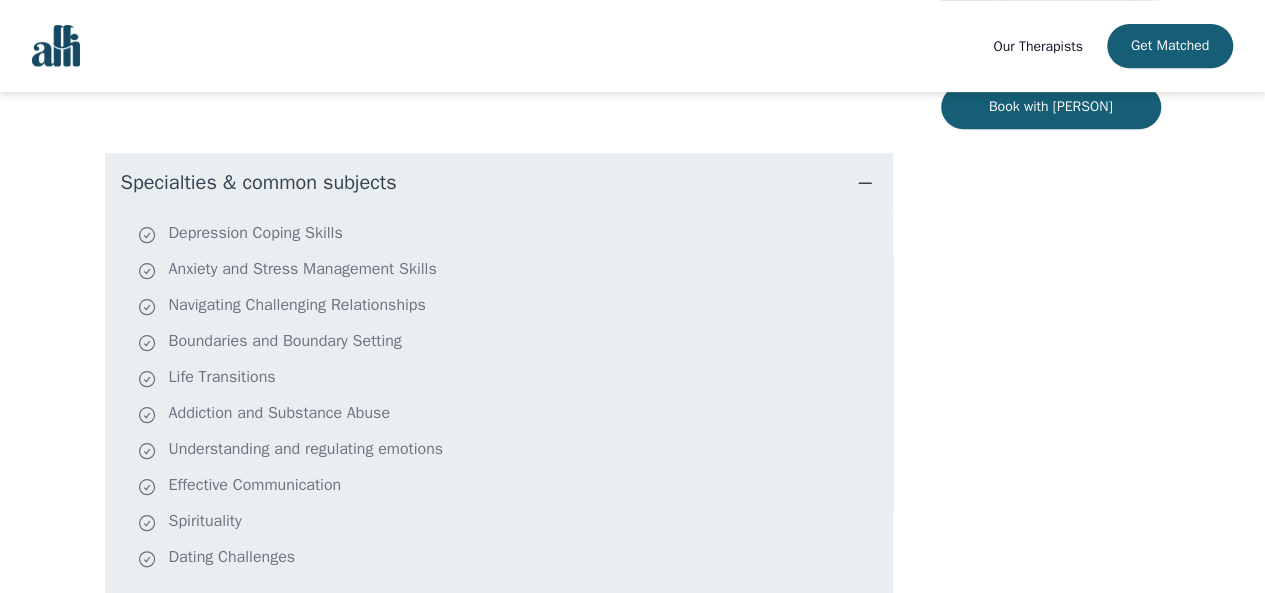 scroll, scrollTop: 0, scrollLeft: 0, axis: both 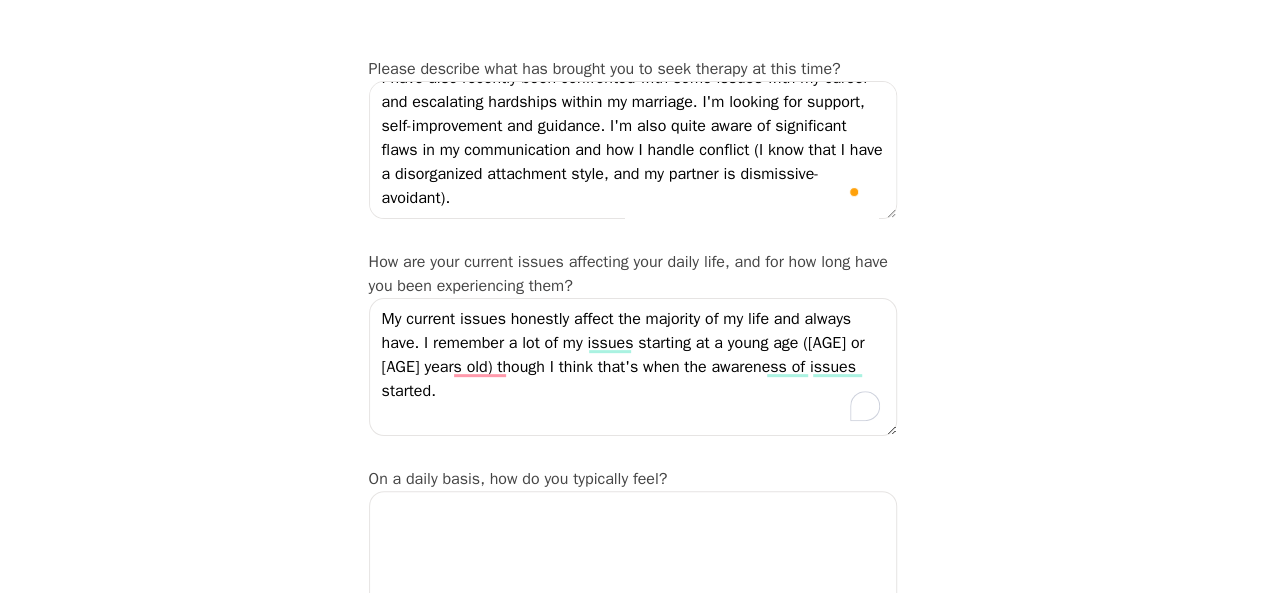 click on "My current issues honestly affect the majority of my life and always have. I remember a lot of my issues starting at a young age (8 or 9 years old) though I think that's when the awareness of issues started." at bounding box center (633, 367) 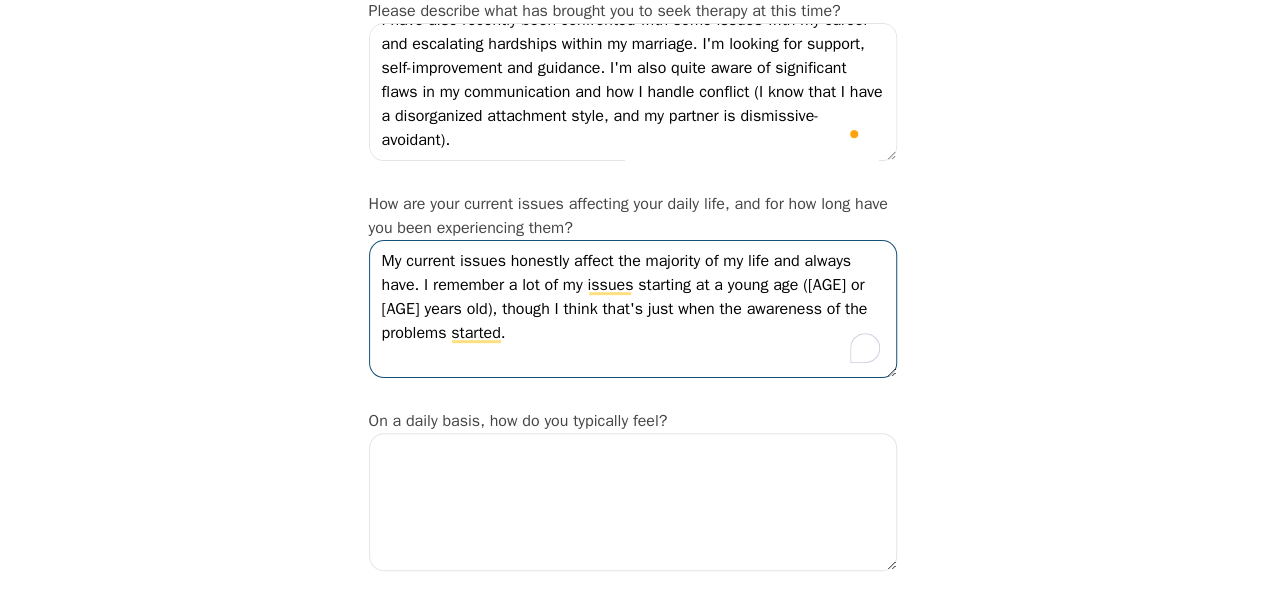 scroll, scrollTop: 295, scrollLeft: 0, axis: vertical 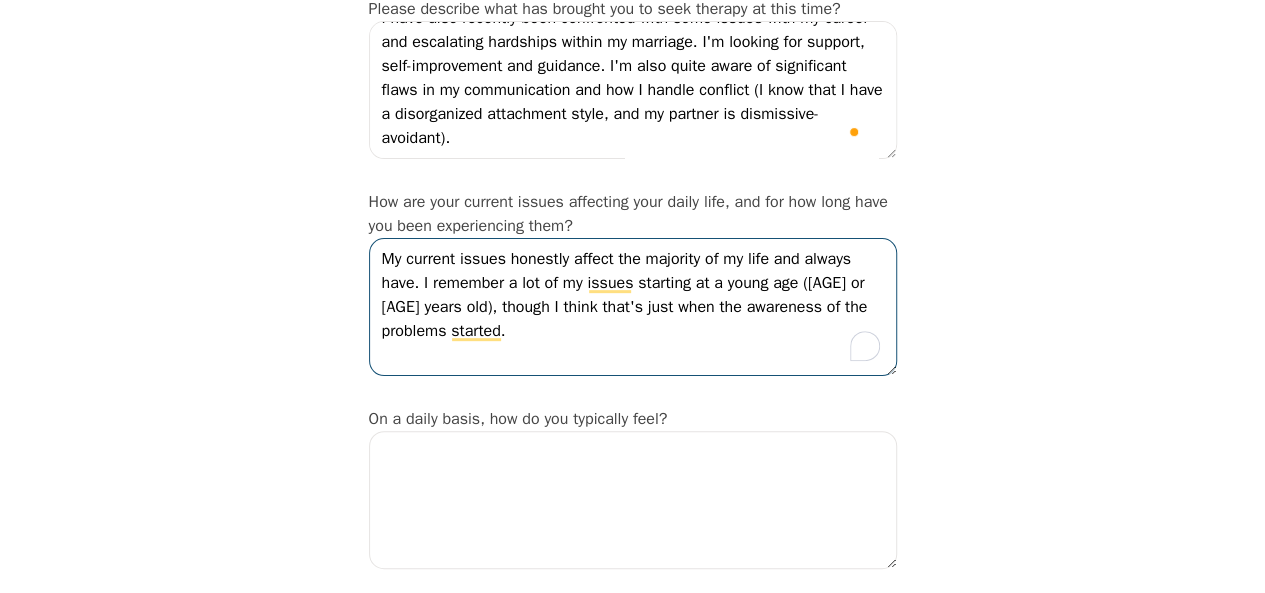 type on "My current issues honestly affect the majority of my life and always have. I remember a lot of my issues starting at a young age (8 or 9 years old), though I think that's just when the awareness of the problems started." 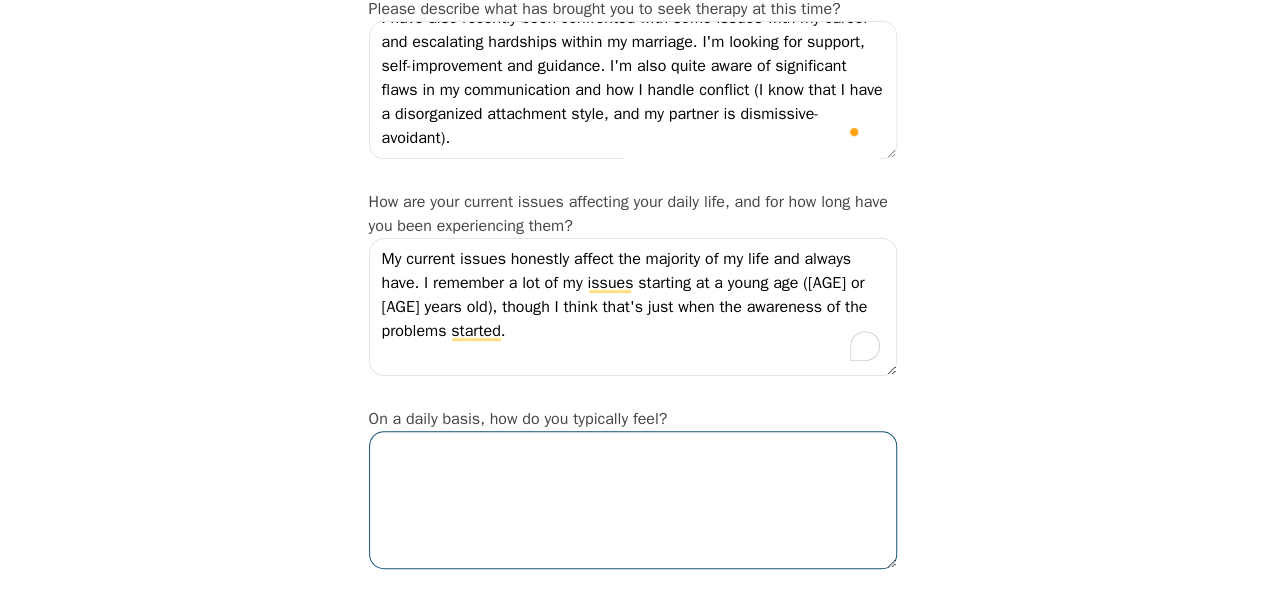 click at bounding box center [633, 500] 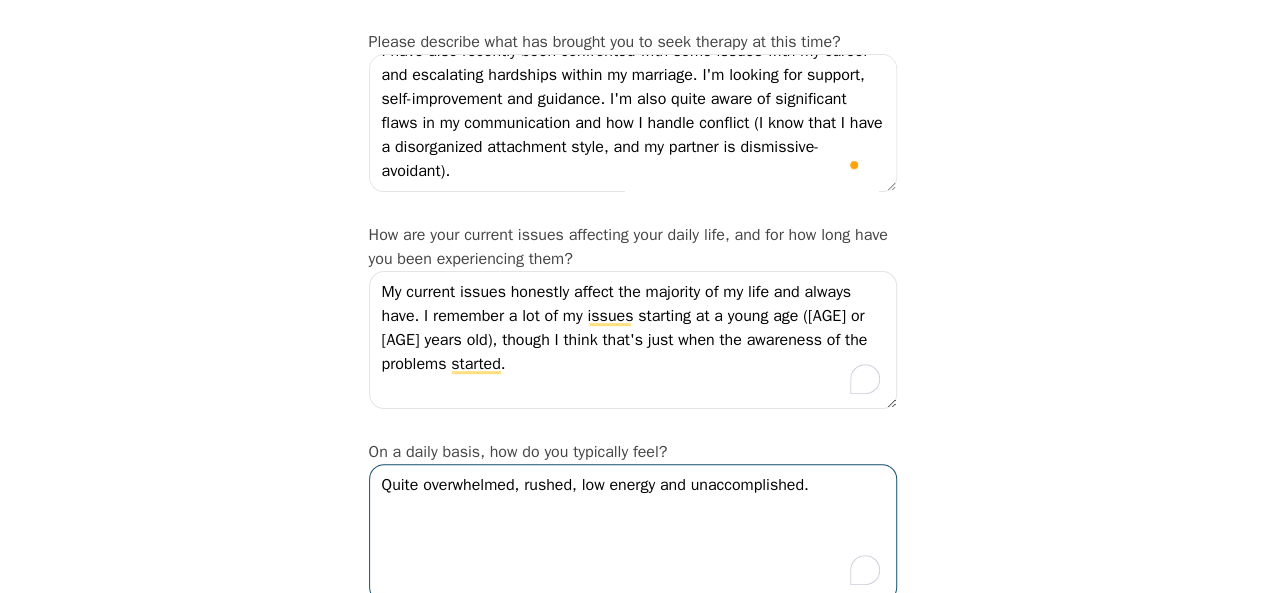 scroll, scrollTop: 256, scrollLeft: 0, axis: vertical 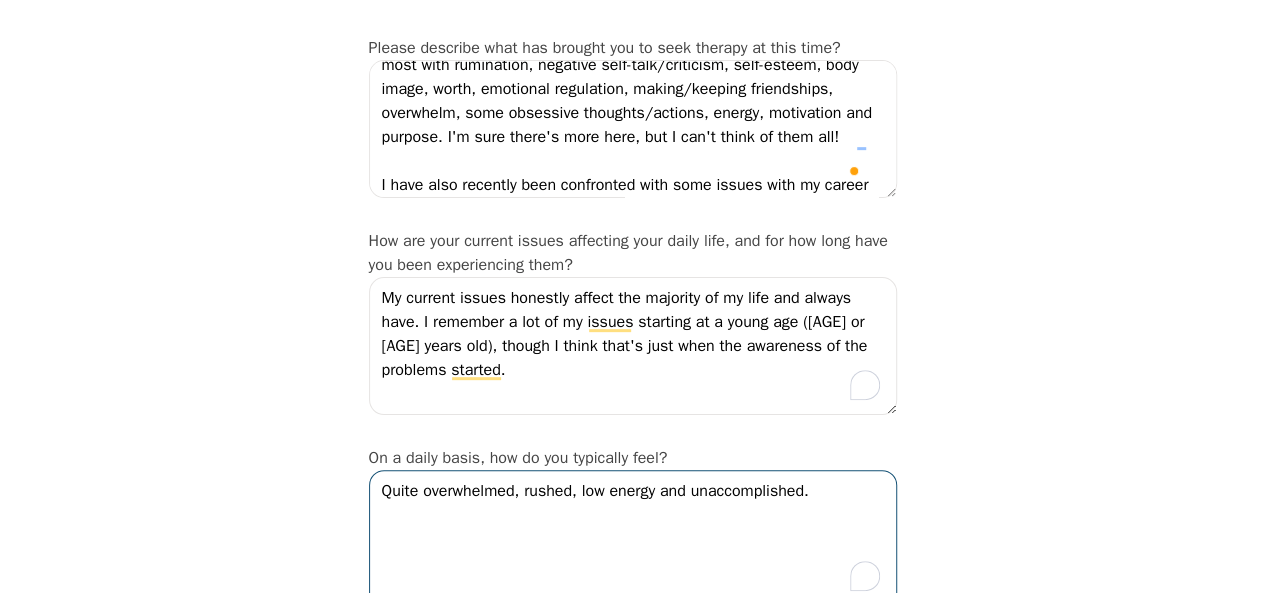 type on "Quite overwhelmed, rushed, low energy and unaccomplished." 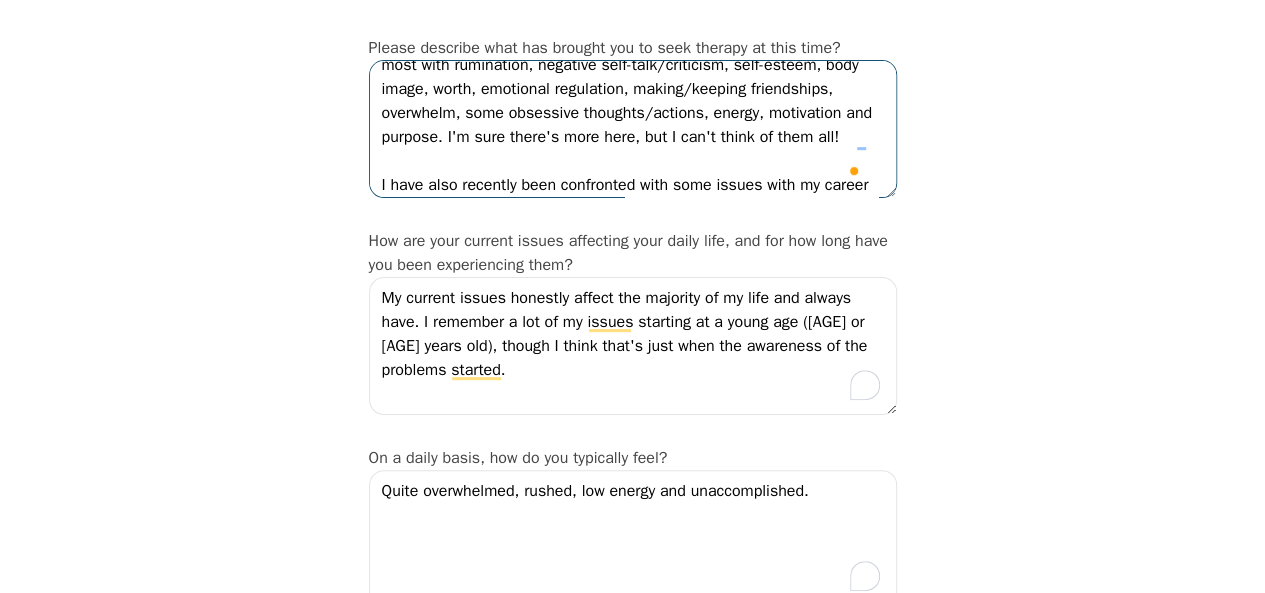 click on "I am feeling quite lost in life. I have always struggled with depression and issues with eating/exercise (previous E.D. is managed now, although thoughts and some behaviours persist.) However, I was formally diagnosed with ADHD last year, which has opened up a lot more understanding of connections between experiences, mental health struggles and how symptoms affect me to this day. I struggle most with rumination, negative self-talk/criticism, self-esteem, body image, worth, emotional regulation, making/keeping friendships, overwhelm, some obsessive thoughts/actions, energy, motivation and purpose. I'm sure there's more here, but I can't think of them all!
I have also recently been confronted with some issues with my career and escalating hardships within my marriage. I'm looking for support, self-improvement and guidance. I'm also quite aware of significant flaws in my communication and how I handle conflict (I know that I have a disorganized attachment style, and my partner is dismissive-avoidant)." at bounding box center [633, 129] 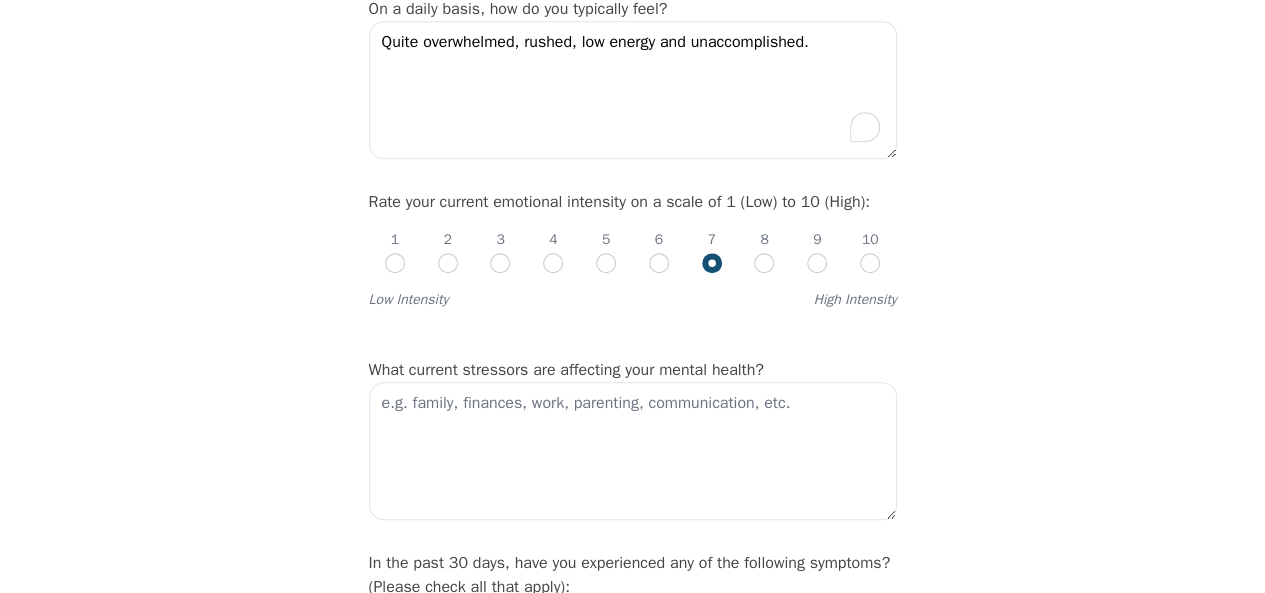type on "I am feeling quite lost in life. I have always struggled with depression and issues with eating/exercise (previous E.D. is managed now, although thoughts and some behaviours persist.) However, I was formally diagnosed with ADHD last year, which has opened up a lot more understanding of connections between experiences, mental health struggles and how symptoms affect me to this day. I struggle most with rumination, negative self-talk/criticism, self-esteem, body image, worth, emotional regulation, making/keeping friendships, overwhelm, some obsessive thoughts/actions, energy, motivation and purpose. I experience emotions very deeply and struggle to regulate and get out of my head. I'm sure there's more here, but I can't think of them all!
I have also recently been confronted with some issues with my career and escalating hardships within my marriage. I'm looking for support, self-improvement and guidance. I'm also quite aware of significant flaws in my communication and how I handle conflict (I know that I ..." 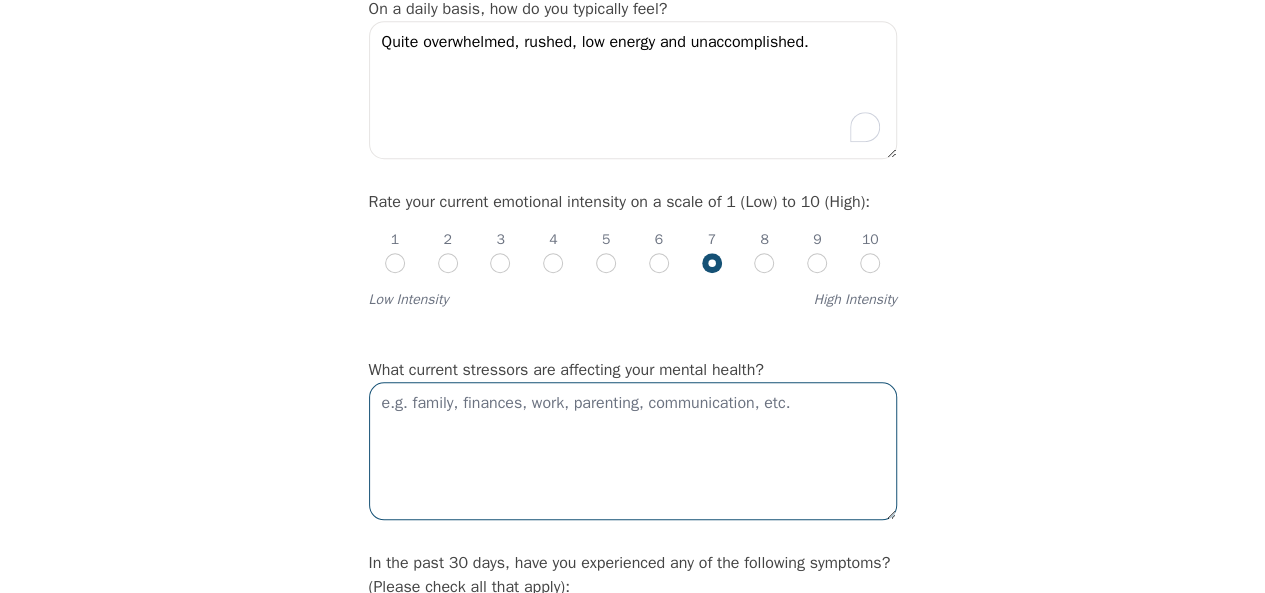 click at bounding box center (633, 451) 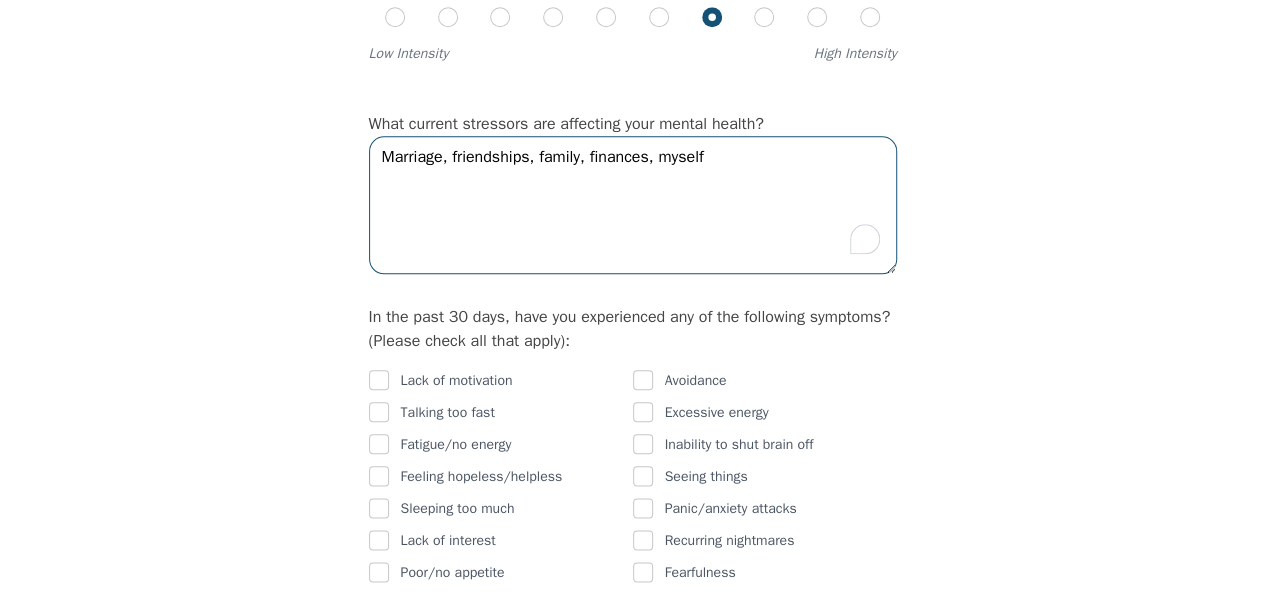 scroll, scrollTop: 952, scrollLeft: 0, axis: vertical 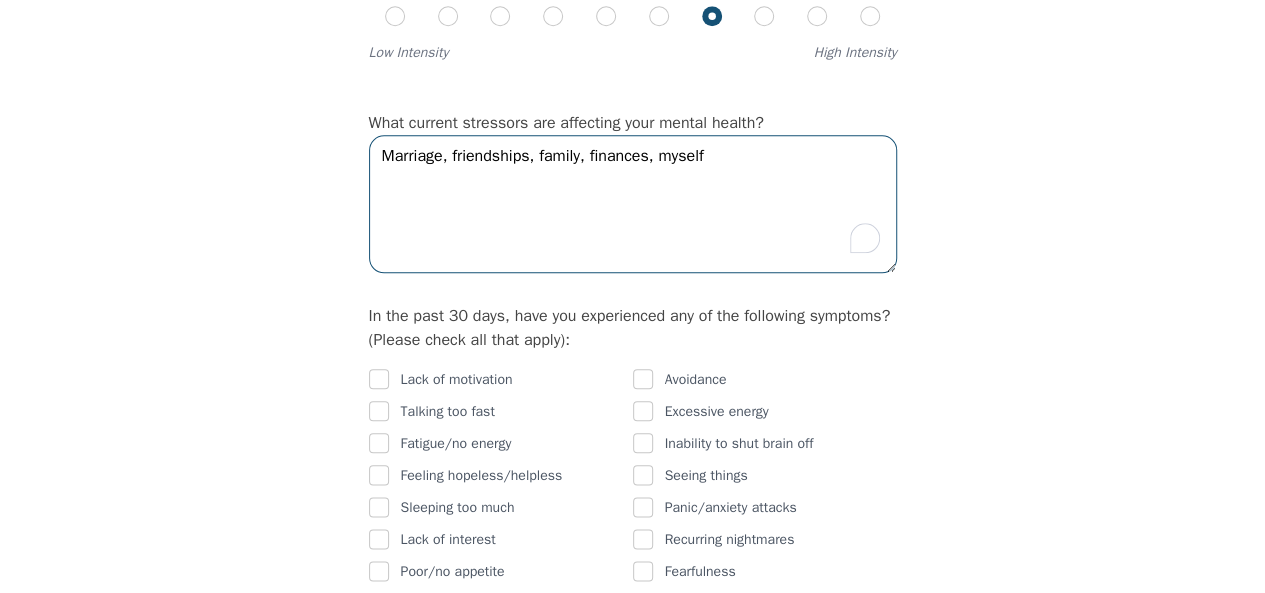 type on "Marriage, friendships, family, finances, myself" 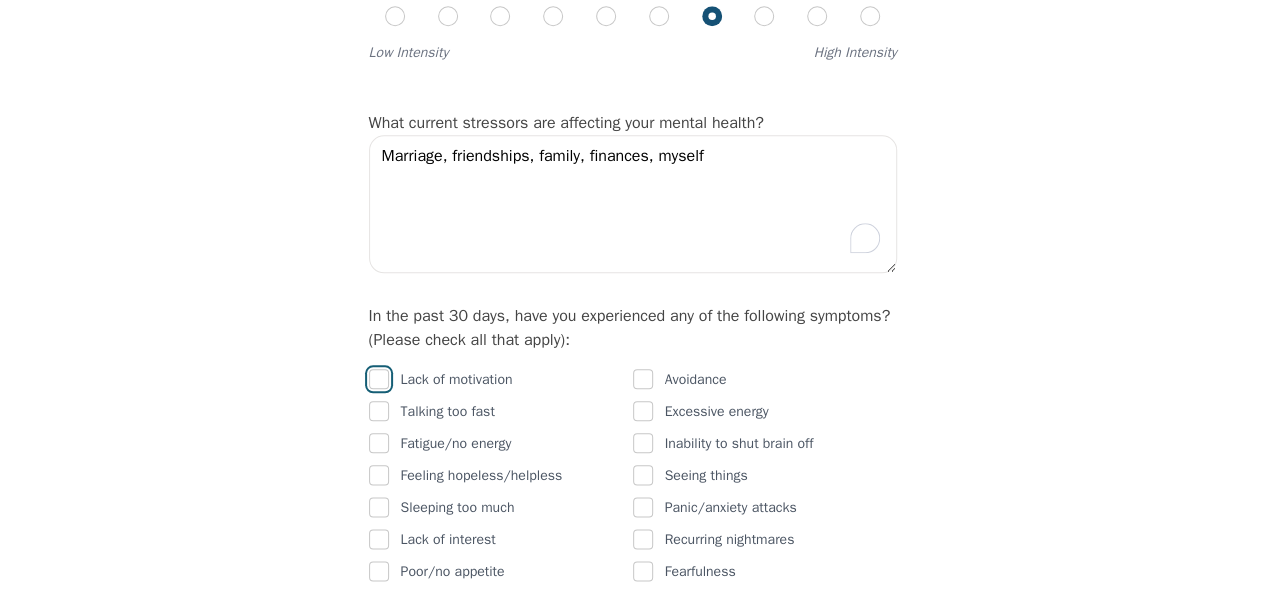 click at bounding box center (379, 379) 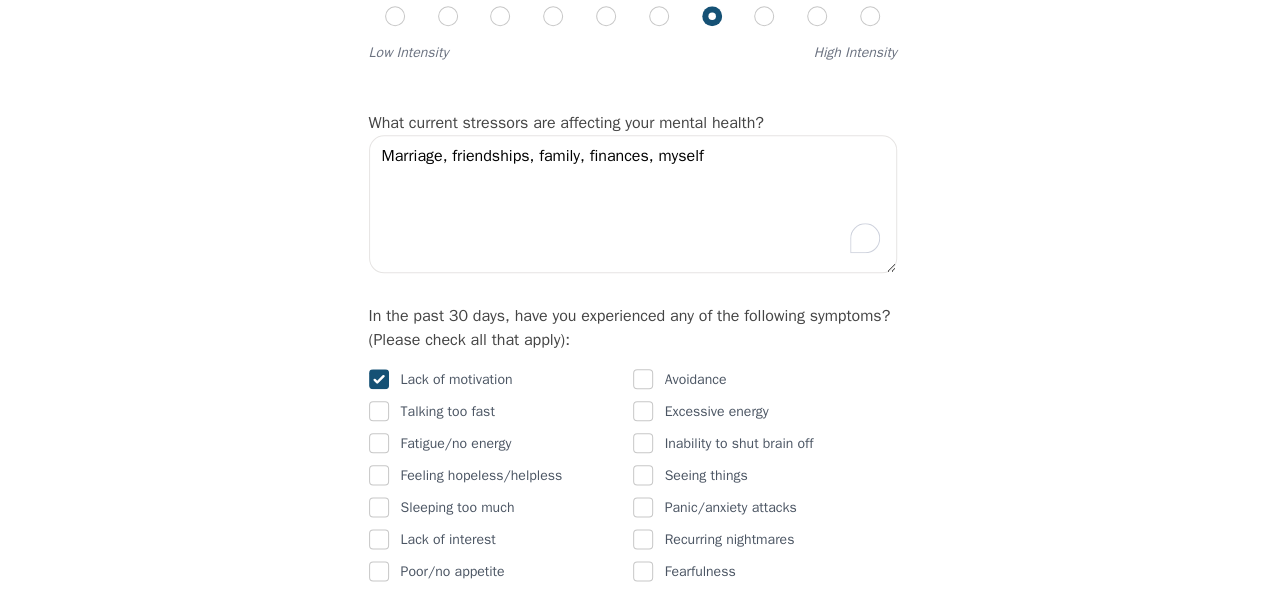 checkbox on "true" 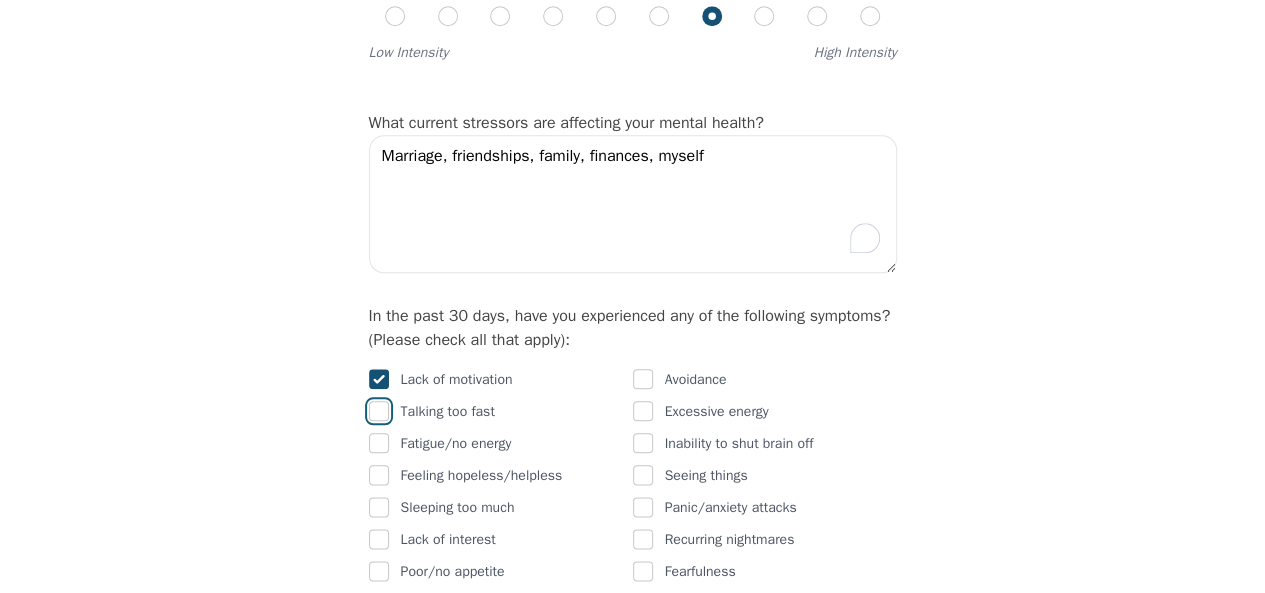 click at bounding box center (379, 411) 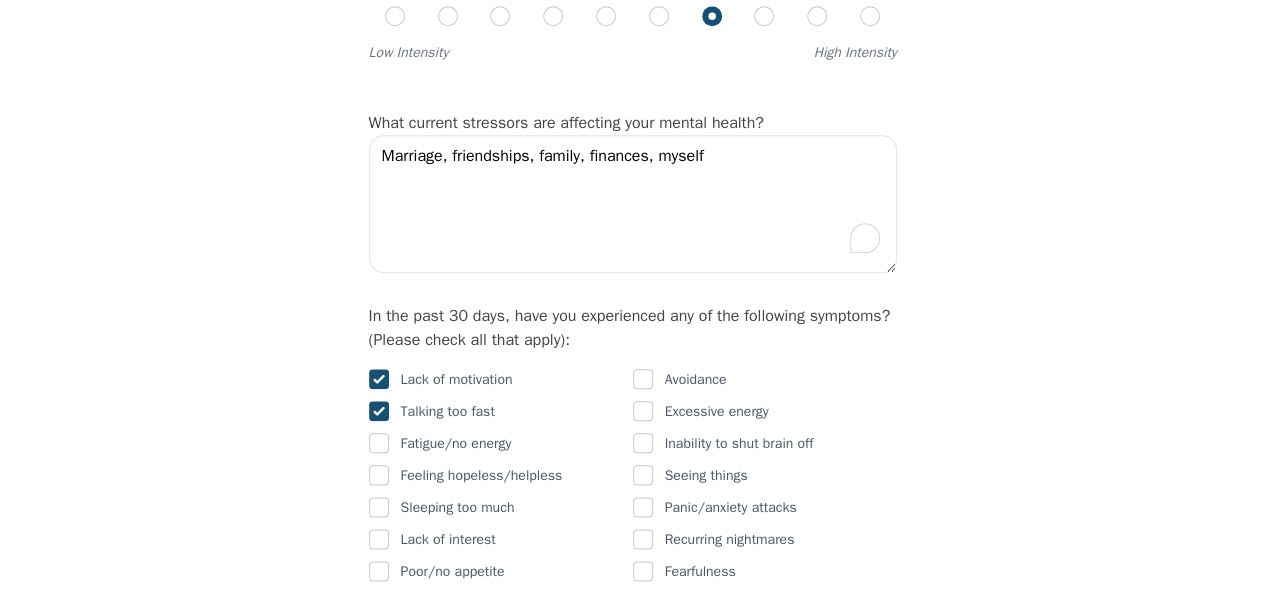 checkbox on "true" 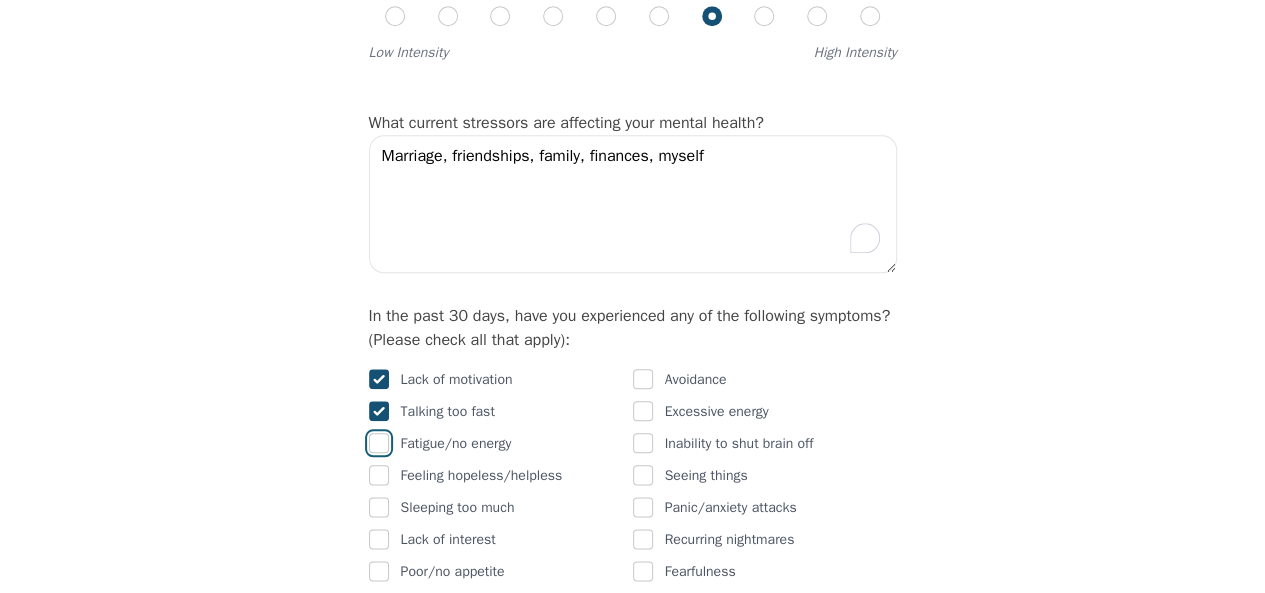 click at bounding box center [379, 443] 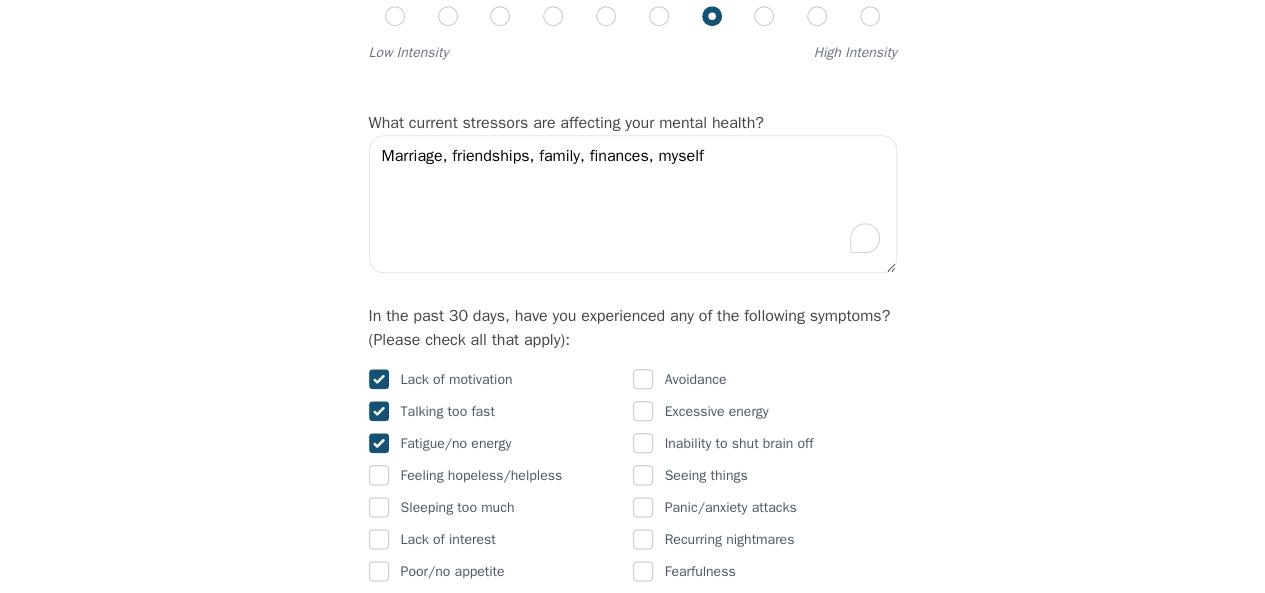 checkbox on "true" 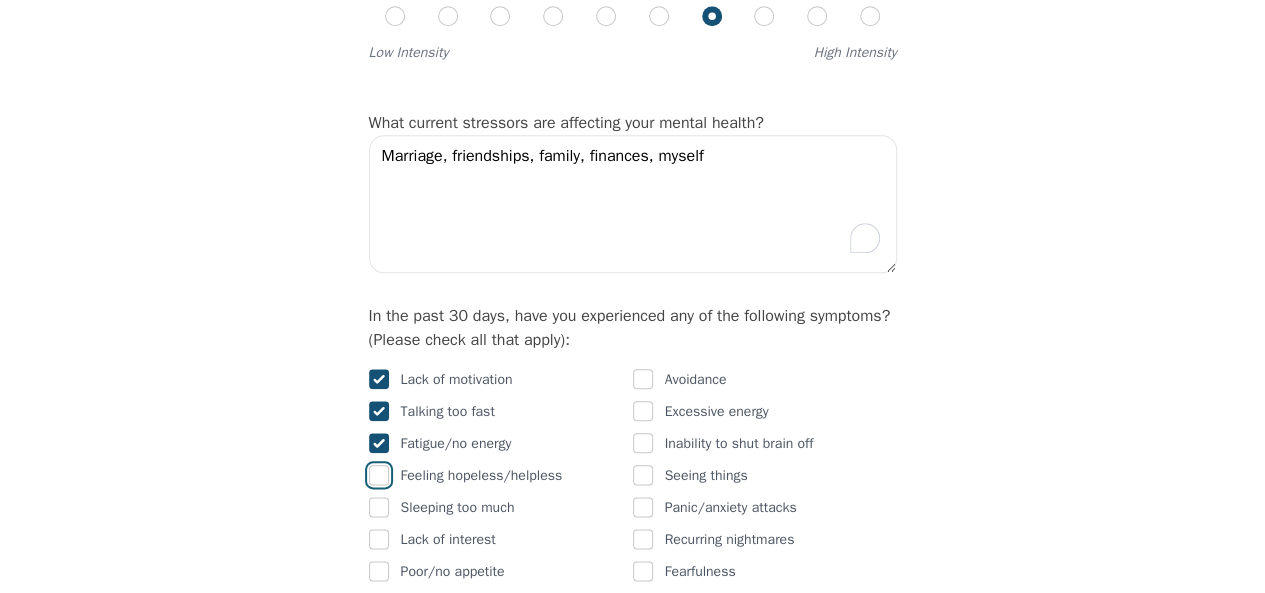 click at bounding box center [379, 475] 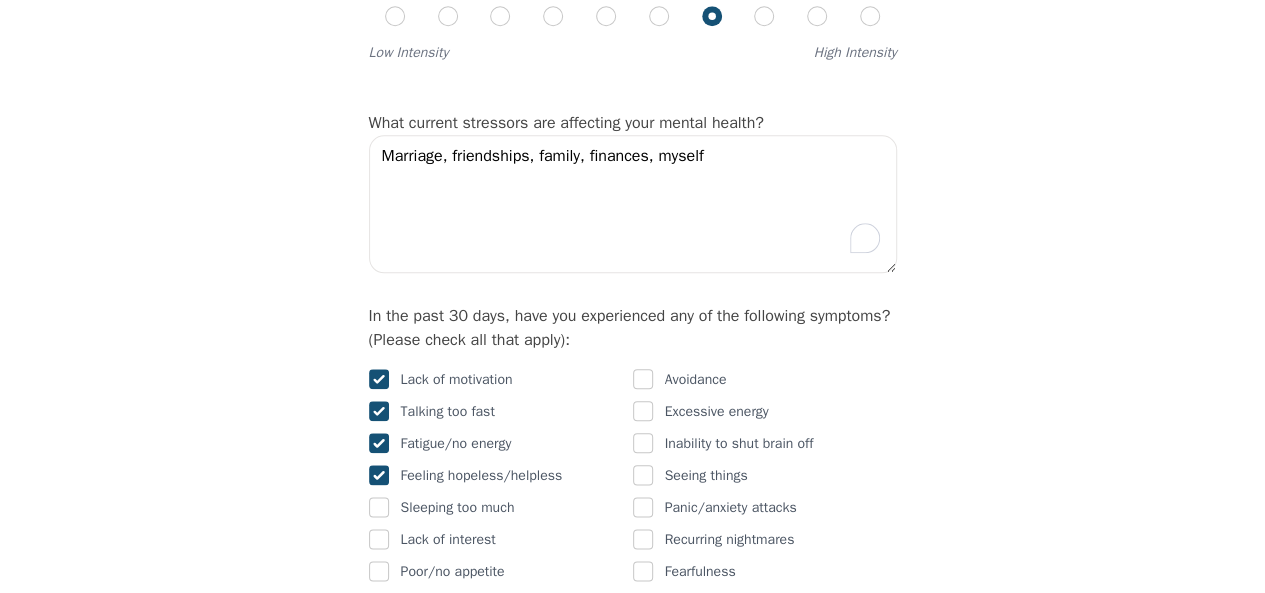 checkbox on "true" 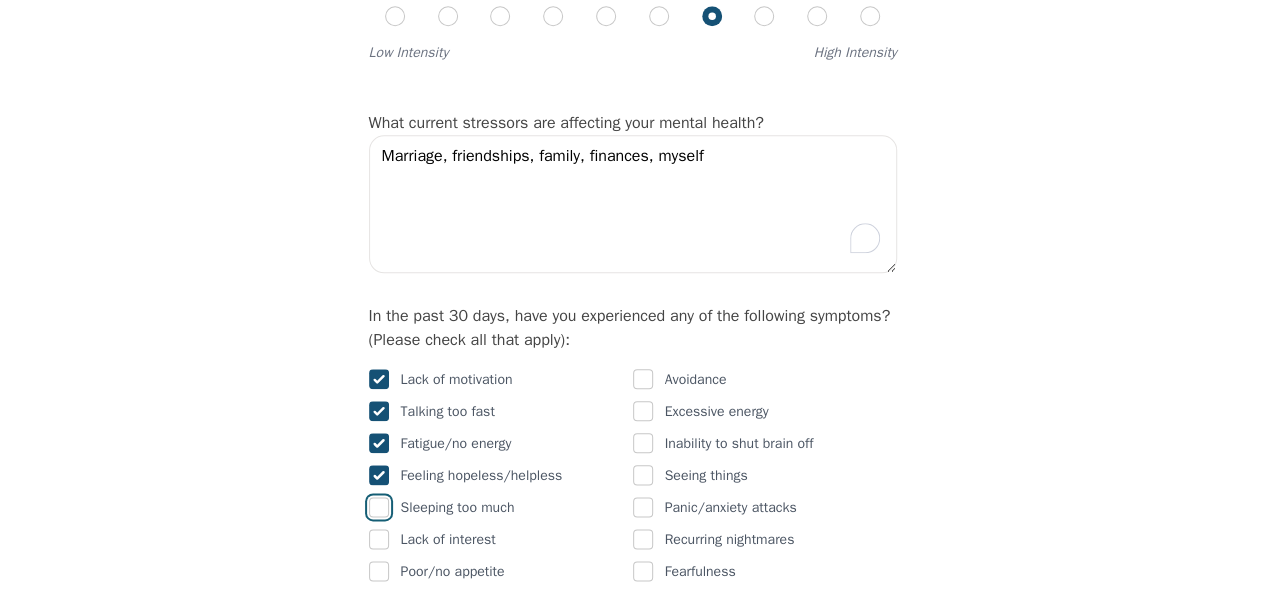 click at bounding box center (379, 507) 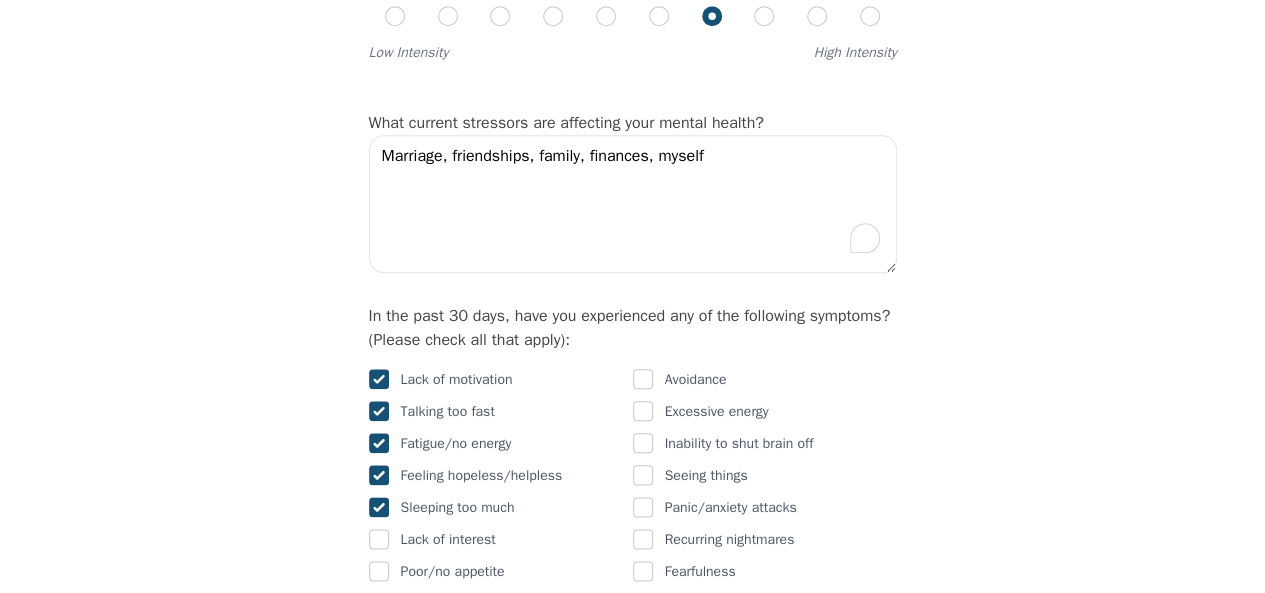 checkbox on "true" 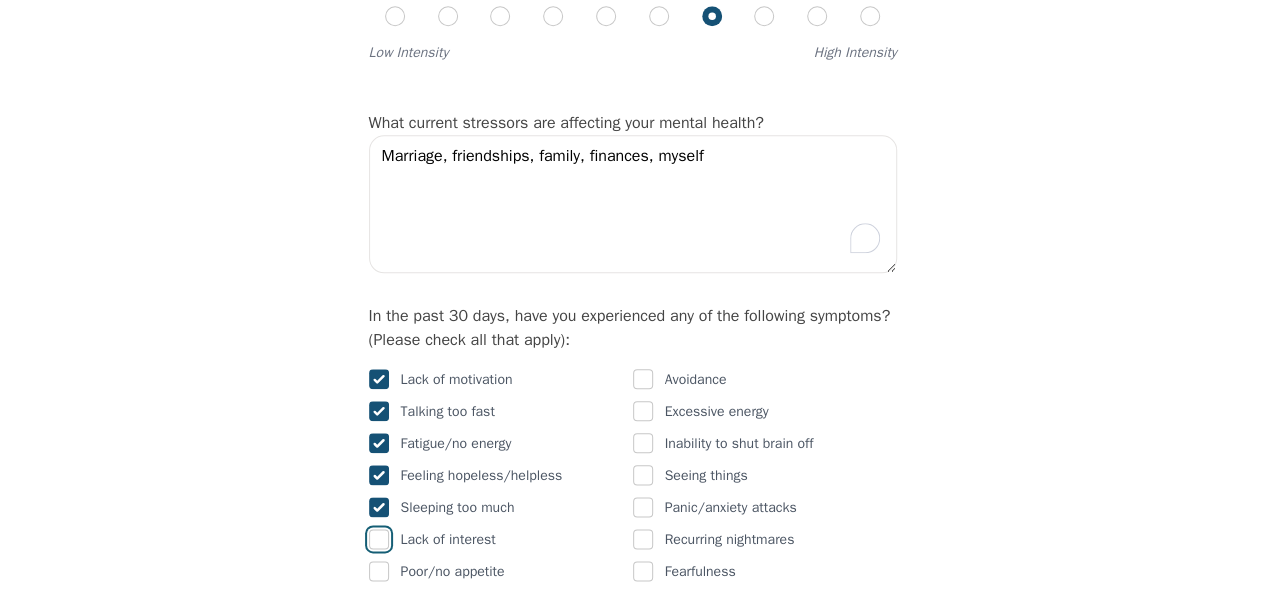 click at bounding box center [379, 539] 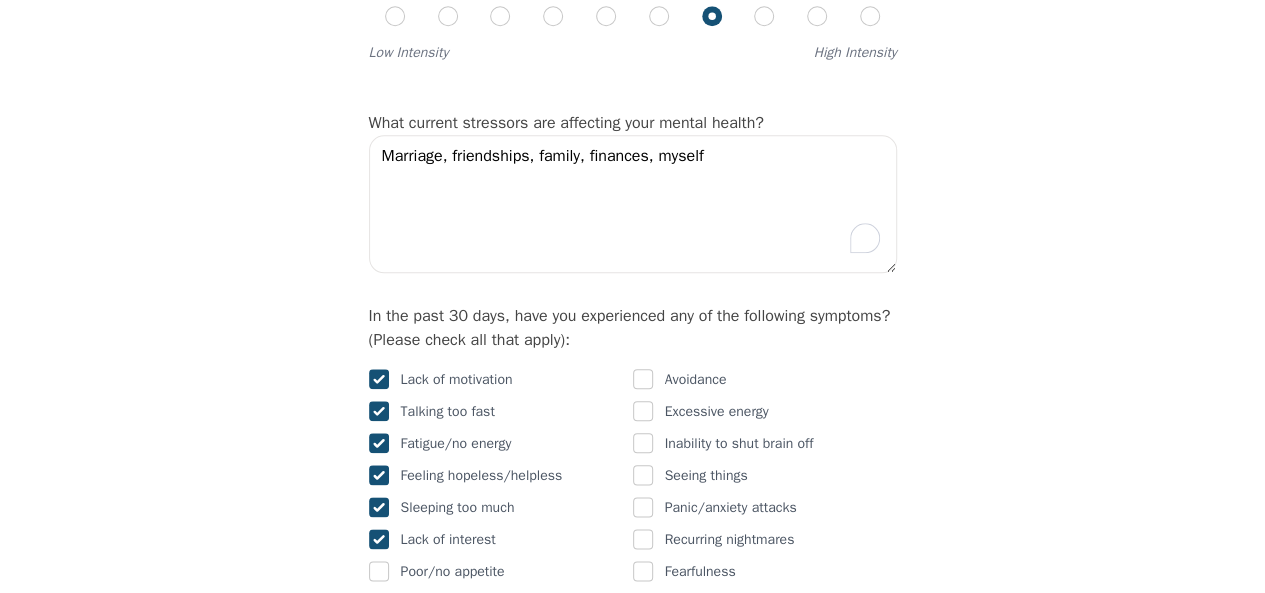 checkbox on "true" 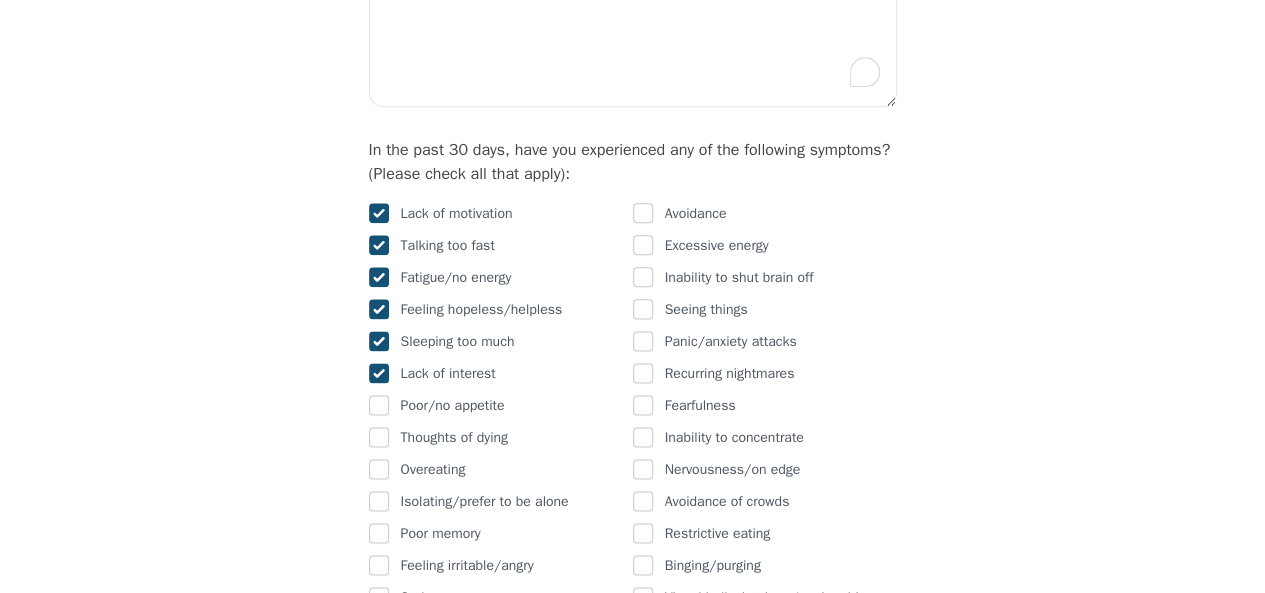 scroll, scrollTop: 1119, scrollLeft: 0, axis: vertical 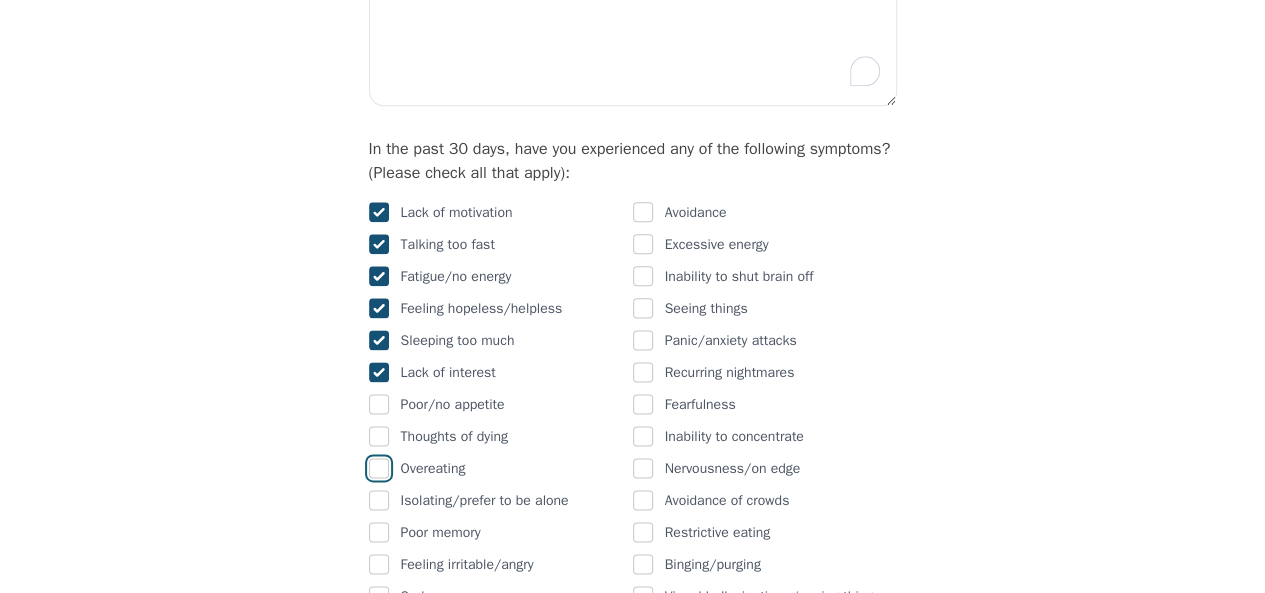 click at bounding box center [379, 468] 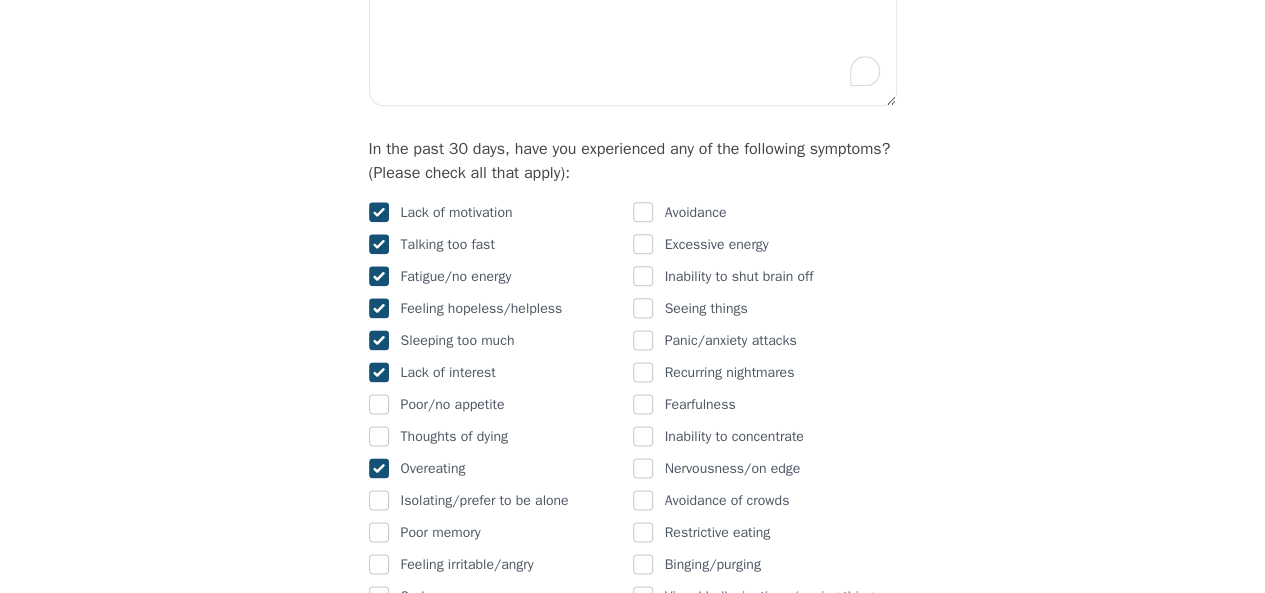 checkbox on "true" 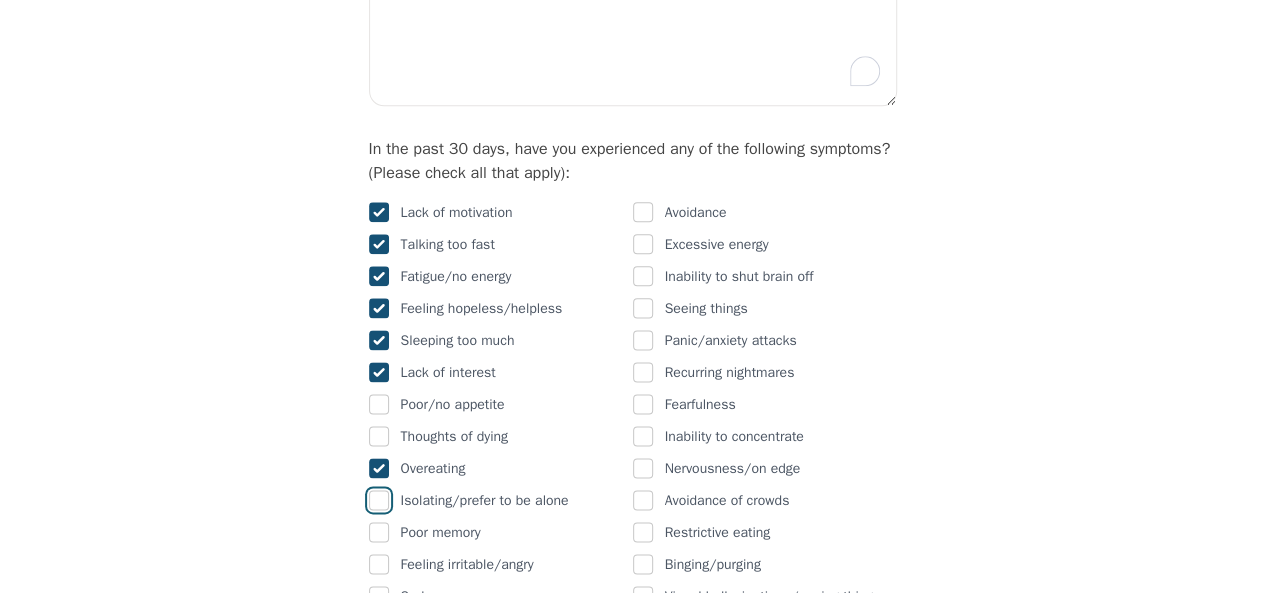 click at bounding box center (379, 500) 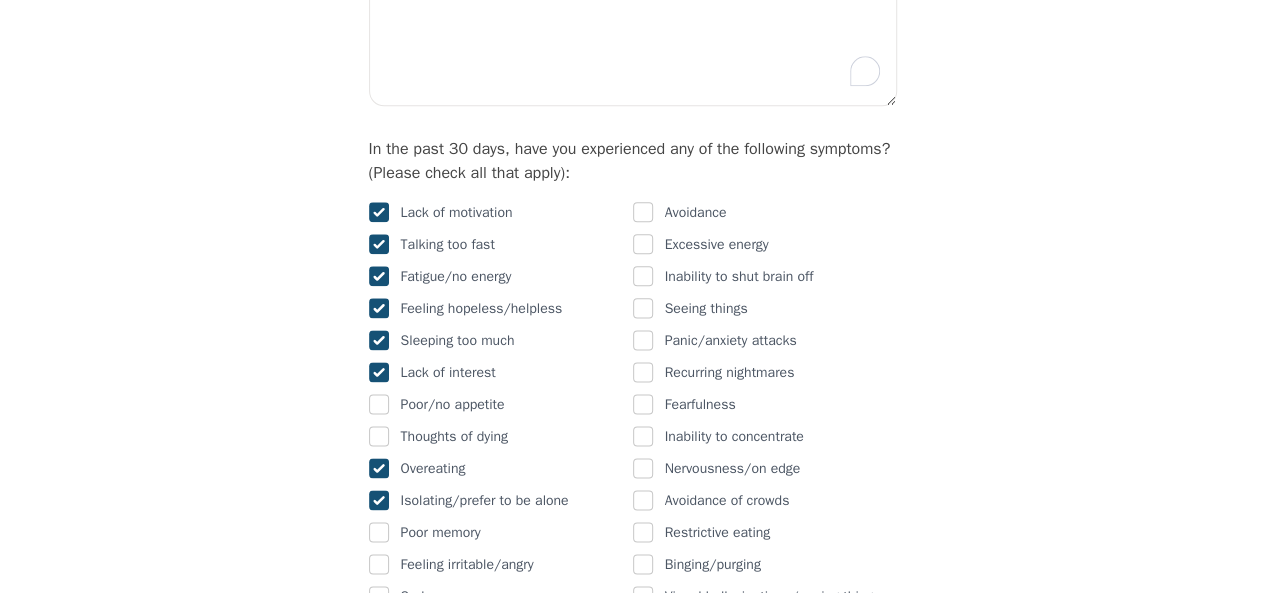 checkbox on "true" 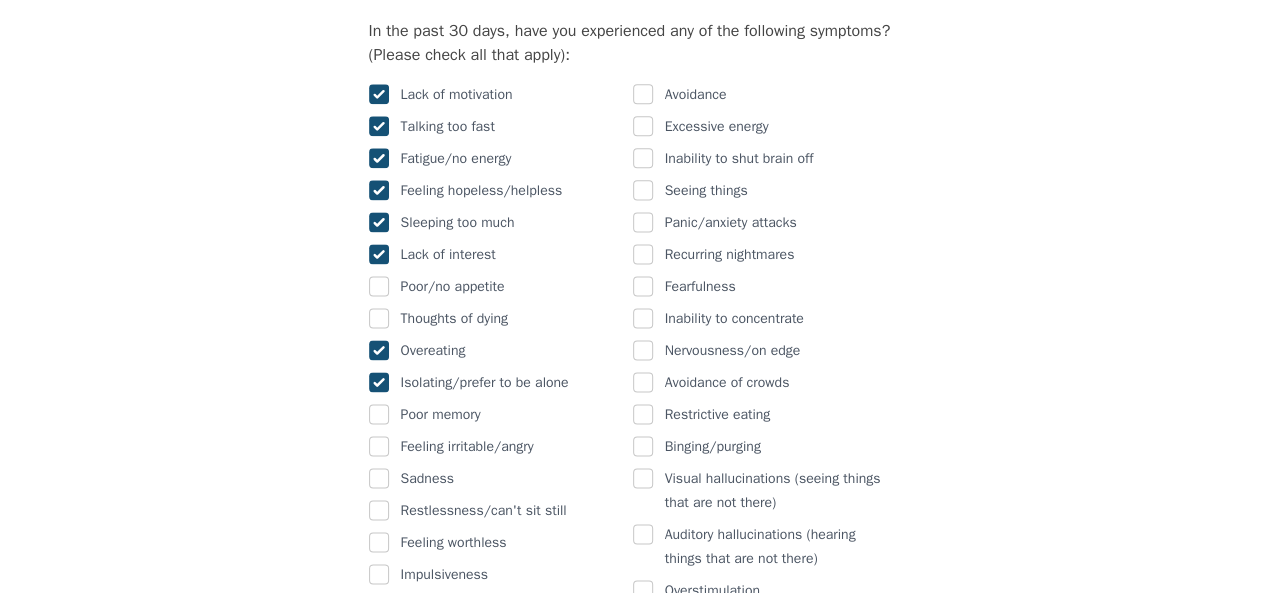 scroll, scrollTop: 1239, scrollLeft: 0, axis: vertical 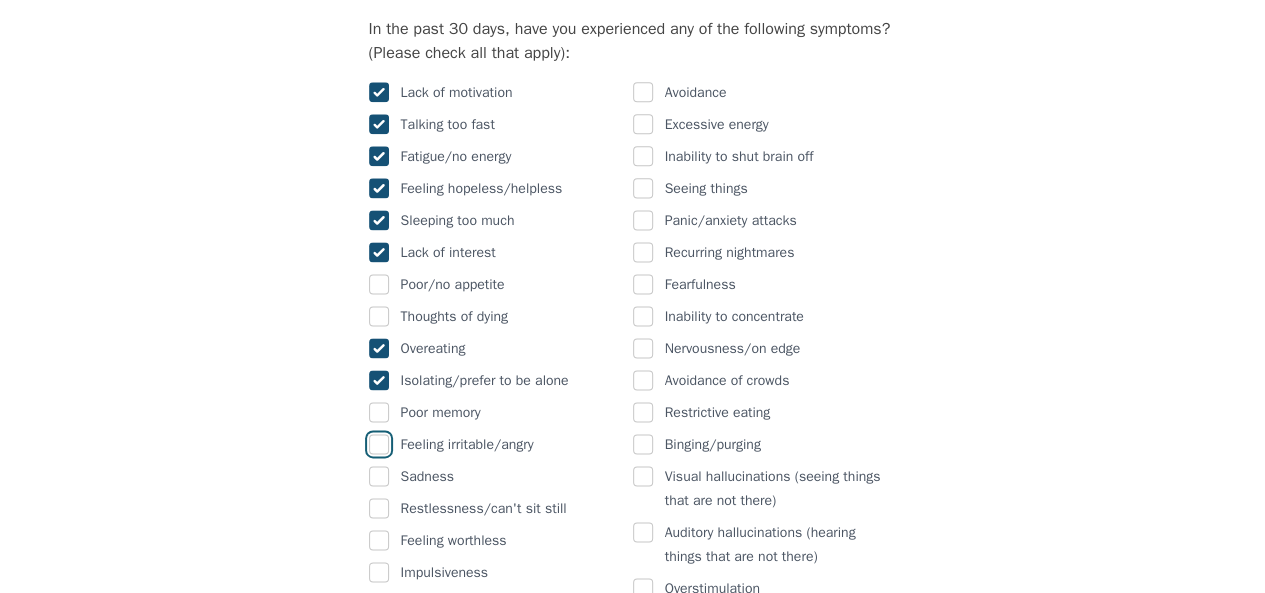 click at bounding box center (379, 444) 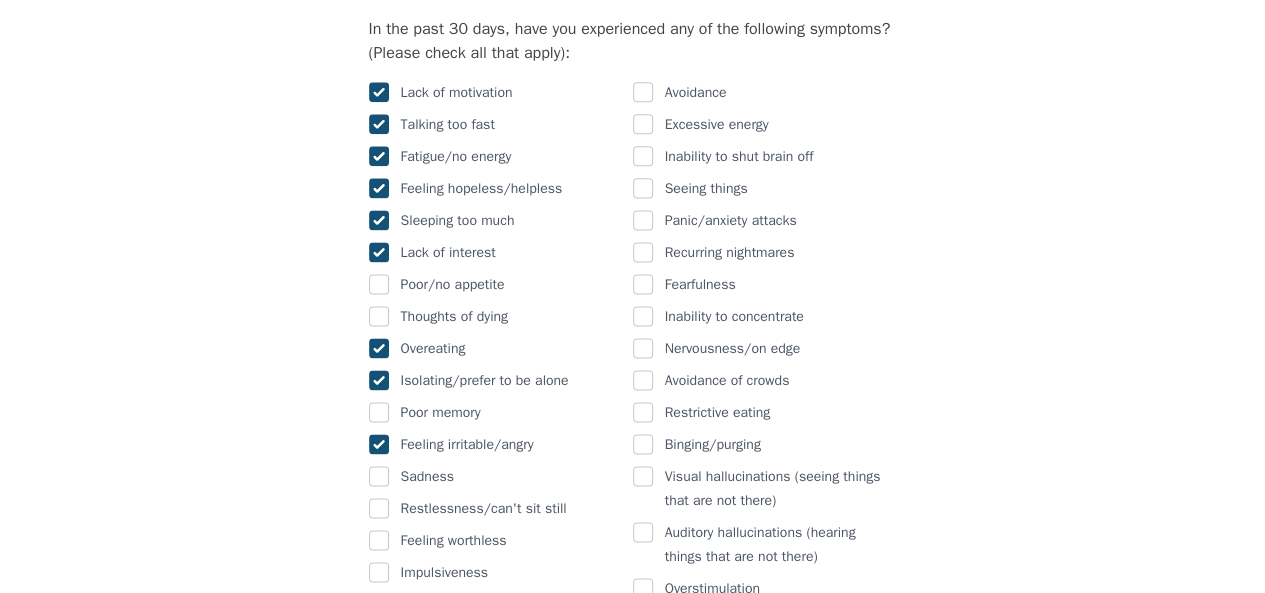 checkbox on "true" 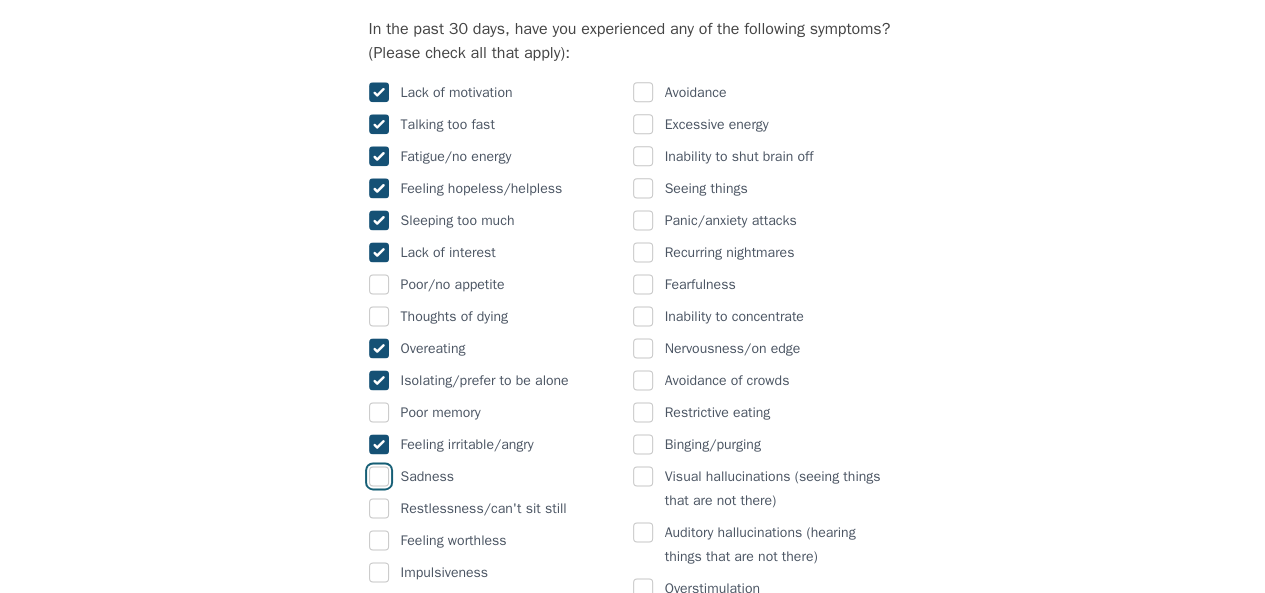 click at bounding box center [379, 476] 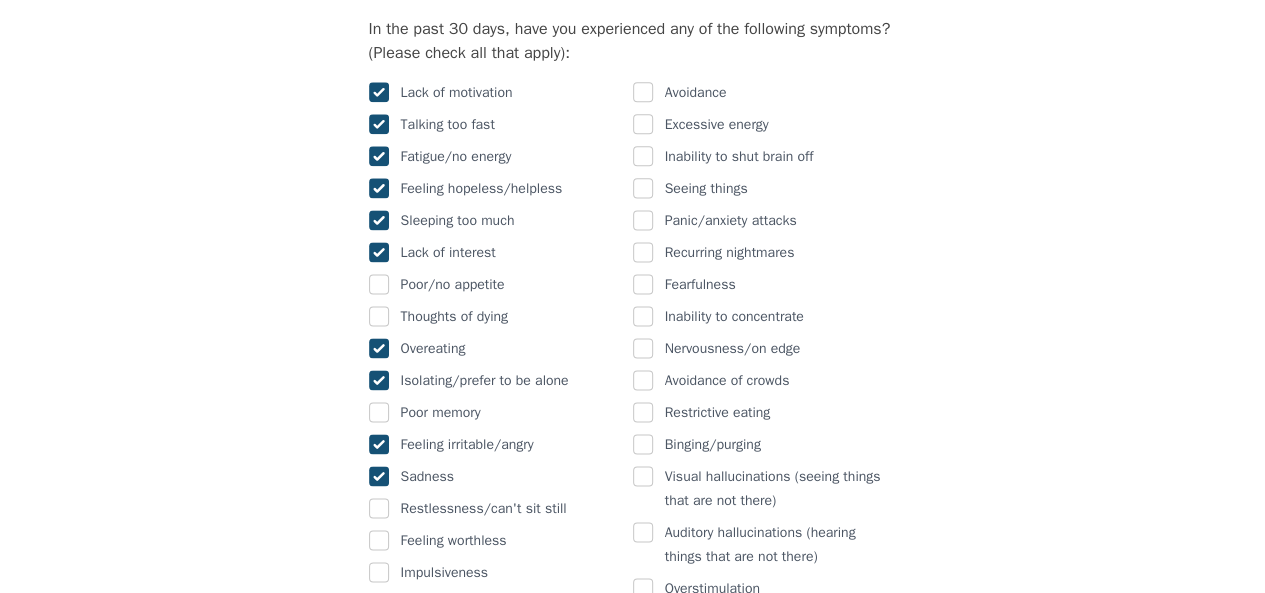 checkbox on "true" 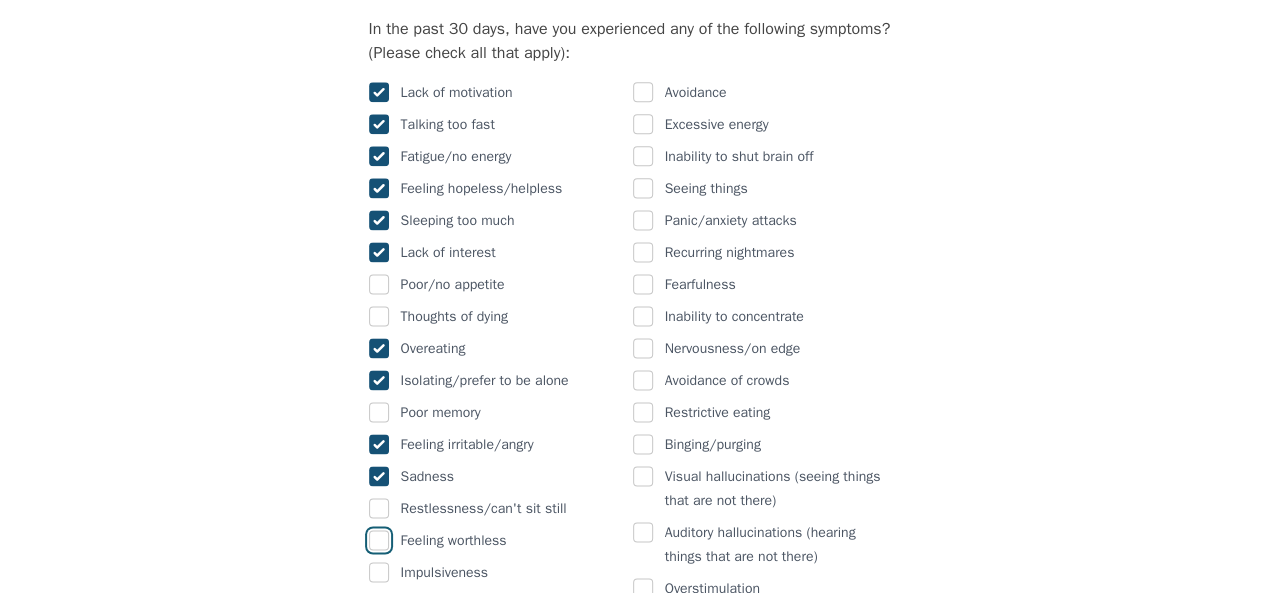 click at bounding box center [379, 540] 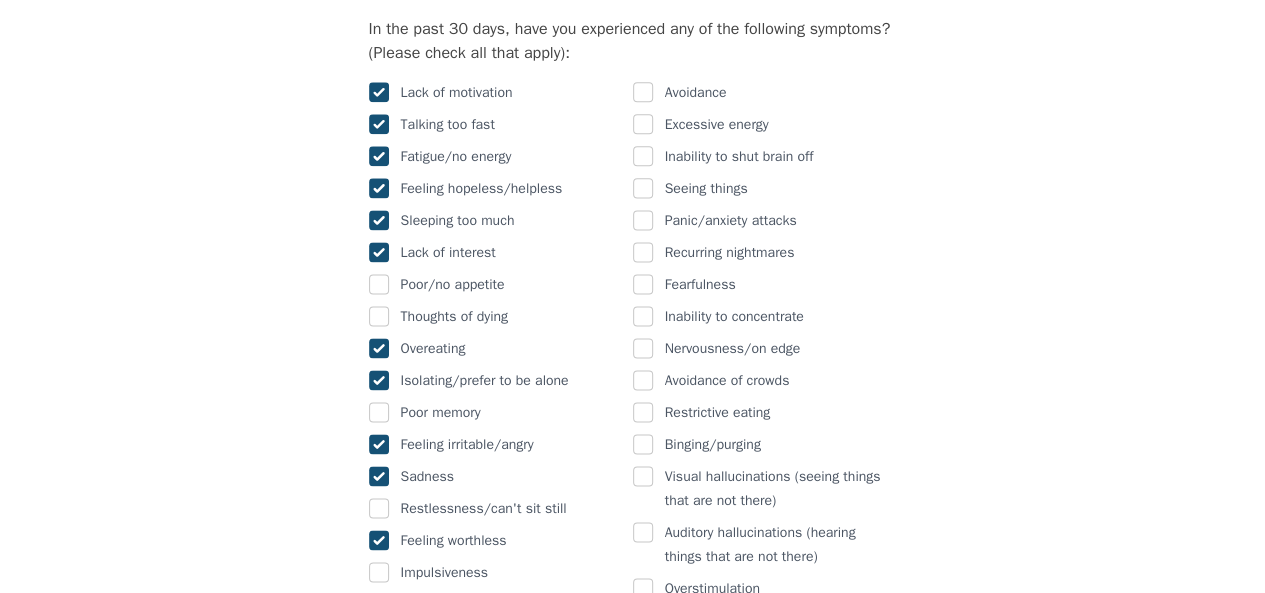 checkbox on "true" 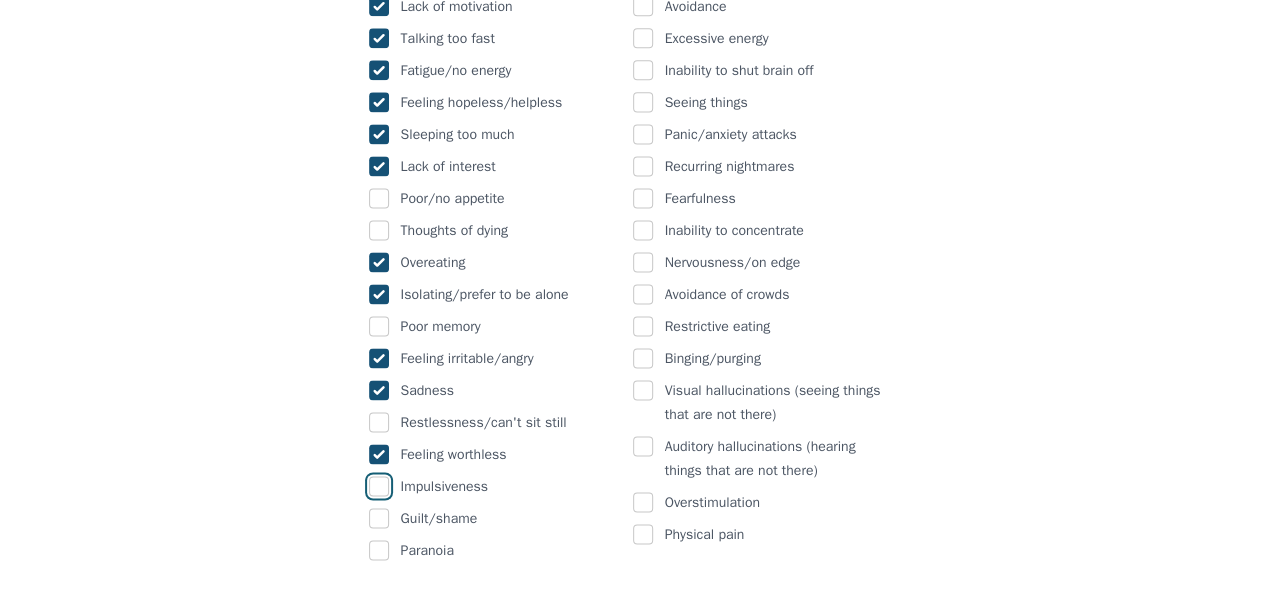 click at bounding box center (379, 486) 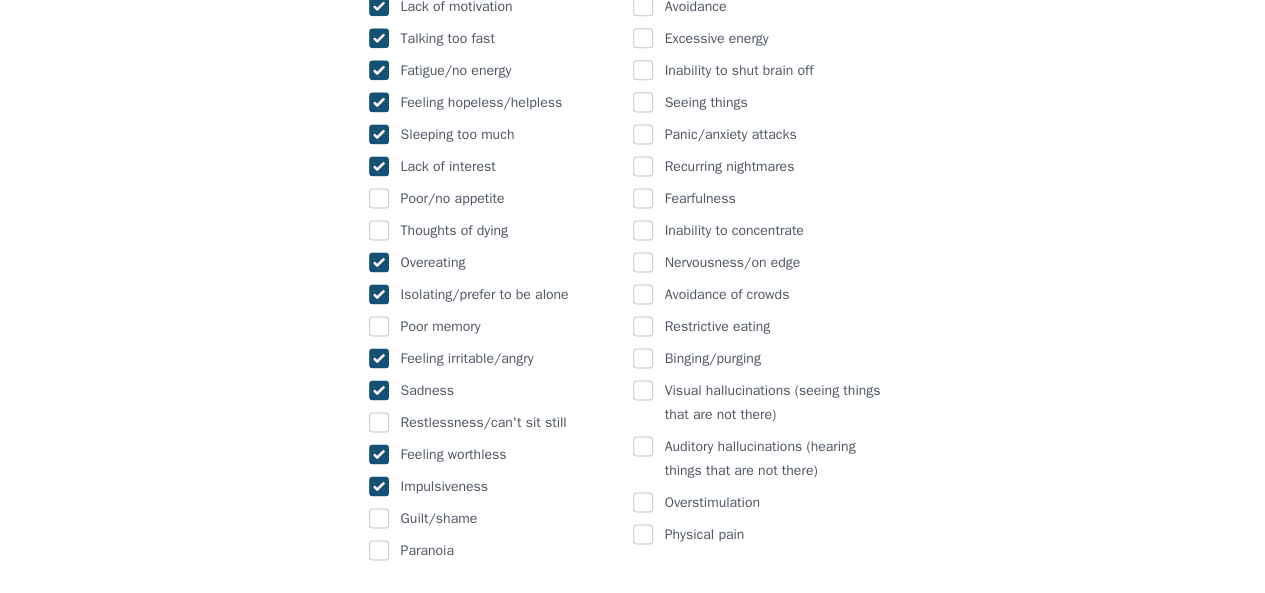 checkbox on "true" 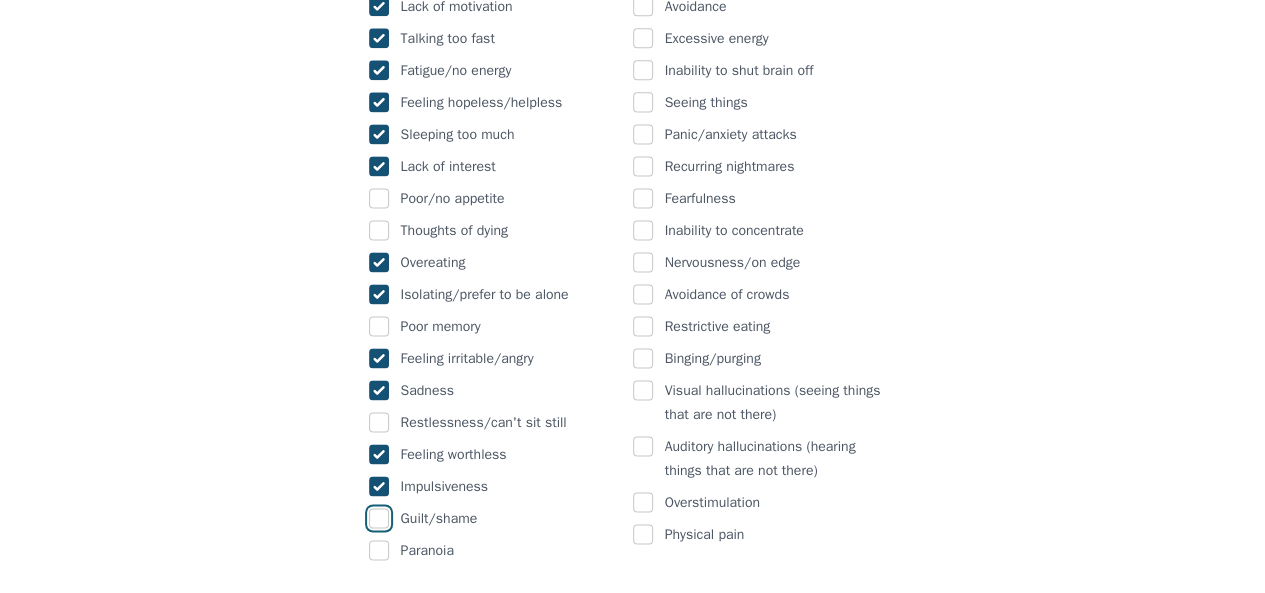 click at bounding box center [379, 518] 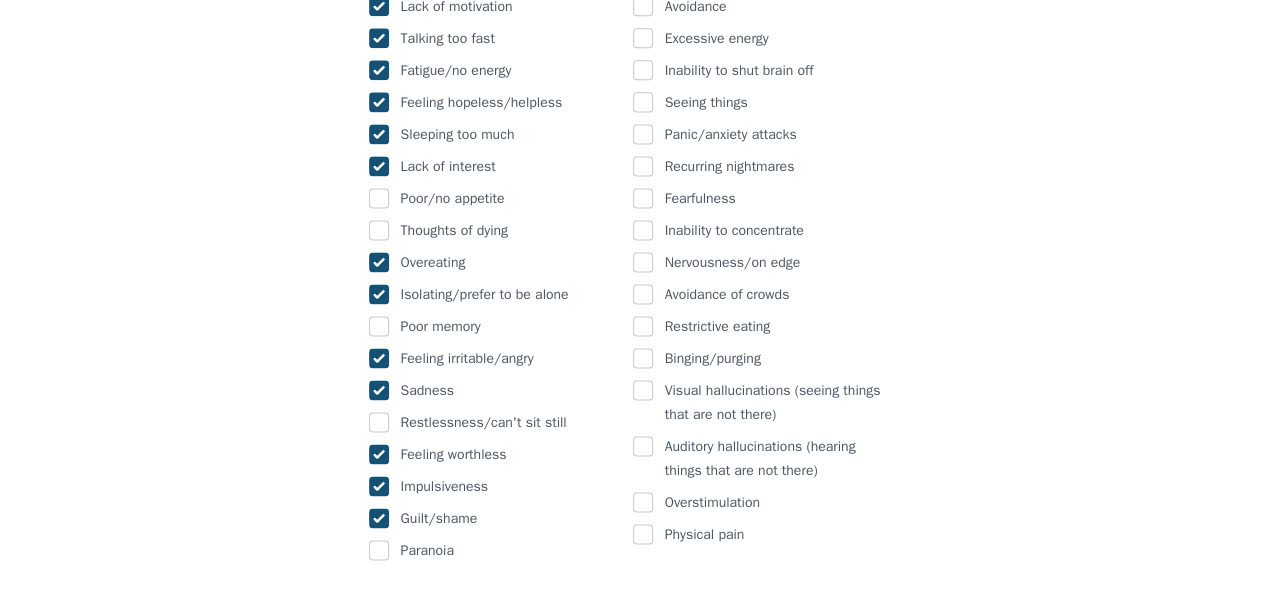 checkbox on "true" 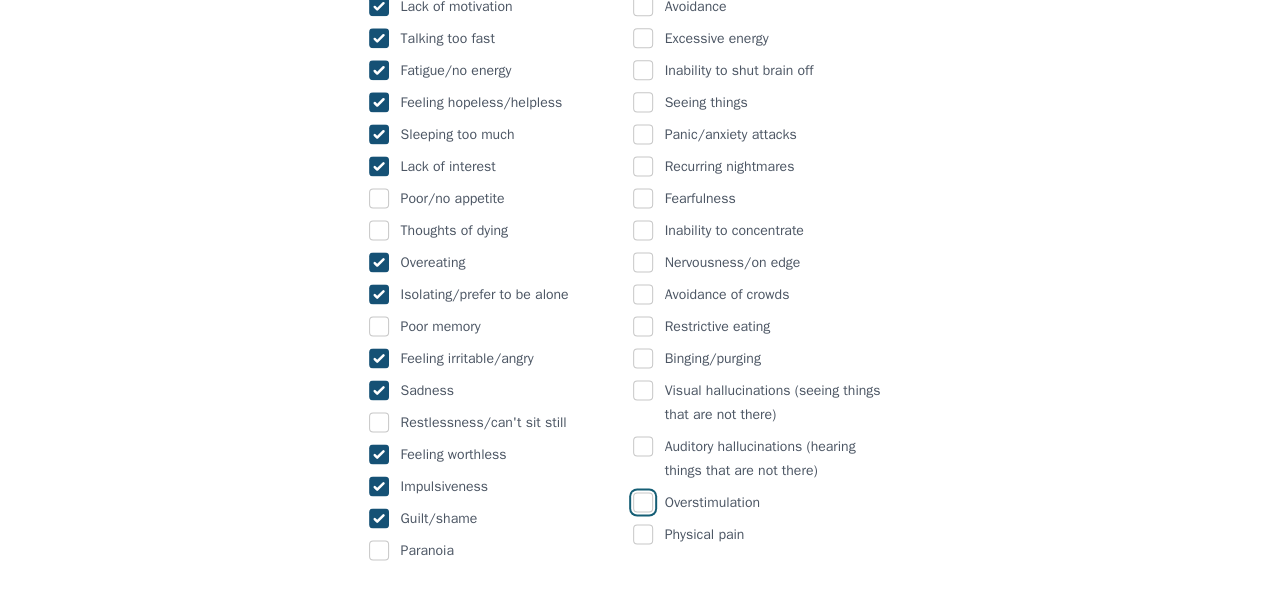 click at bounding box center (643, 502) 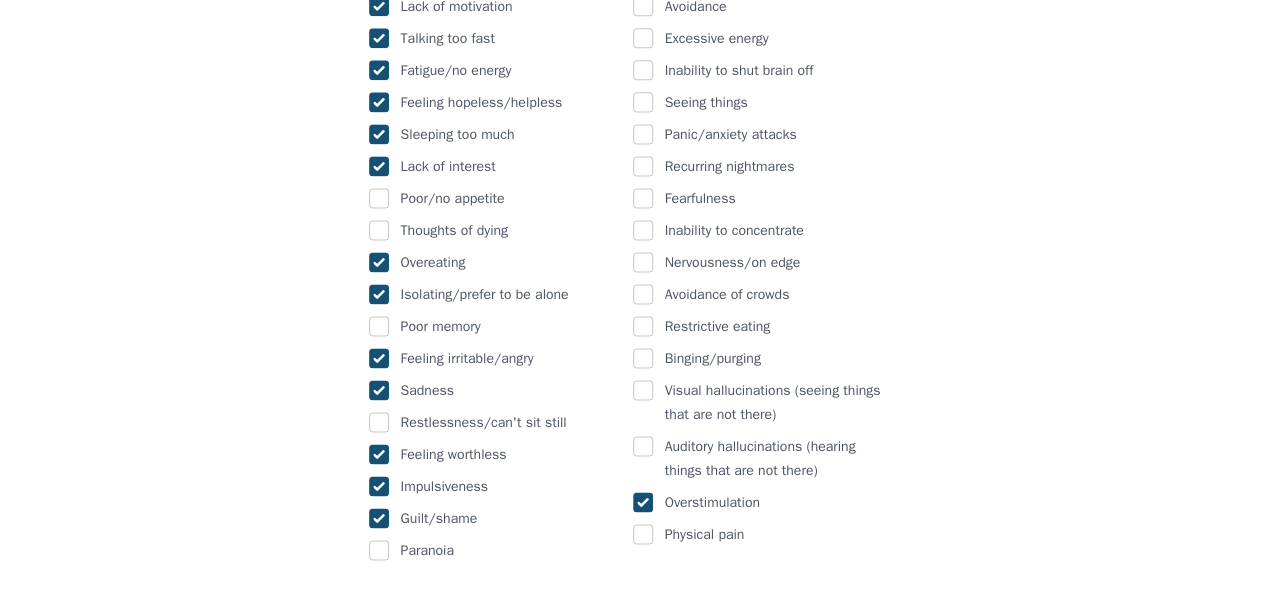checkbox on "true" 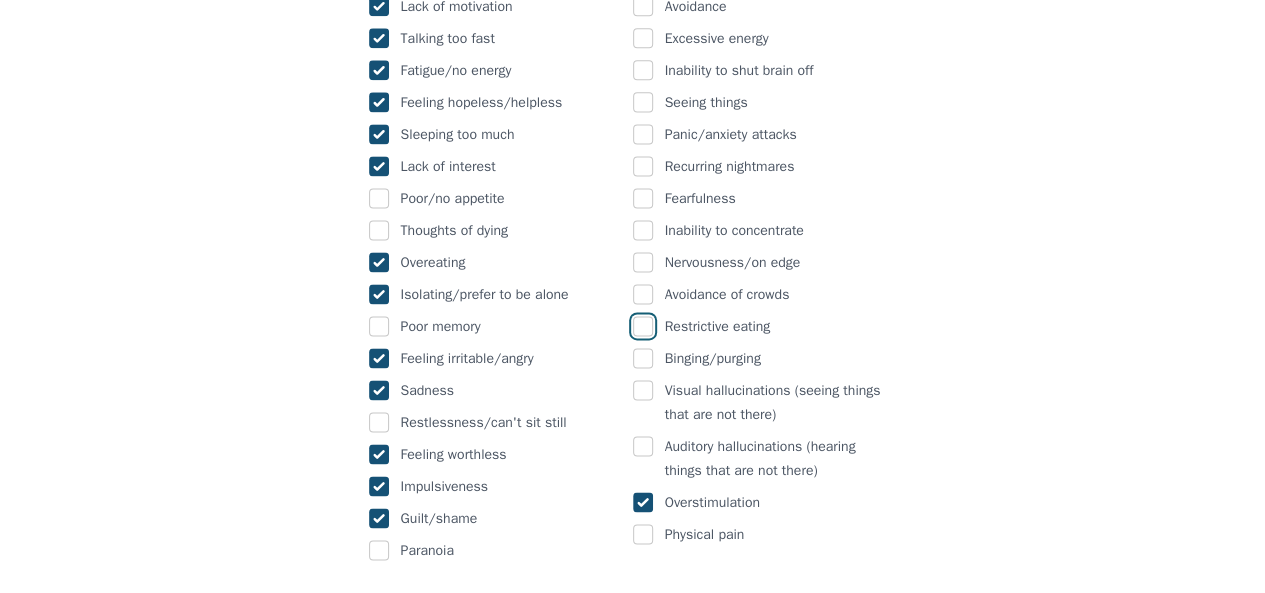 click at bounding box center (643, 326) 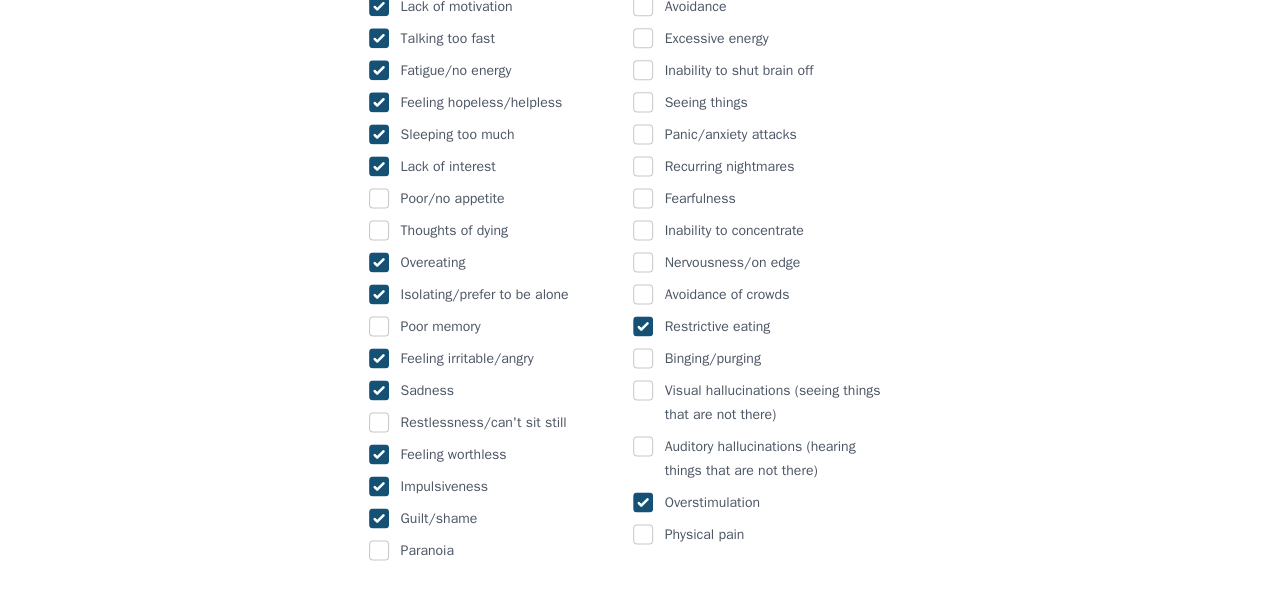 checkbox on "true" 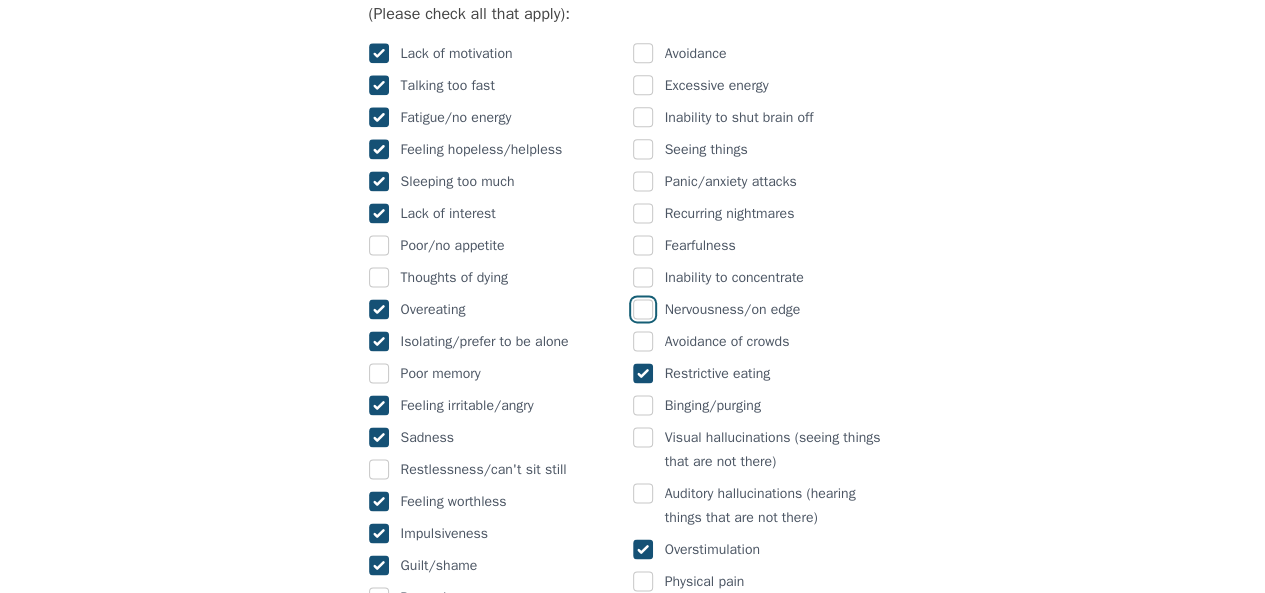 click at bounding box center (643, 309) 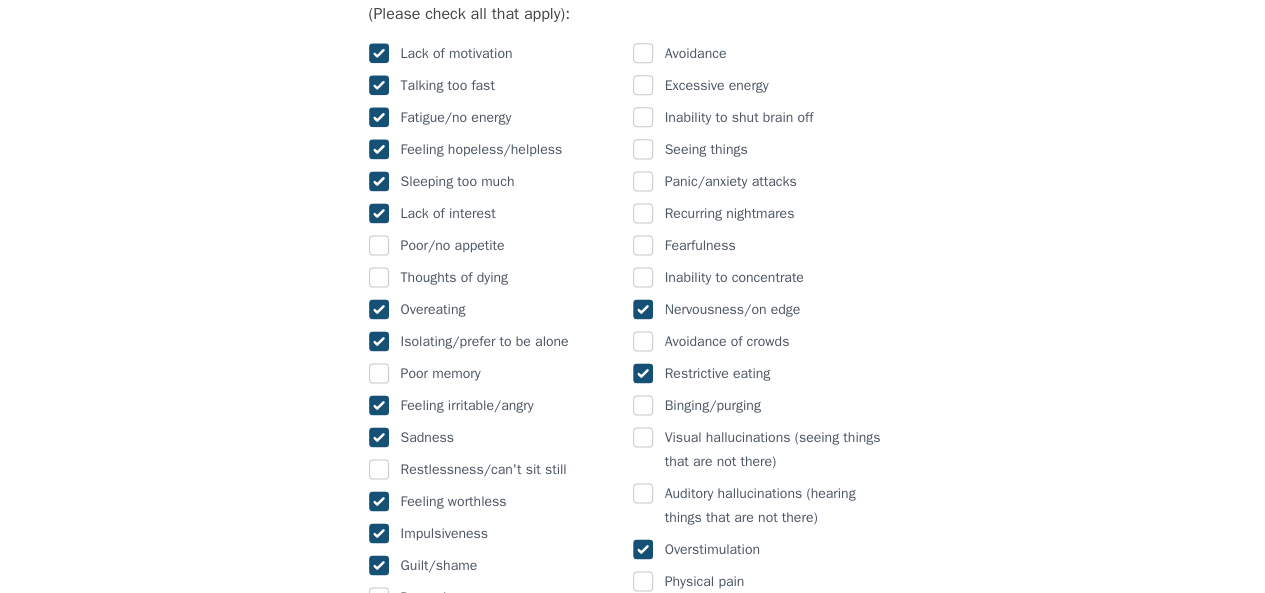 checkbox on "true" 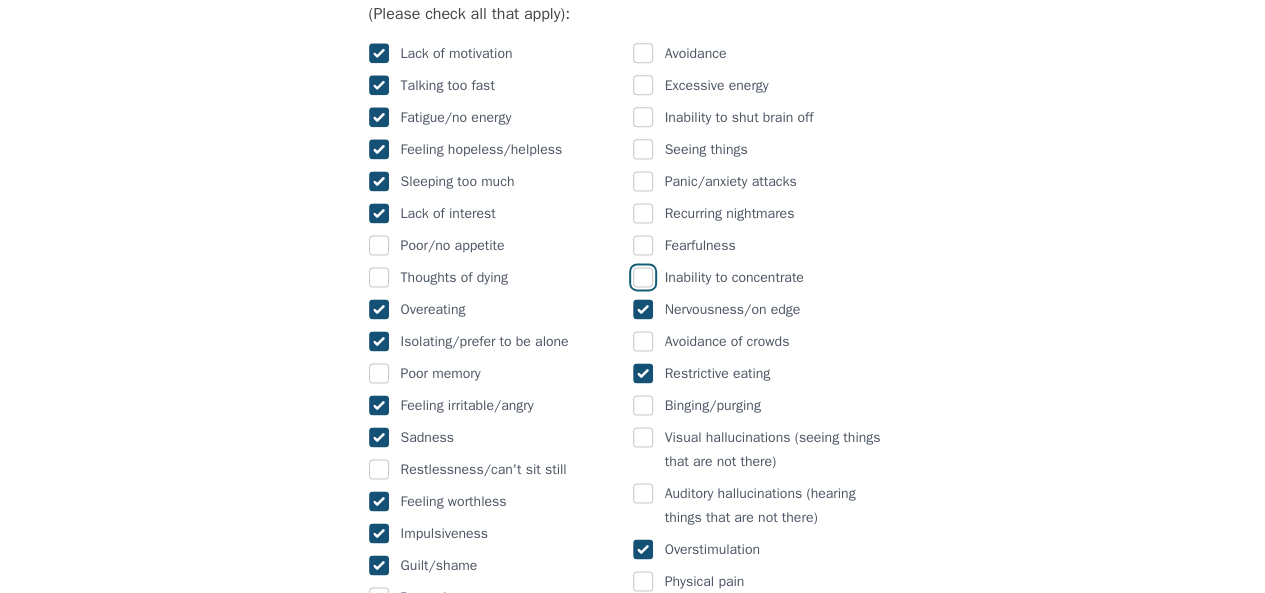 click at bounding box center (643, 277) 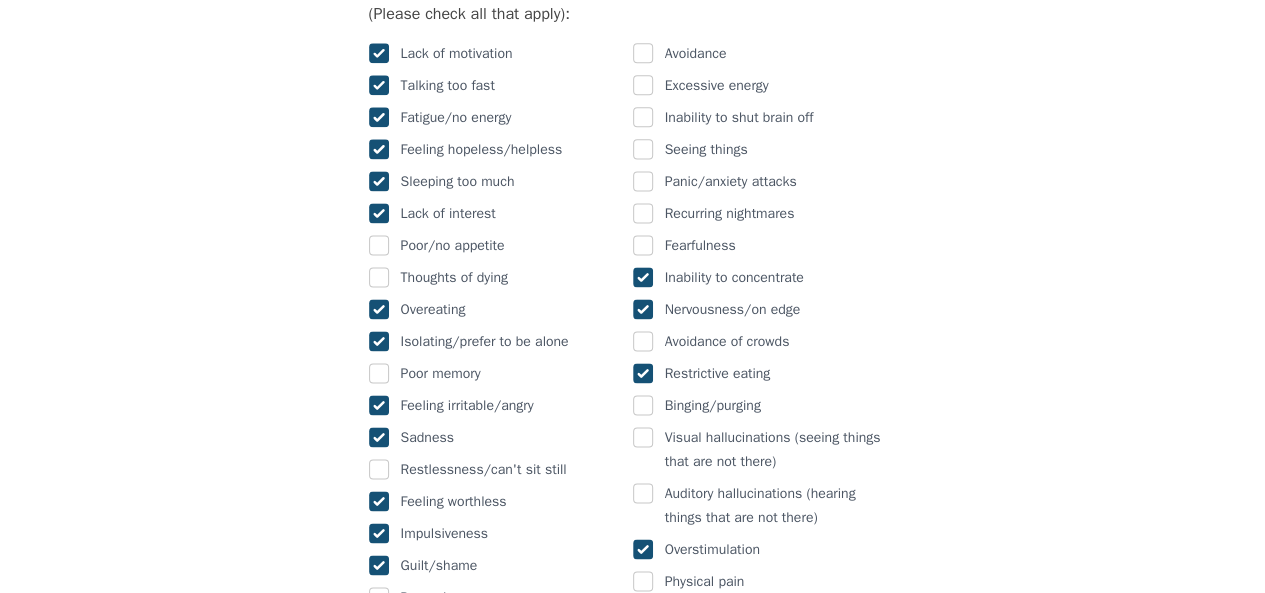 checkbox on "true" 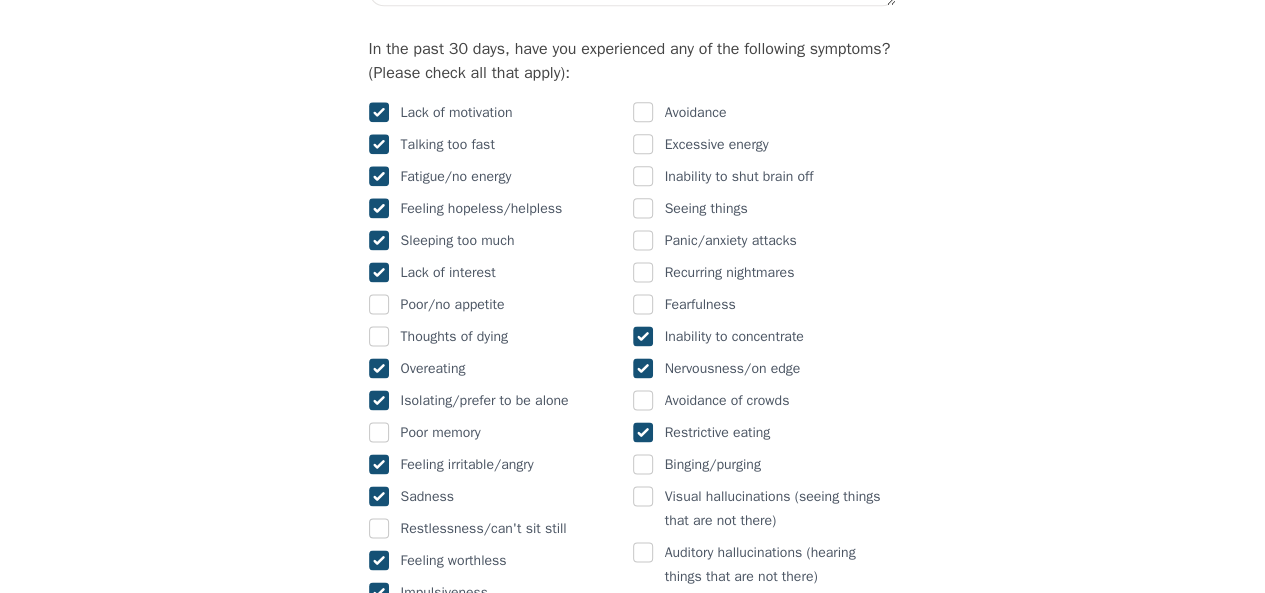 scroll, scrollTop: 1216, scrollLeft: 0, axis: vertical 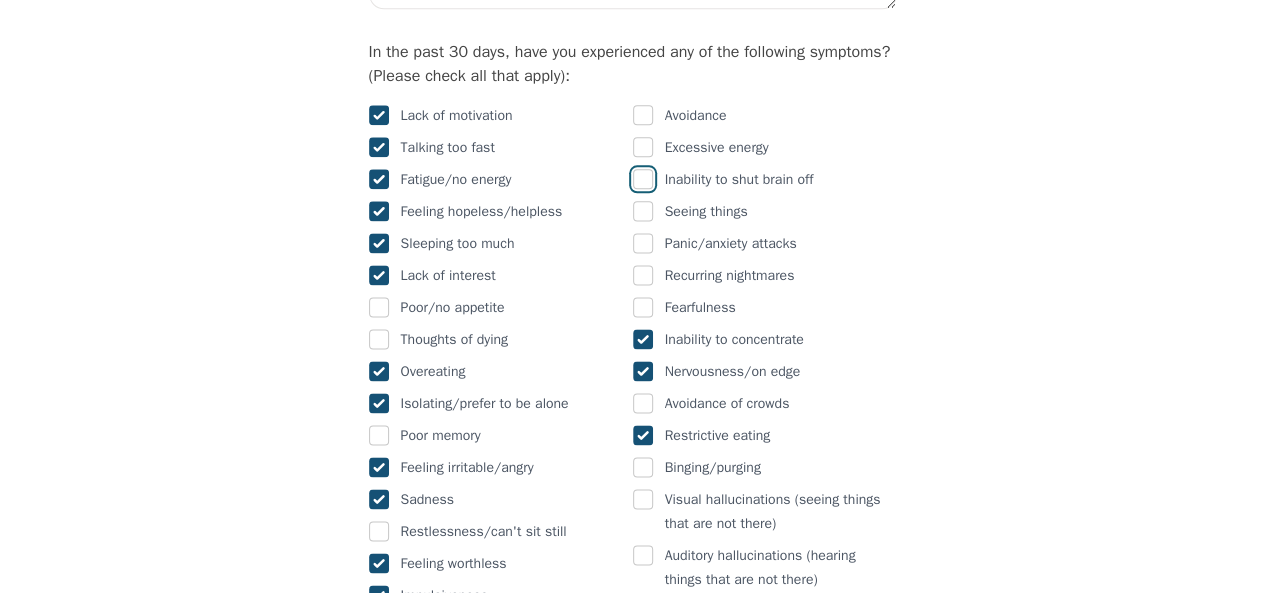 click at bounding box center [643, 179] 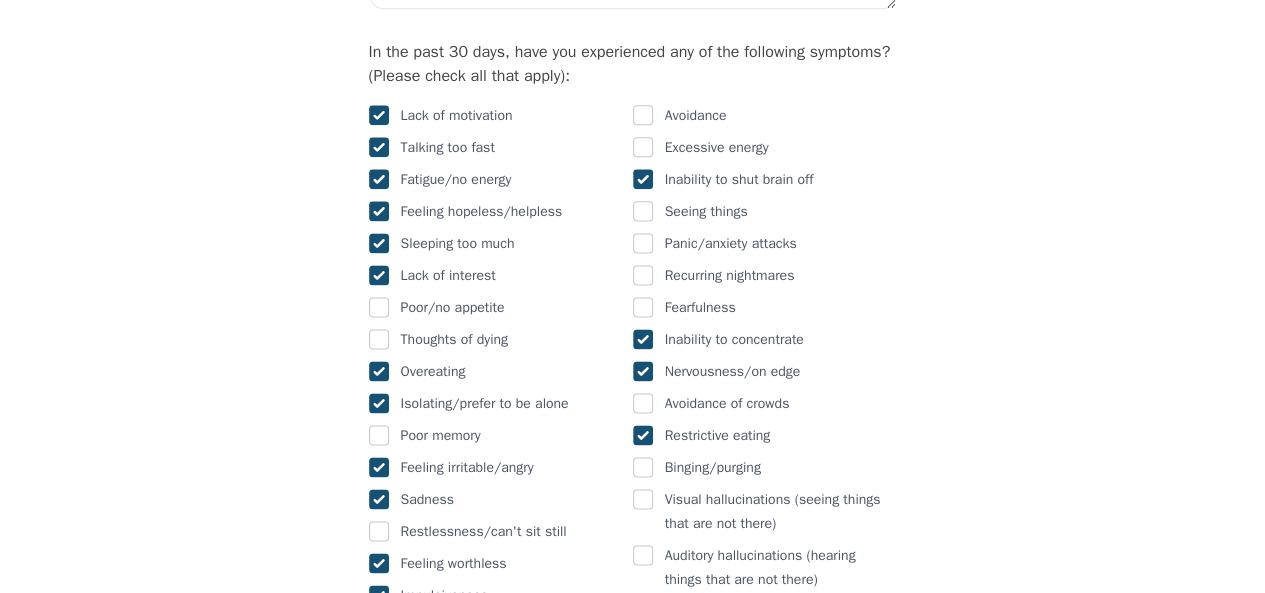checkbox on "true" 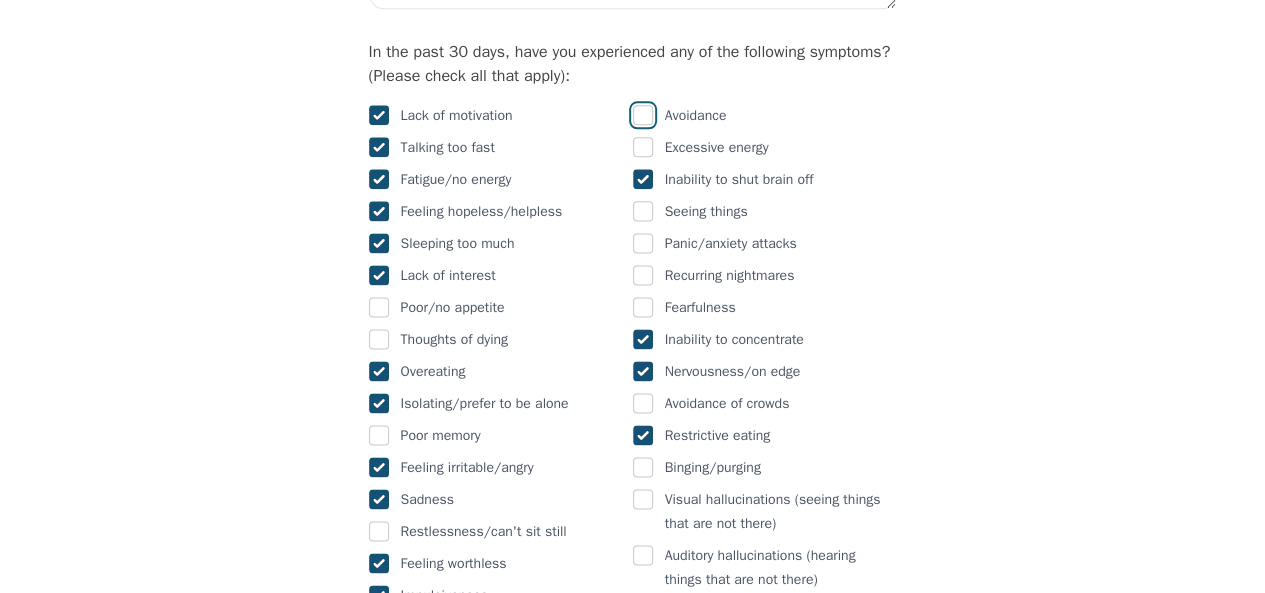 click at bounding box center (643, 115) 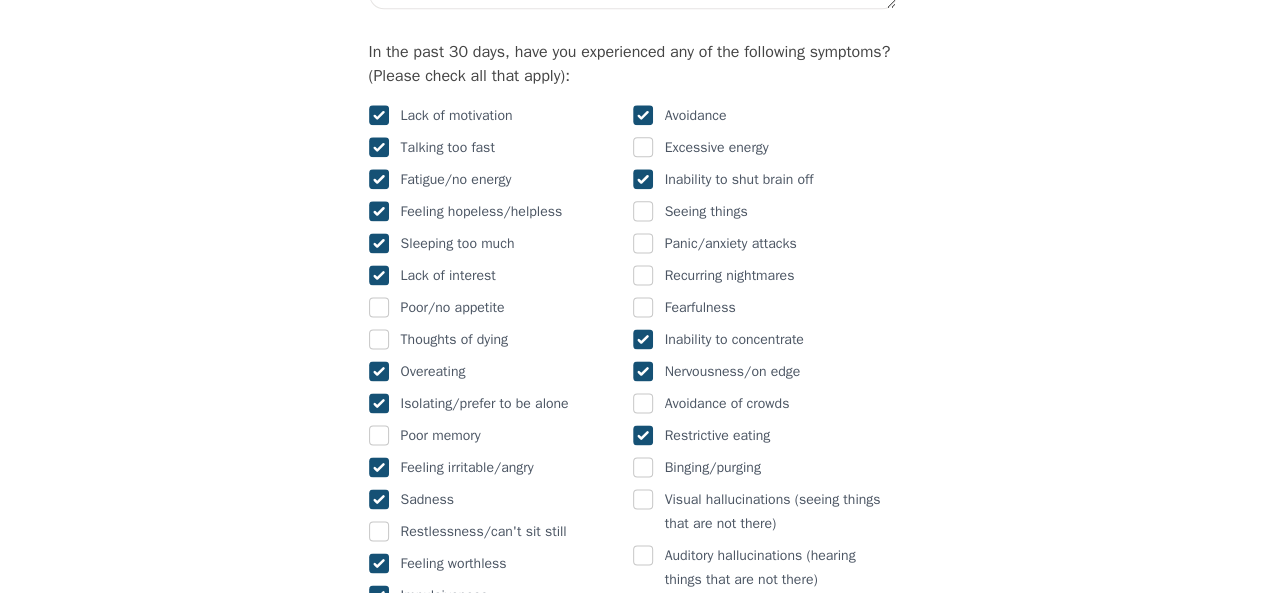 checkbox on "true" 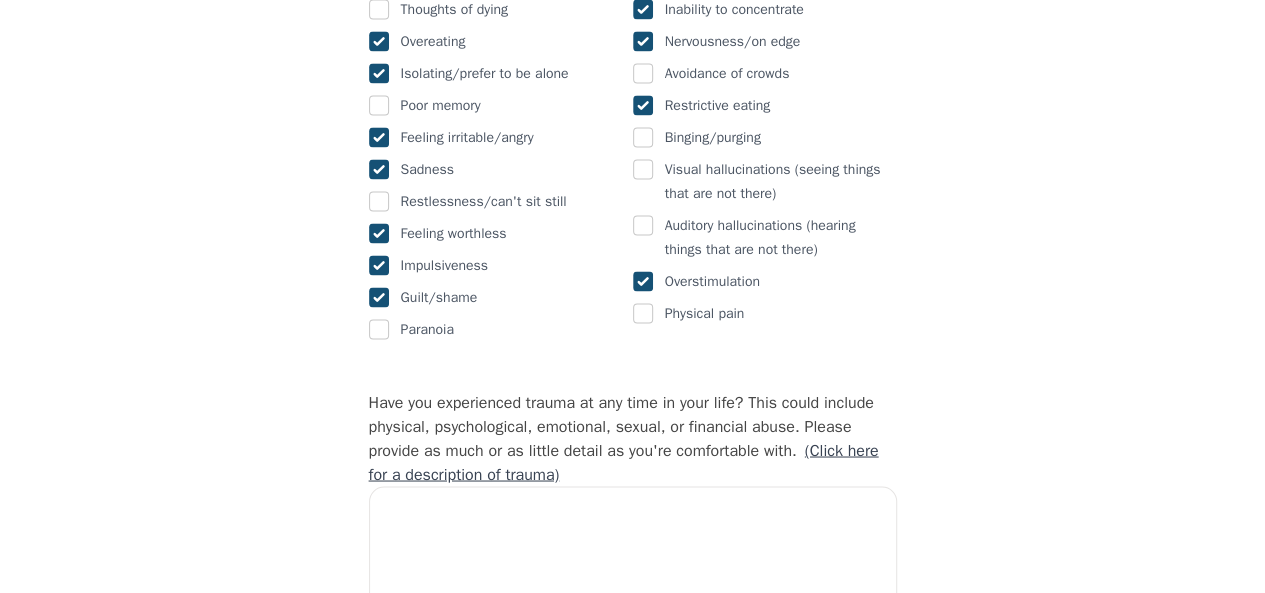 scroll, scrollTop: 1613, scrollLeft: 0, axis: vertical 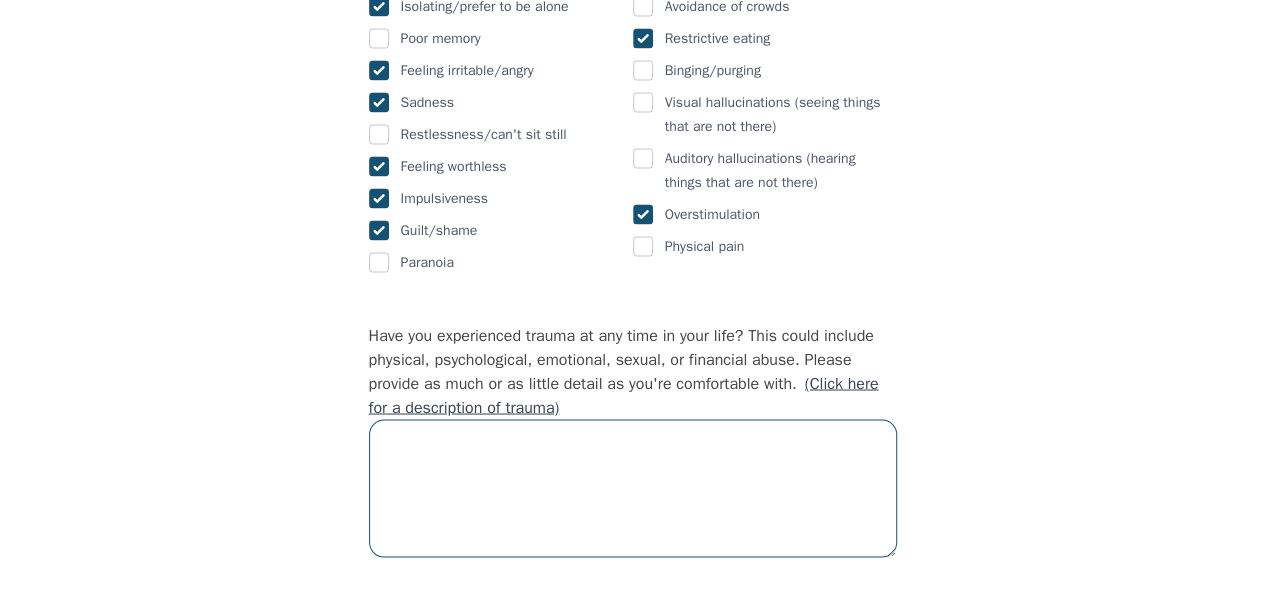 click at bounding box center (633, 488) 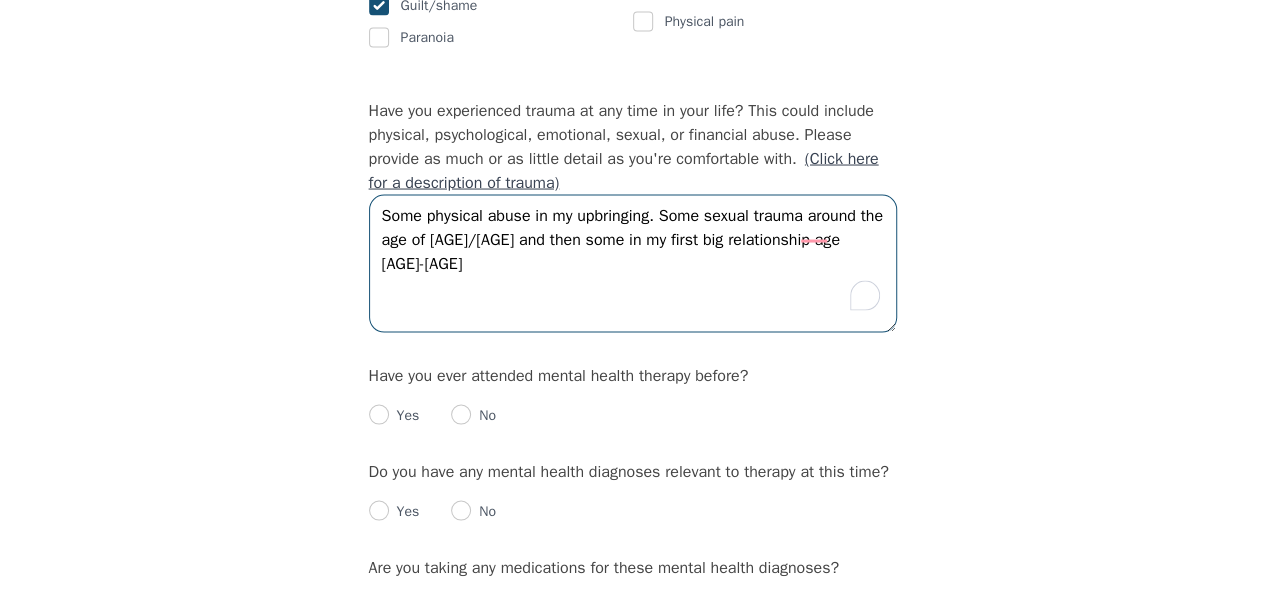 scroll, scrollTop: 1843, scrollLeft: 0, axis: vertical 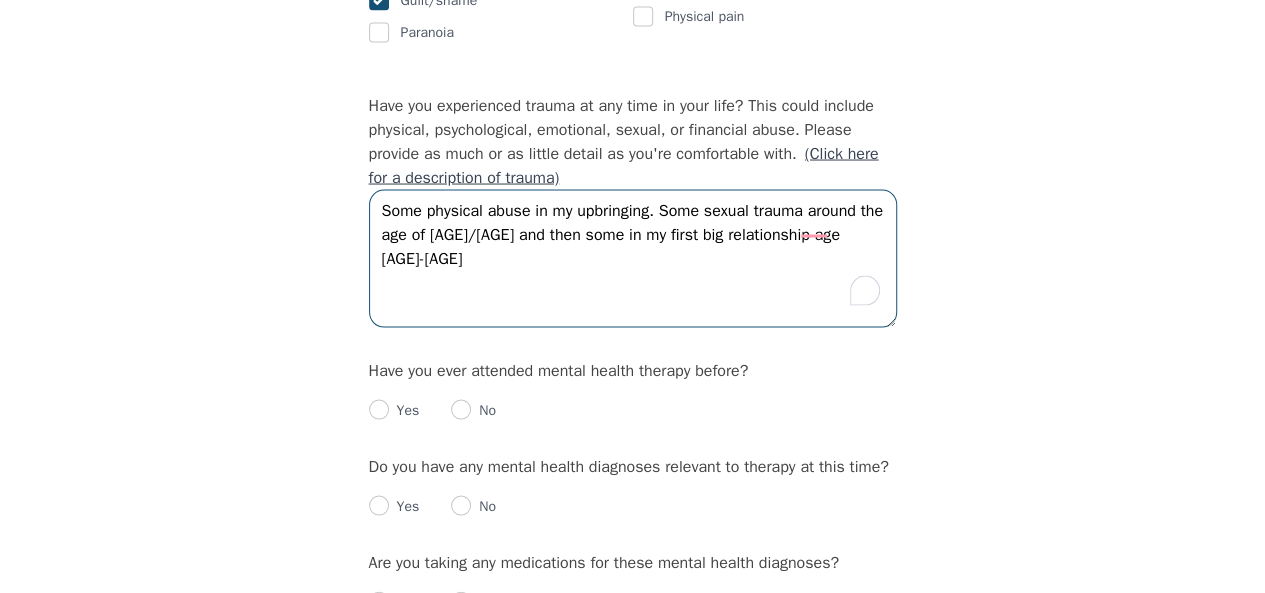 type on "Some physical abuse in my upbringing. Some sexual trauma around the age of [AGE]/[AGE] and then some in my first big relationship age [AGE]-[AGE]" 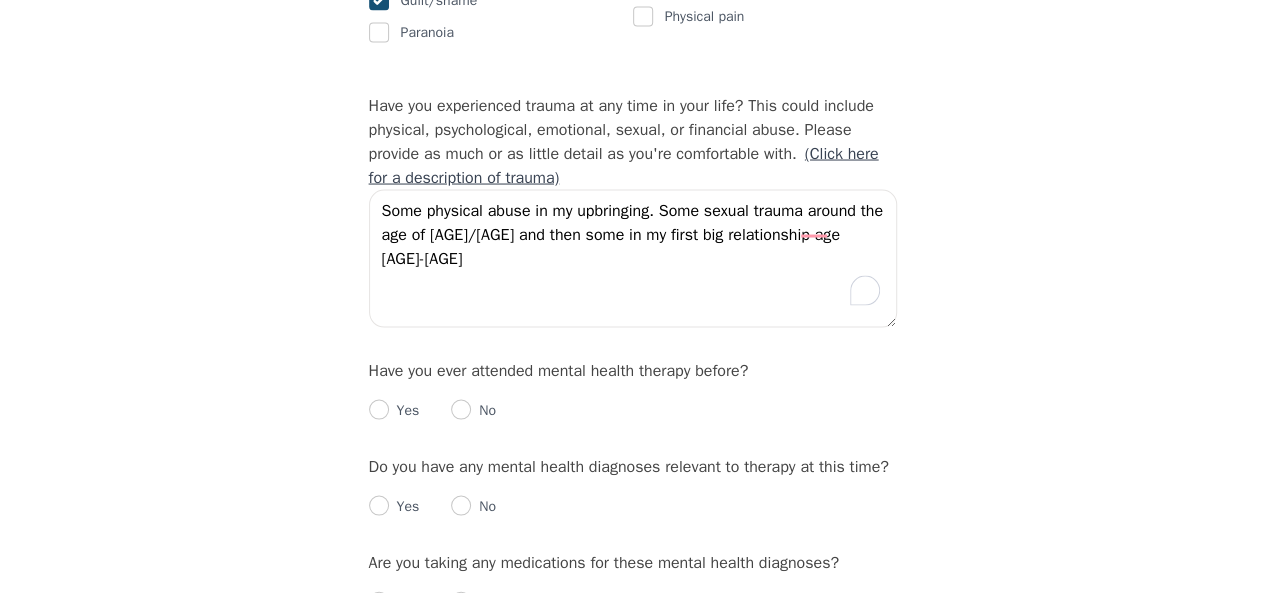 click on "Yes" at bounding box center [404, 410] 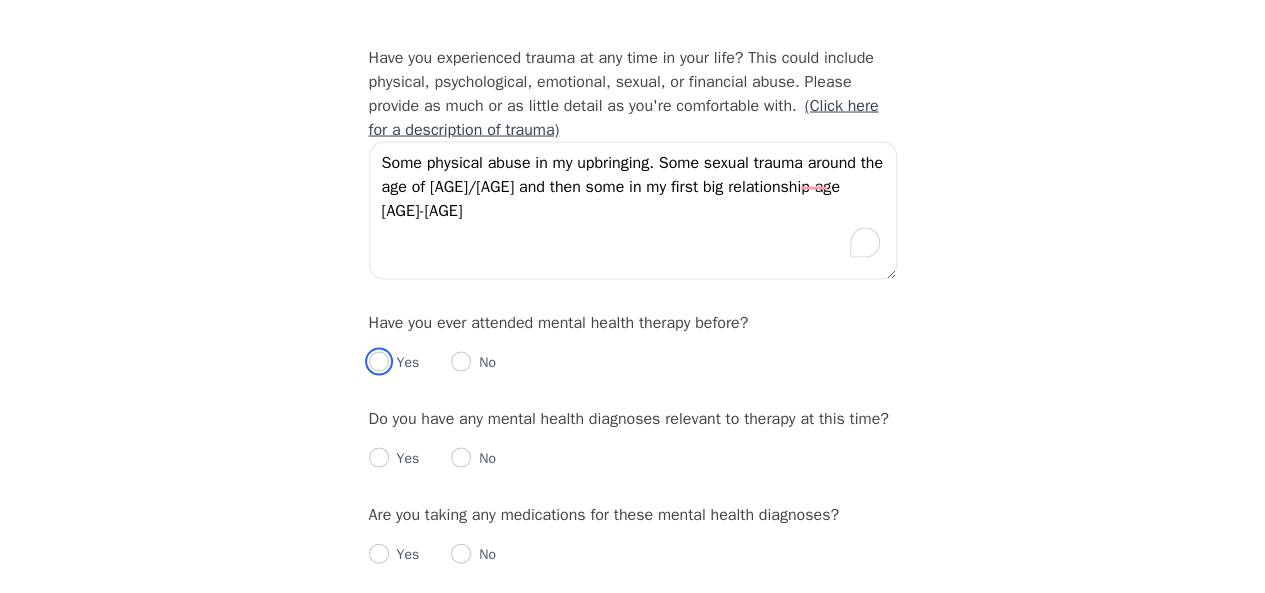 click at bounding box center [379, 361] 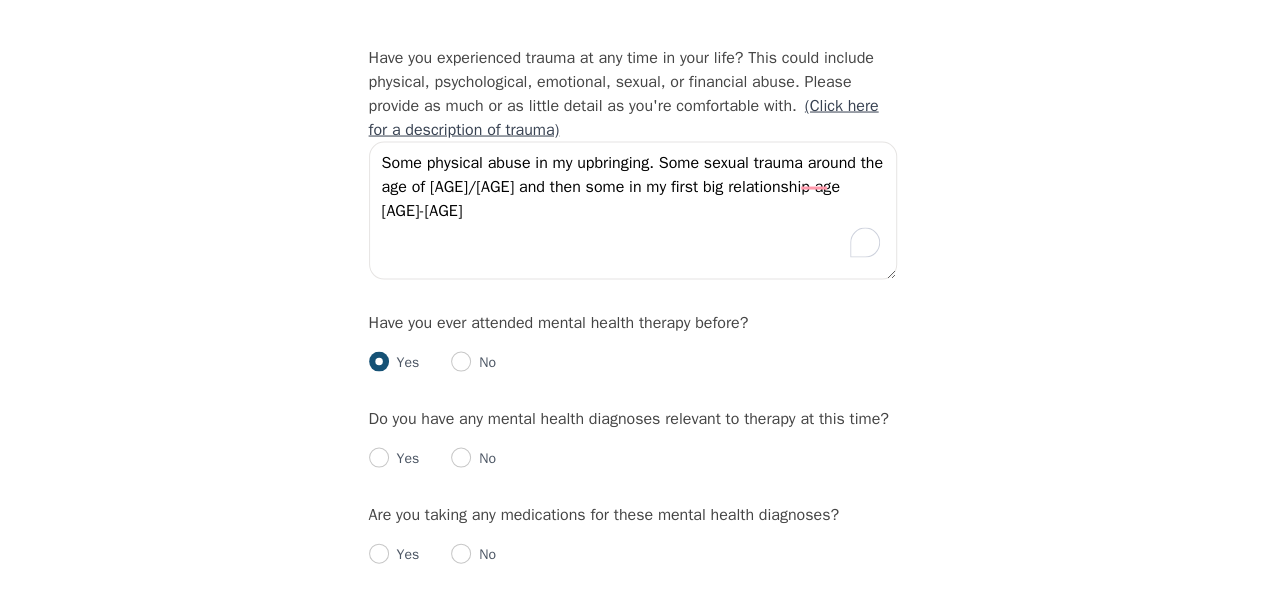 radio on "true" 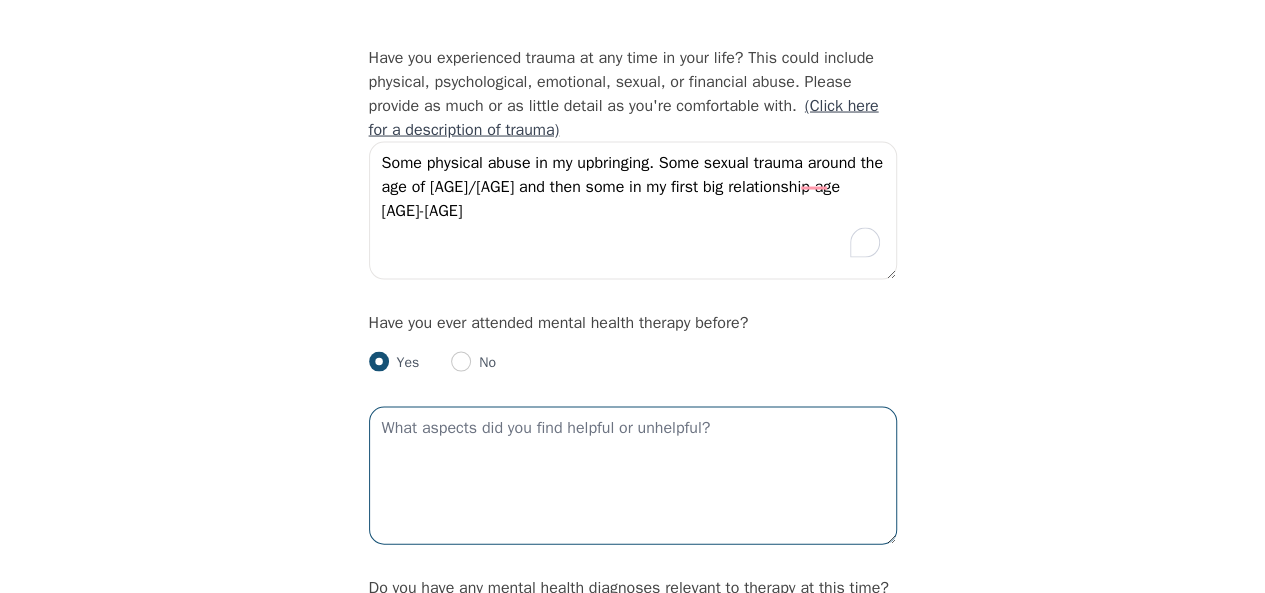 click at bounding box center [633, 475] 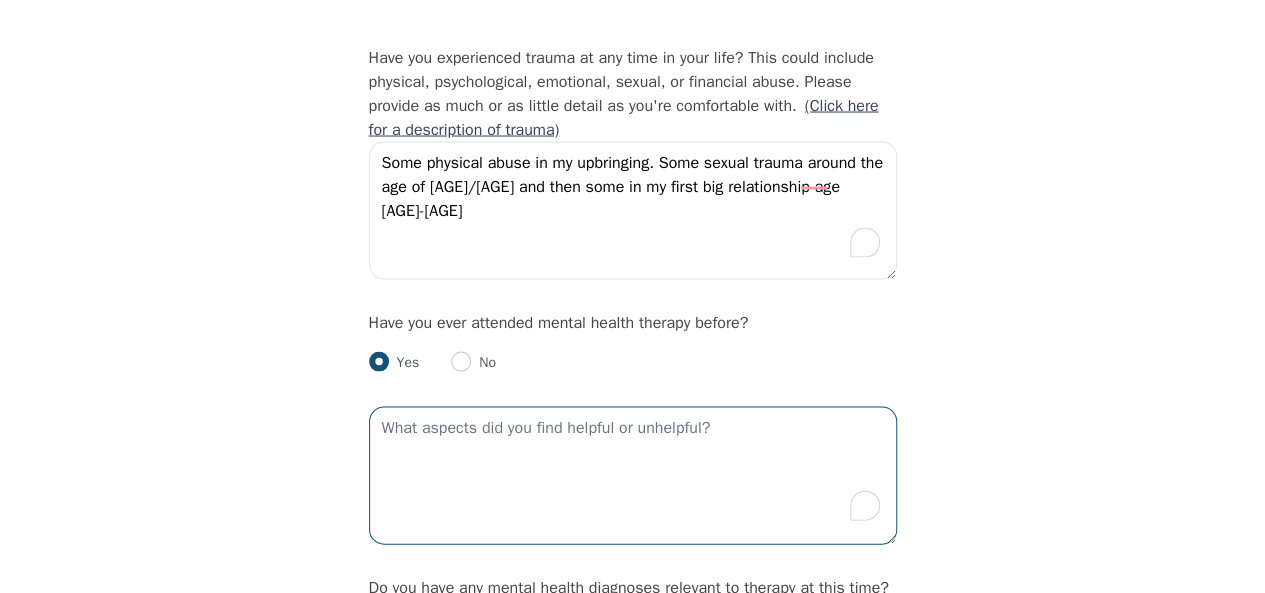 click at bounding box center [633, 475] 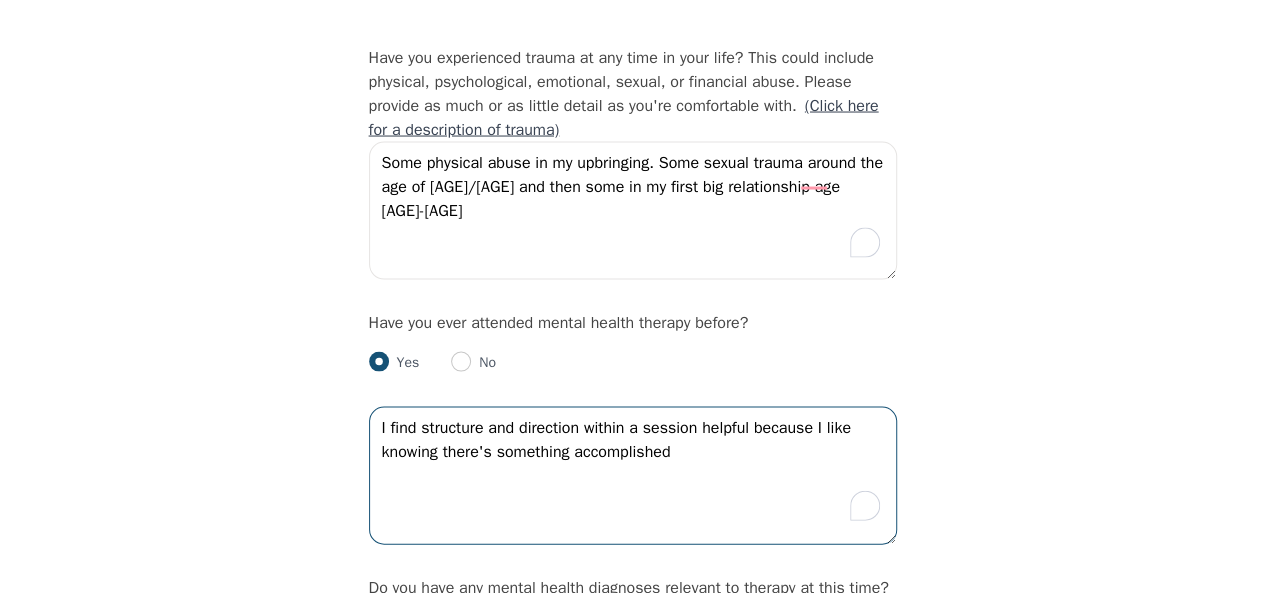 click on "I find structure and direction within a session helpful because I like knowing there's something accomplished" at bounding box center (633, 475) 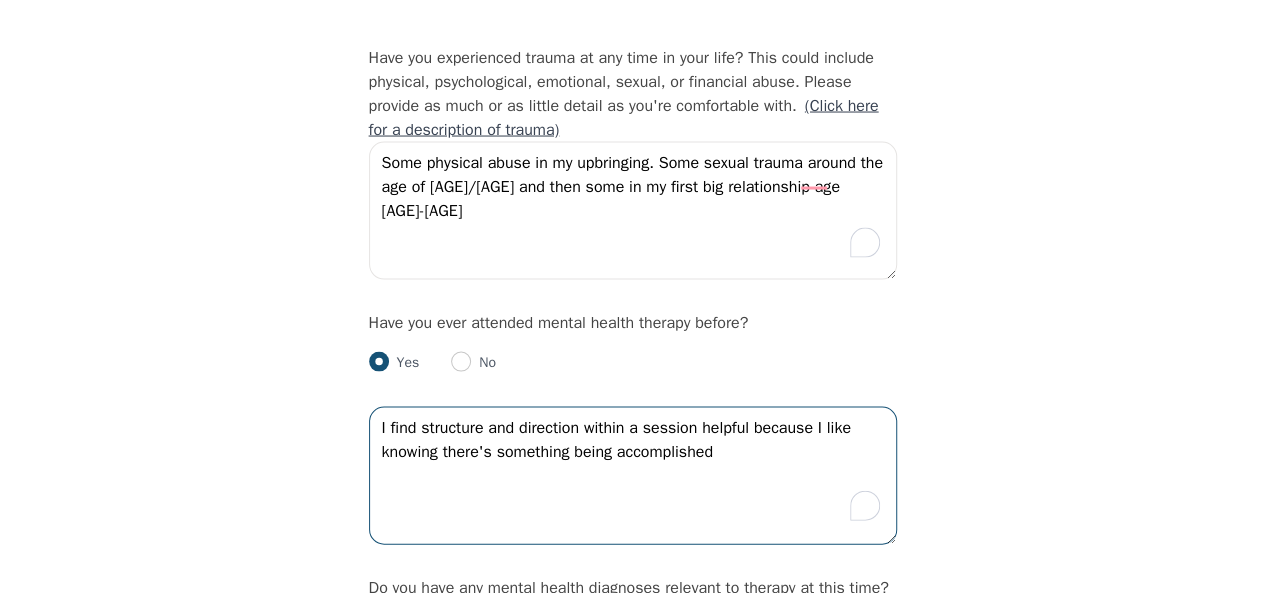 click on "I find structure and direction within a session helpful because I like knowing there's something being accomplished" at bounding box center (633, 475) 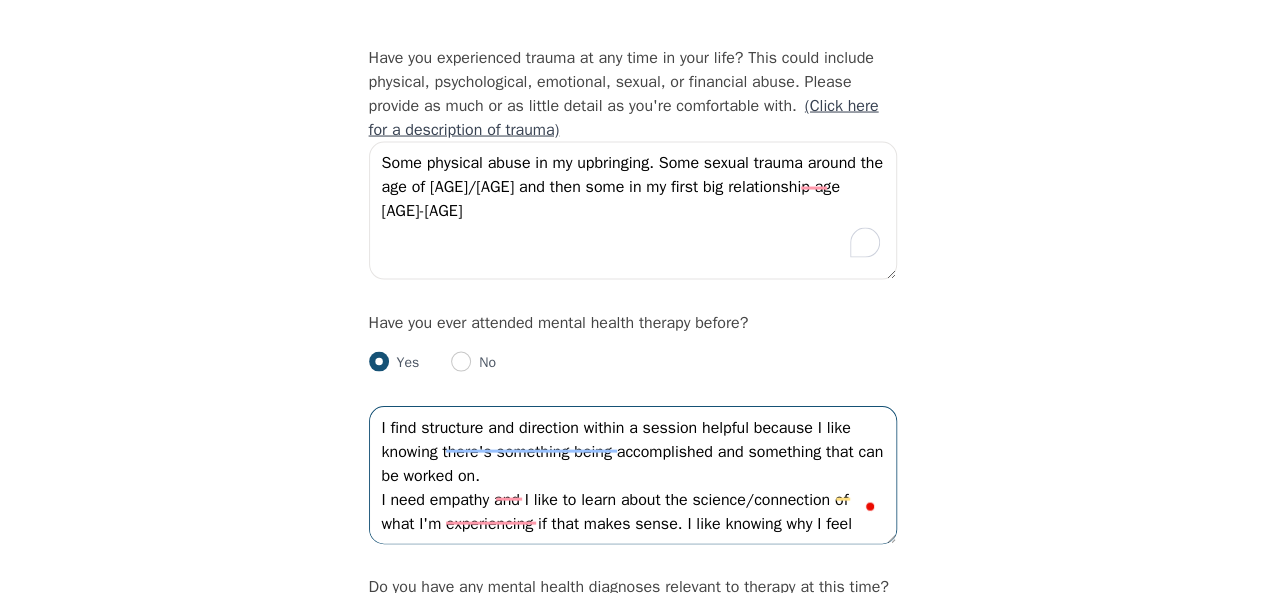 scroll, scrollTop: 14, scrollLeft: 0, axis: vertical 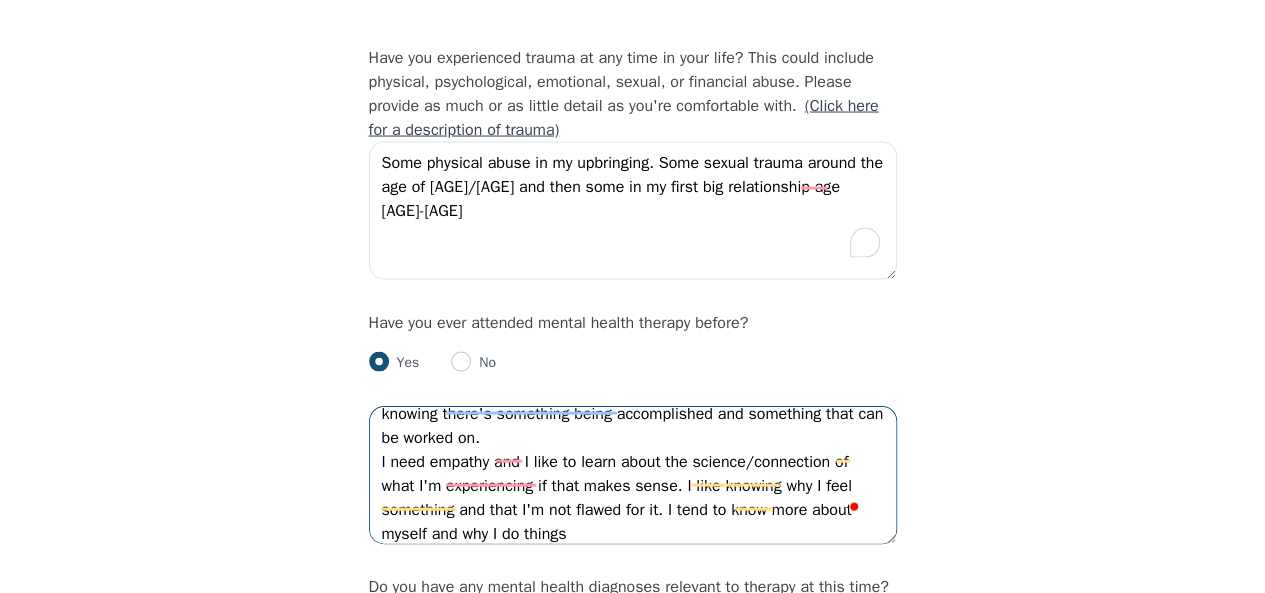 click on "I find structure and direction within a session helpful because I like knowing there's something being accomplished and something that can be worked on.
I need empathy and I like to learn about the science/connection of what I'm experiencing if that makes sense. I like knowing why I feel something and that I'm not flawed for it. I tend to know more about myself and why I do things" at bounding box center (633, 475) 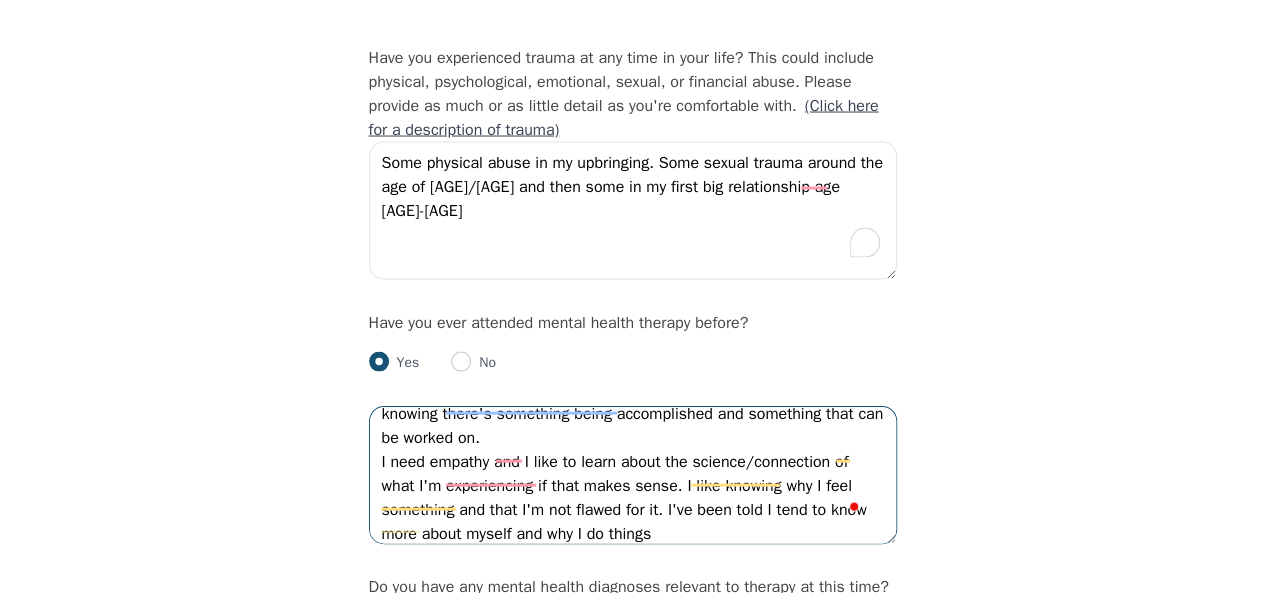 click on "I find structure and direction within a session helpful because I like knowing there's something being accomplished and something that can be worked on.
I need empathy and I like to learn about the science/connection of what I'm experiencing if that makes sense. I like knowing why I feel something and that I'm not flawed for it. I've been told I tend to know more about myself and why I do things" at bounding box center [633, 475] 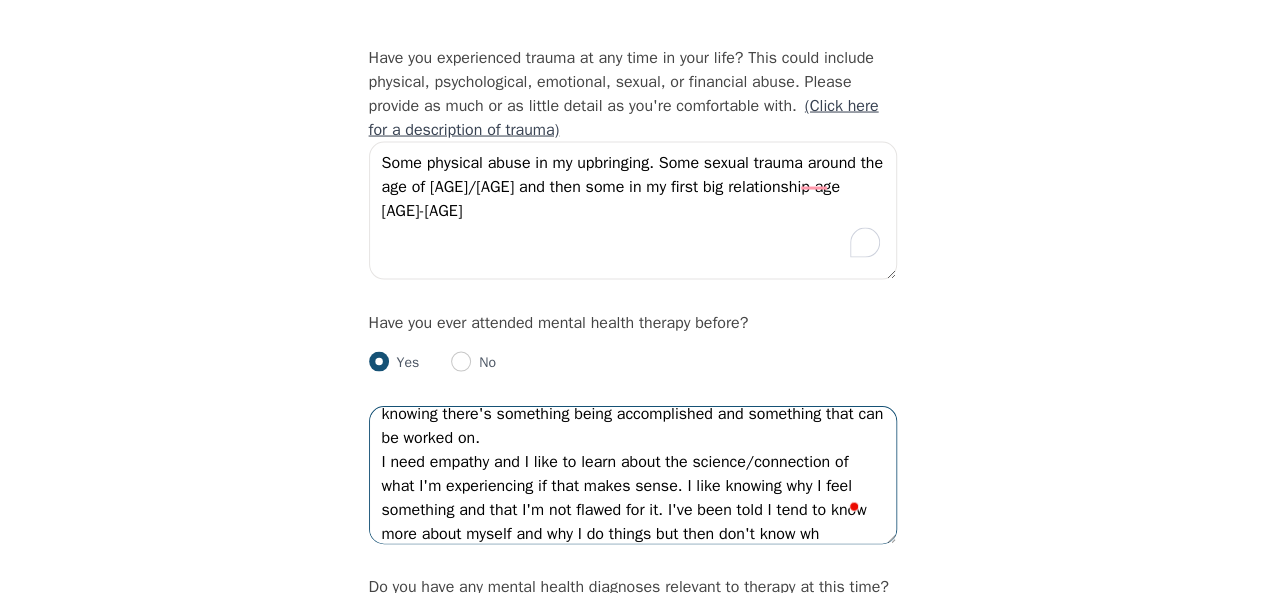 scroll, scrollTop: 62, scrollLeft: 0, axis: vertical 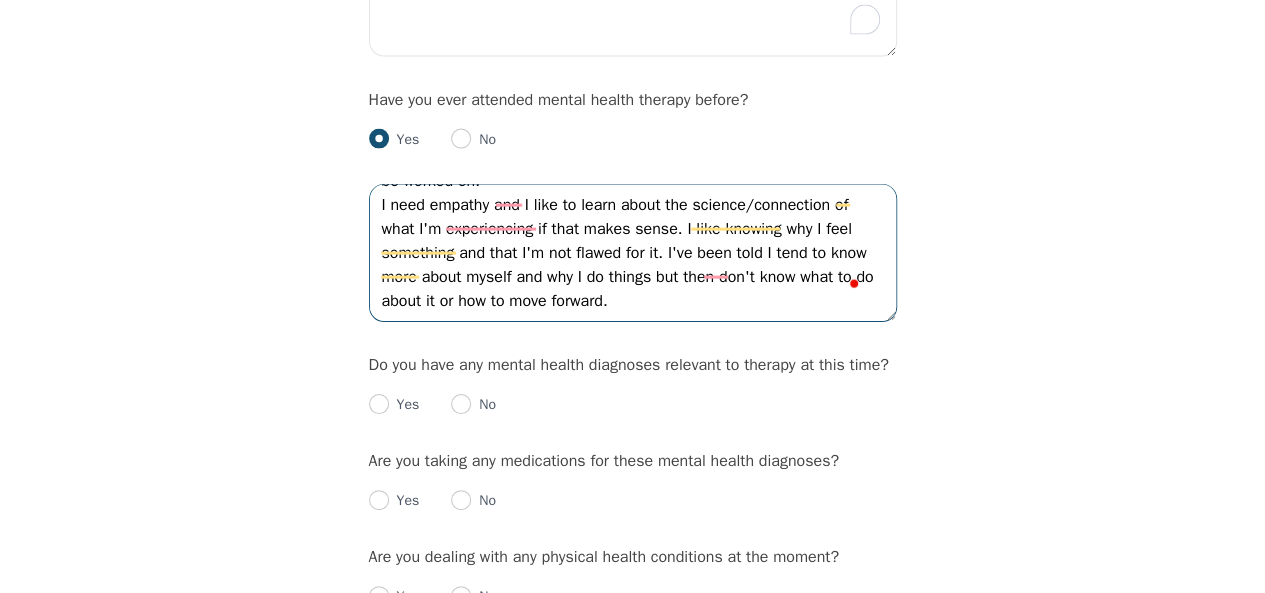 type on "I find structure and direction within a session helpful because I like knowing there's something being accomplished and something that can be worked on.
I need empathy and I like to learn about the science/connection of what I'm experiencing if that makes sense. I like knowing why I feel something and that I'm not flawed for it. I've been told I tend to know more about myself and why I do things but then don't know what to do about it or how to move forward." 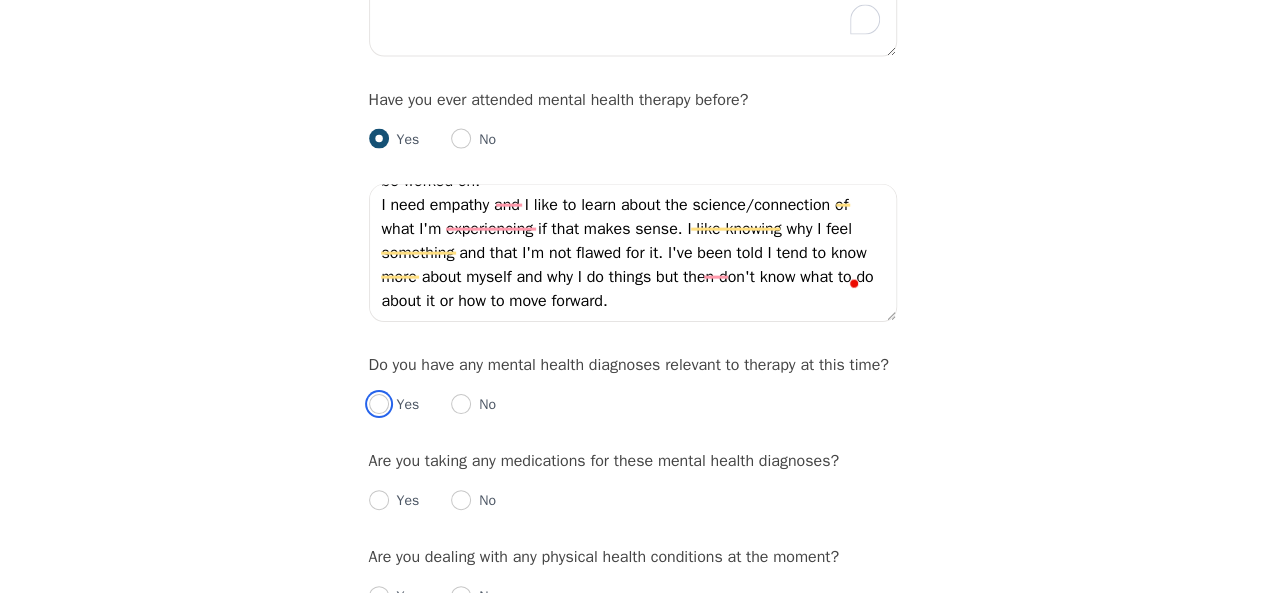 click at bounding box center [379, 404] 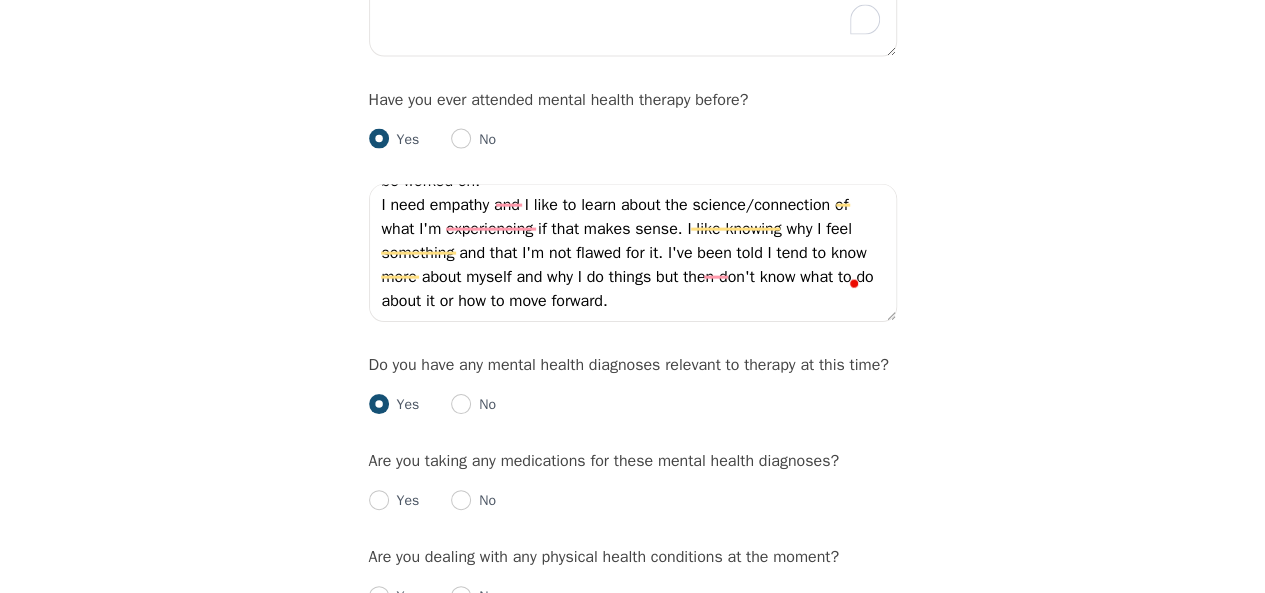 radio on "true" 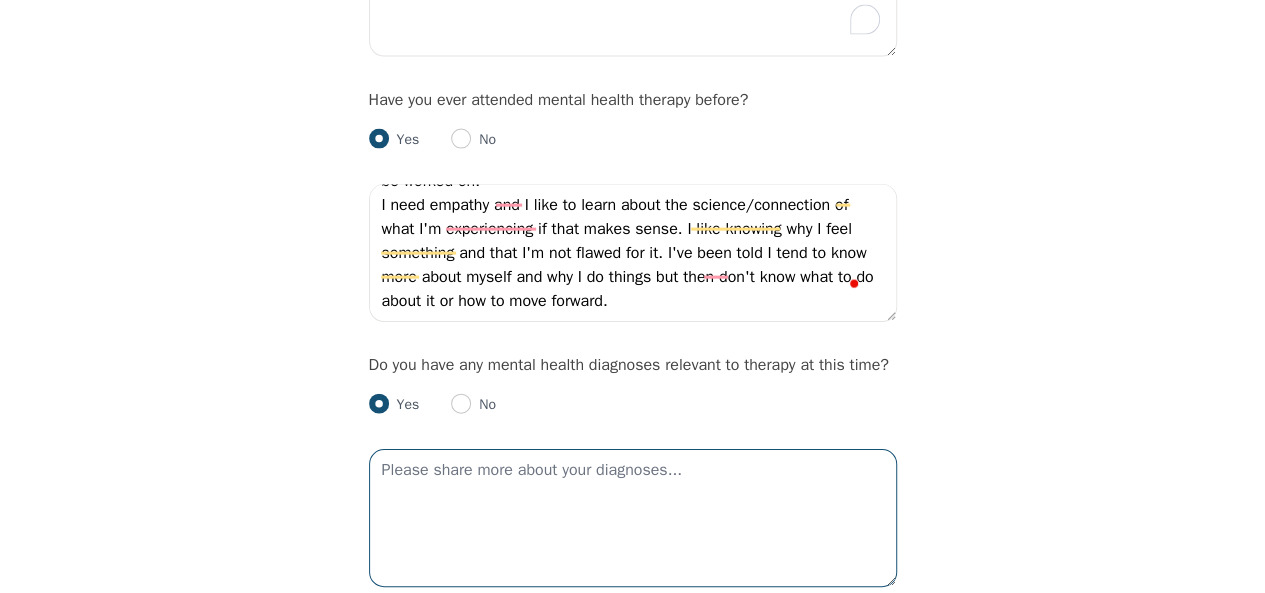 click at bounding box center (633, 518) 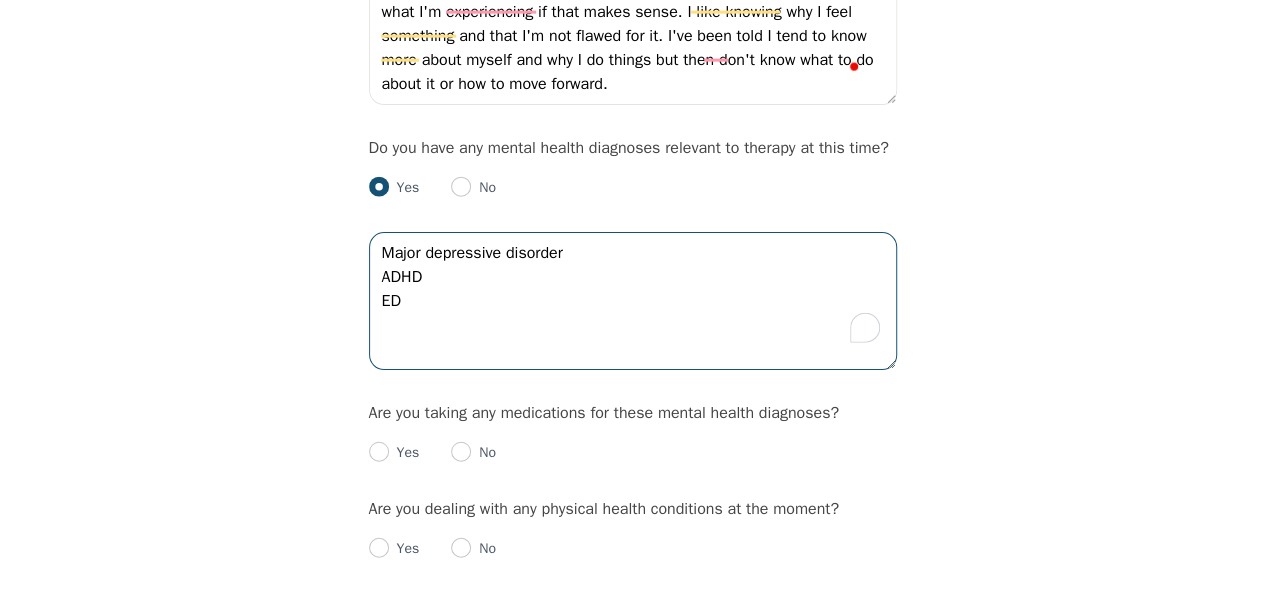 scroll, scrollTop: 2331, scrollLeft: 0, axis: vertical 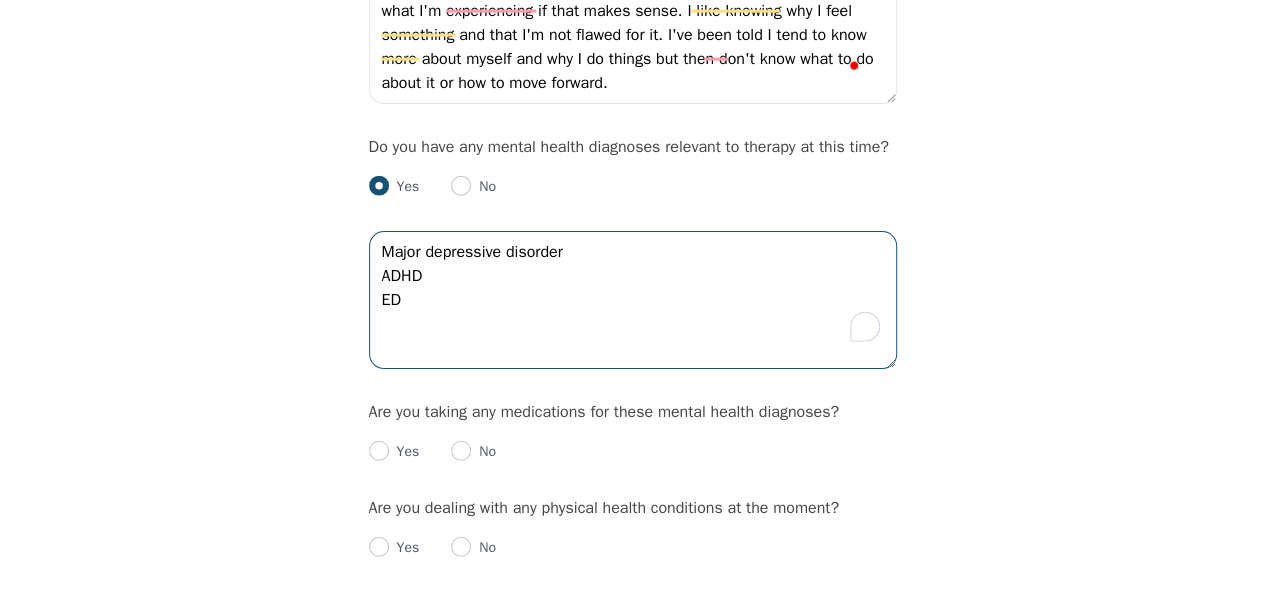 type on "Major depressive disorder
ADHD
ED" 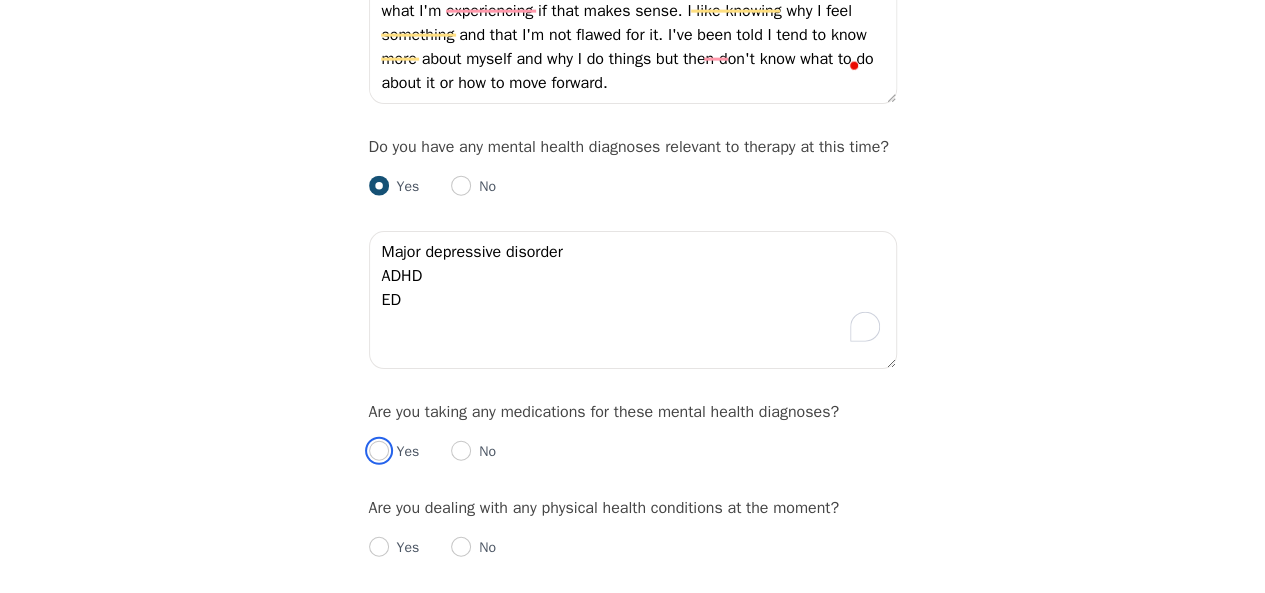 click at bounding box center [379, 451] 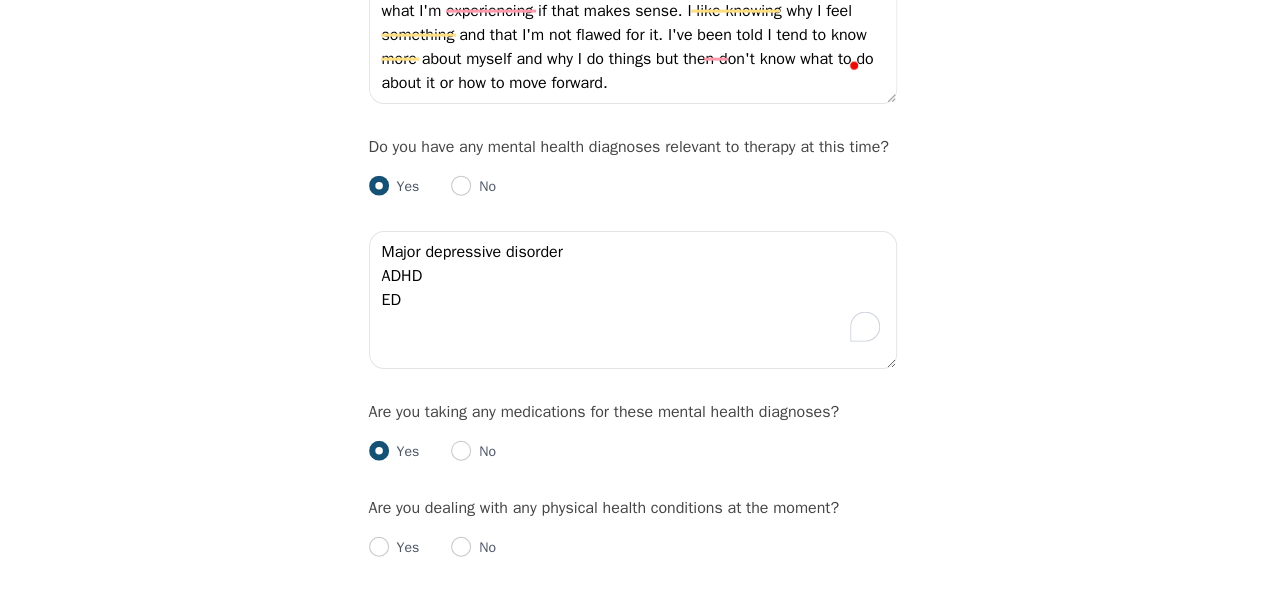 radio on "true" 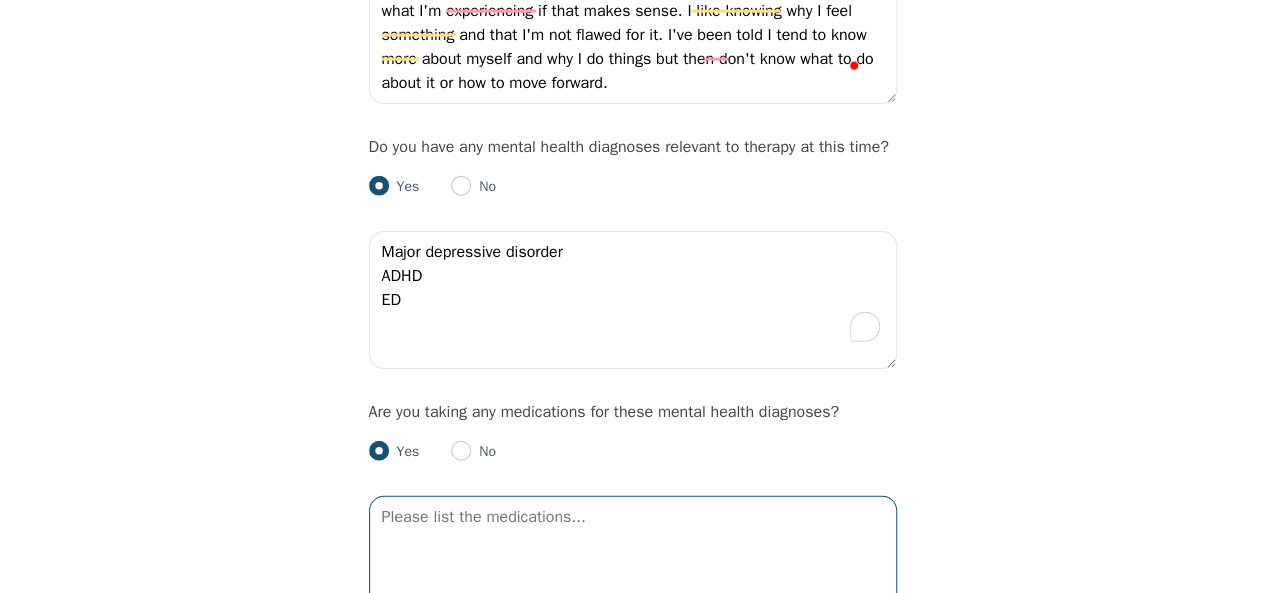 click at bounding box center (633, 565) 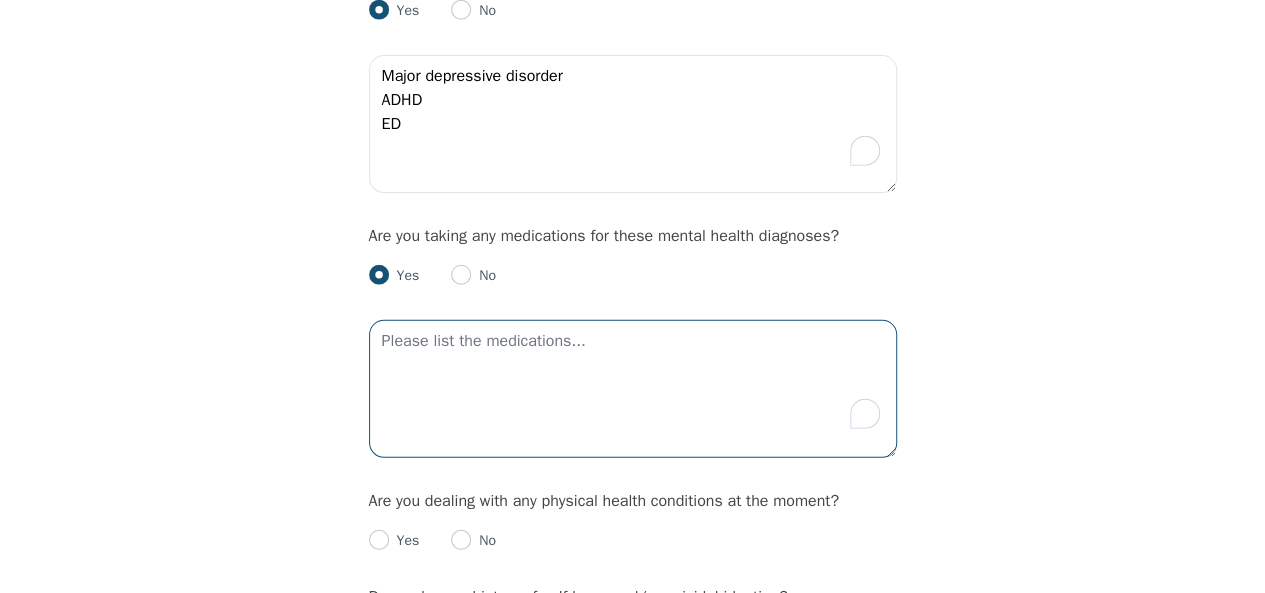 scroll, scrollTop: 2531, scrollLeft: 0, axis: vertical 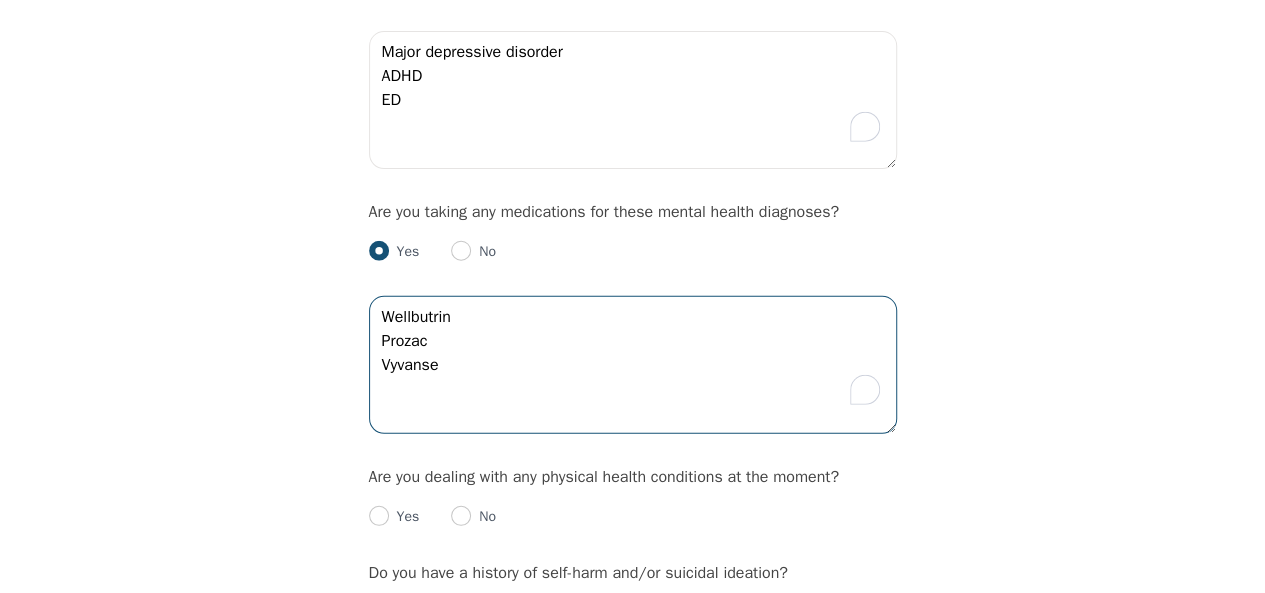 type on "Wellbutrin
Prozac
Vyvanse" 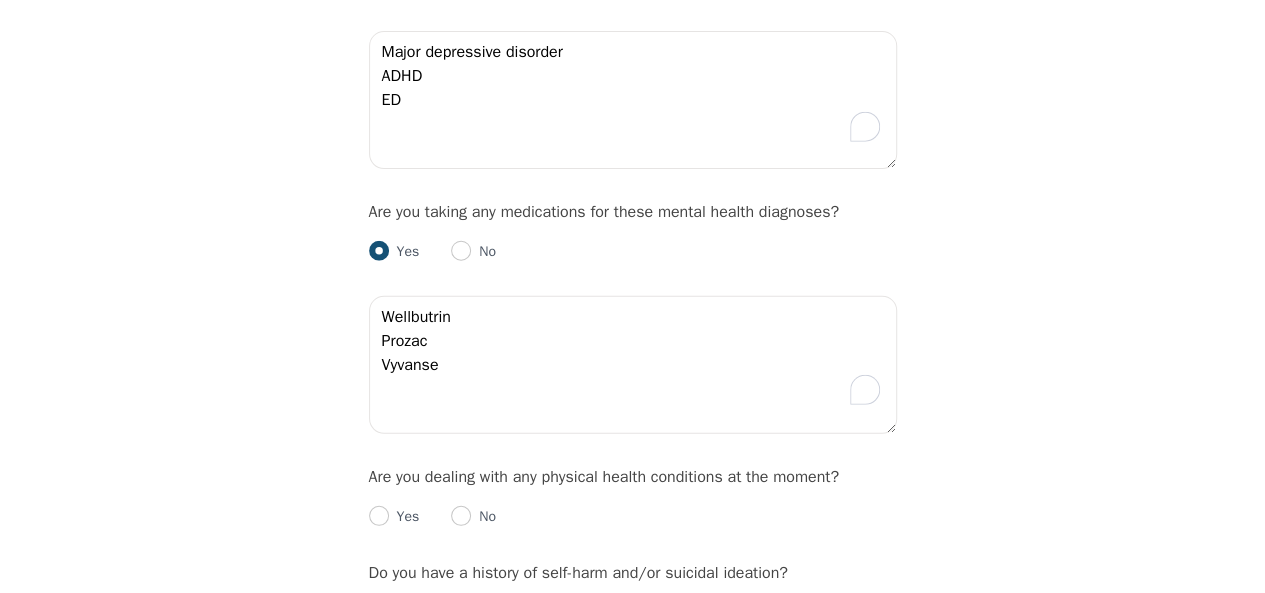 click on "No" at bounding box center (483, 517) 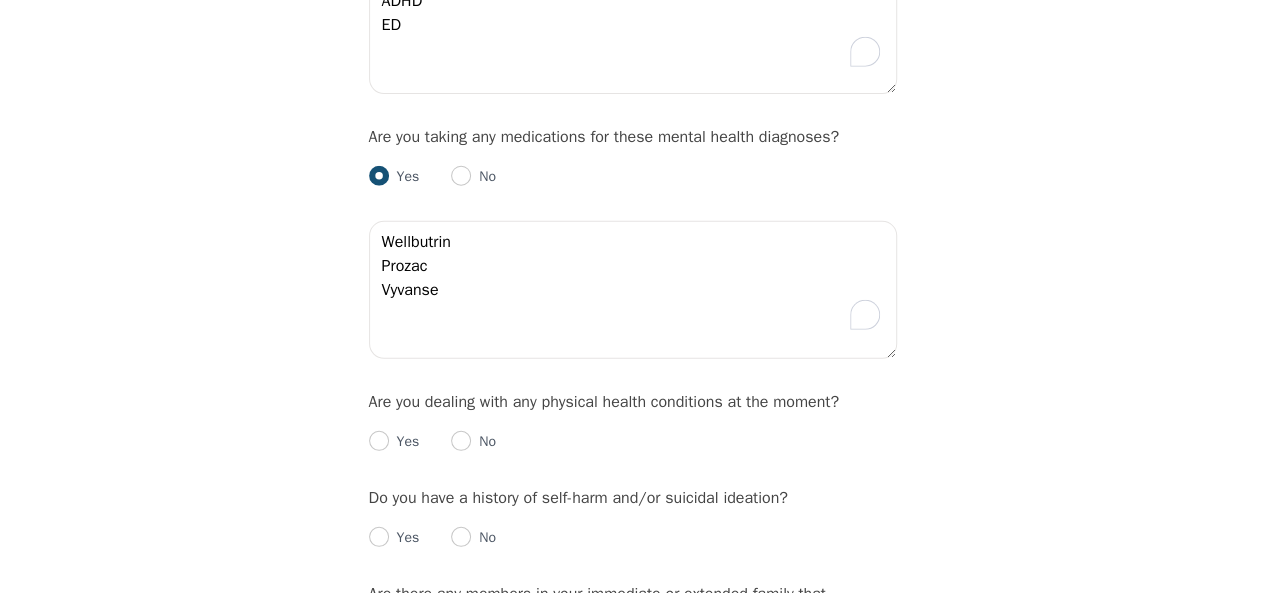 scroll, scrollTop: 2607, scrollLeft: 0, axis: vertical 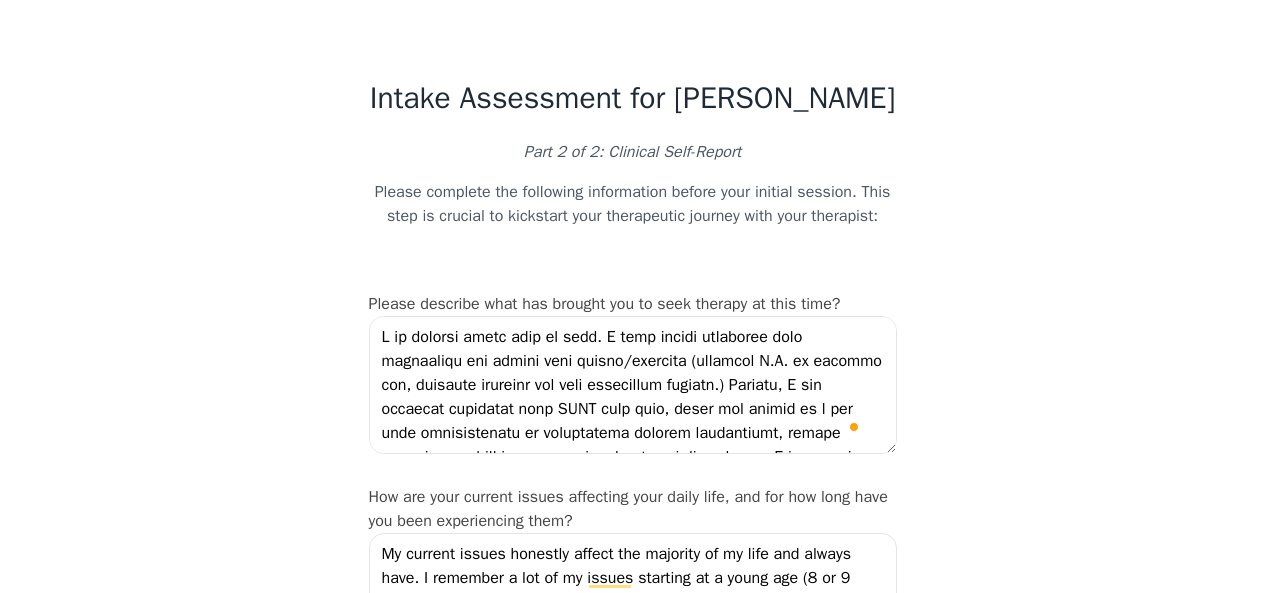 click at bounding box center [461, 3047] 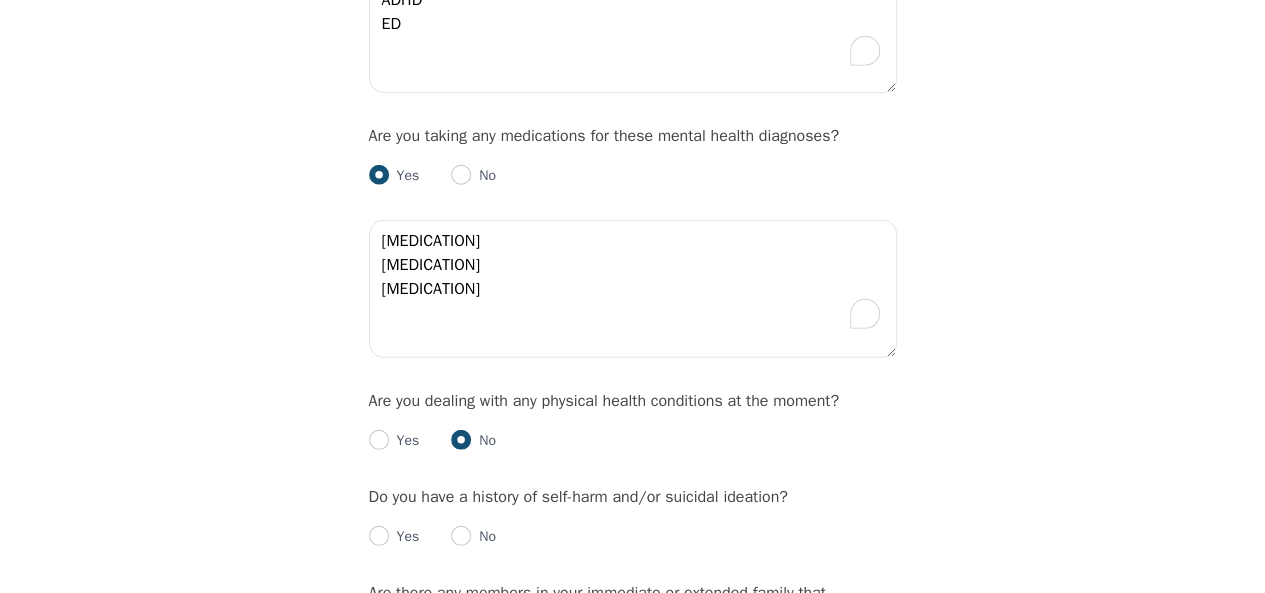 scroll, scrollTop: 2845, scrollLeft: 0, axis: vertical 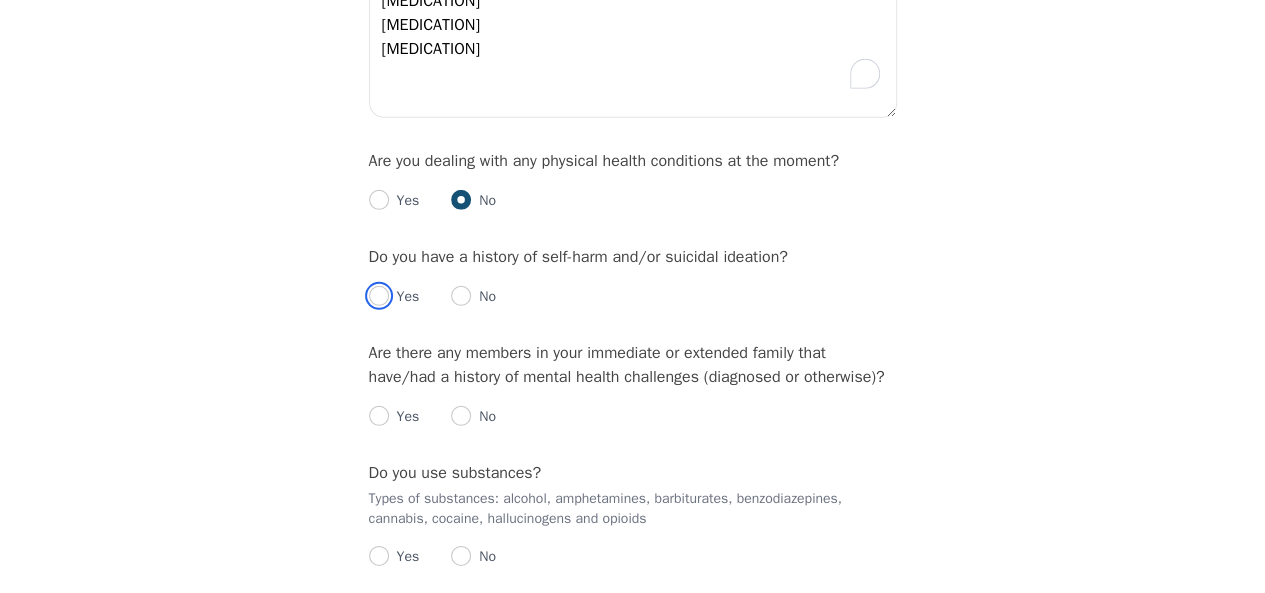click at bounding box center (379, 296) 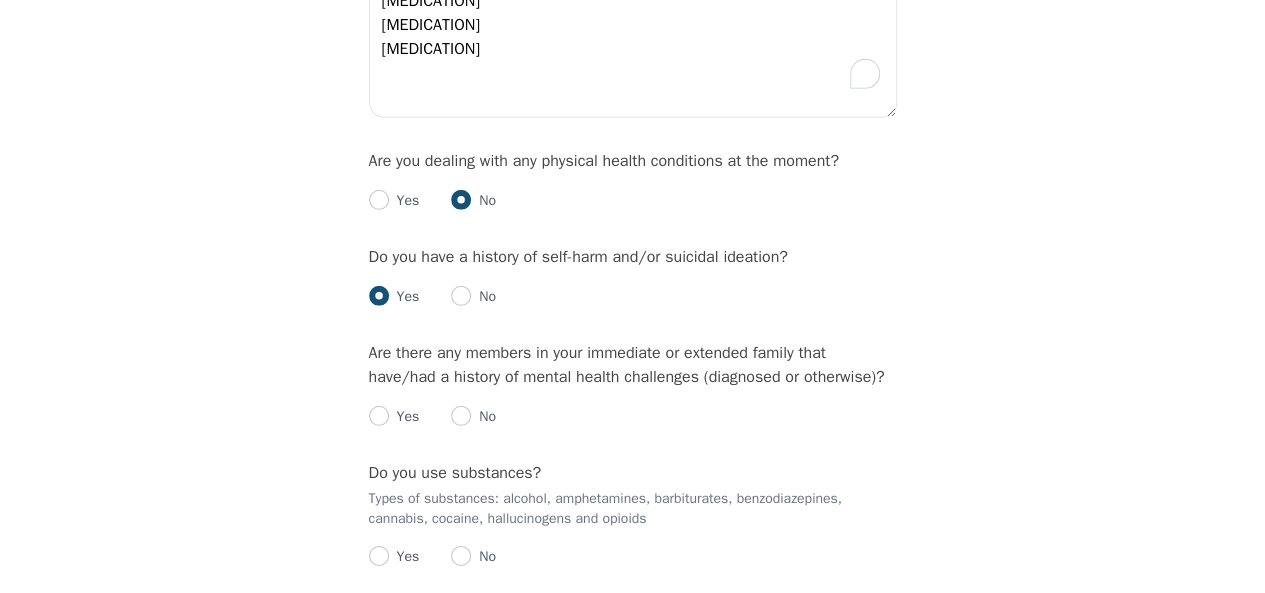 radio on "true" 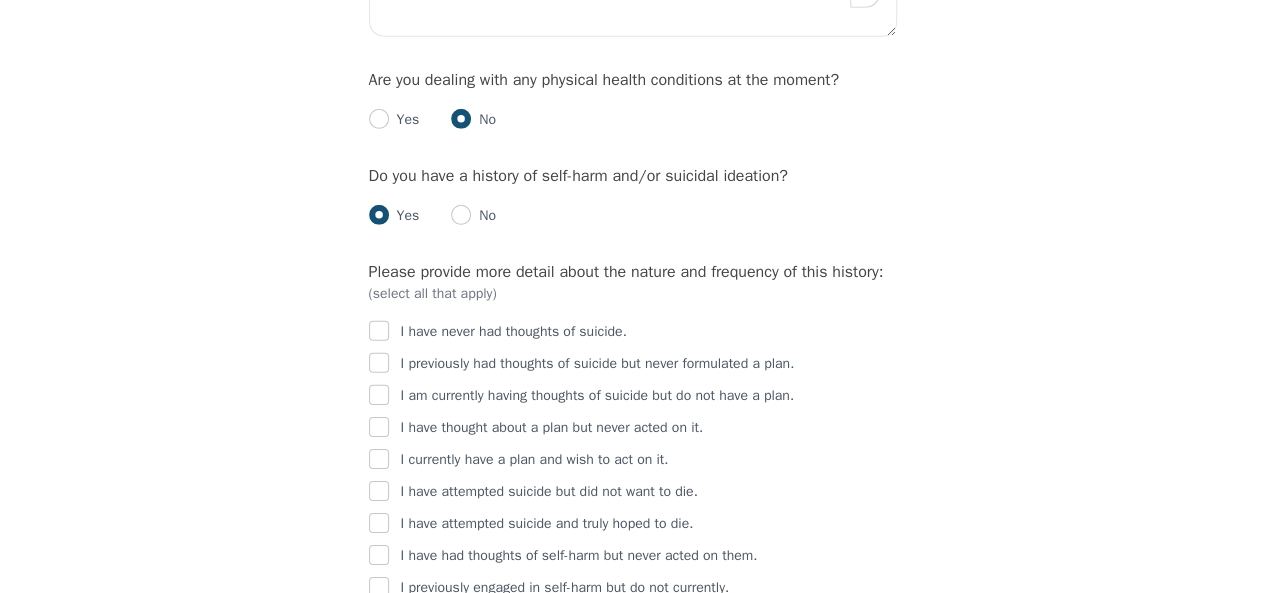 scroll, scrollTop: 3012, scrollLeft: 0, axis: vertical 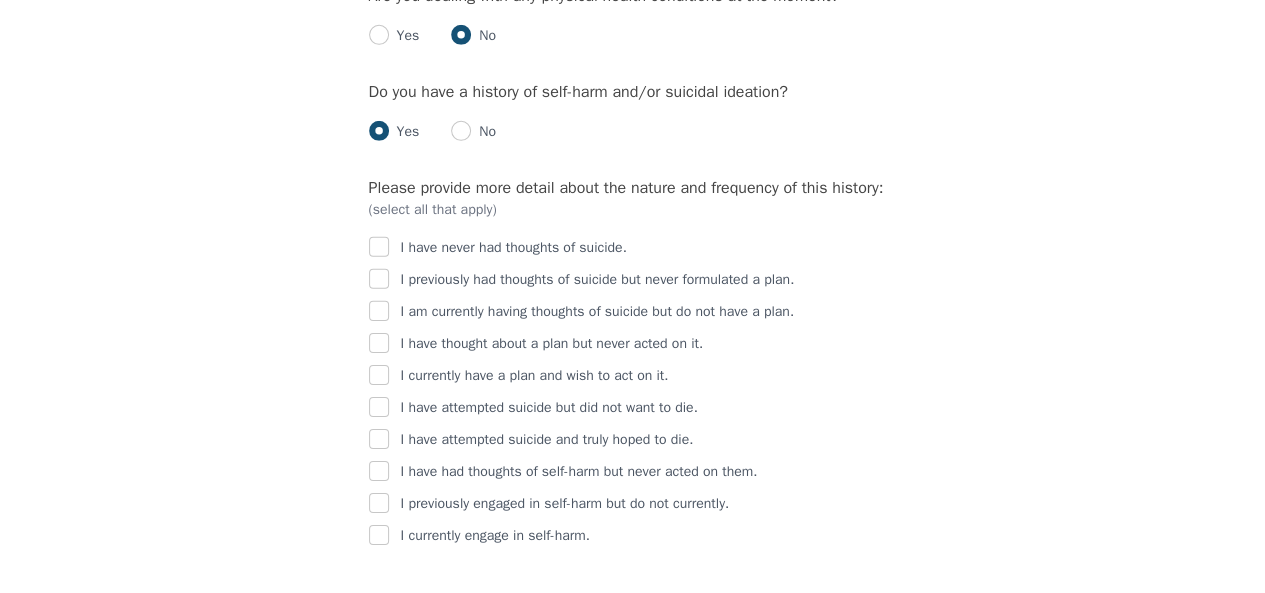 click on "I previously had thoughts of suicide but never formulated a plan." at bounding box center [598, 280] 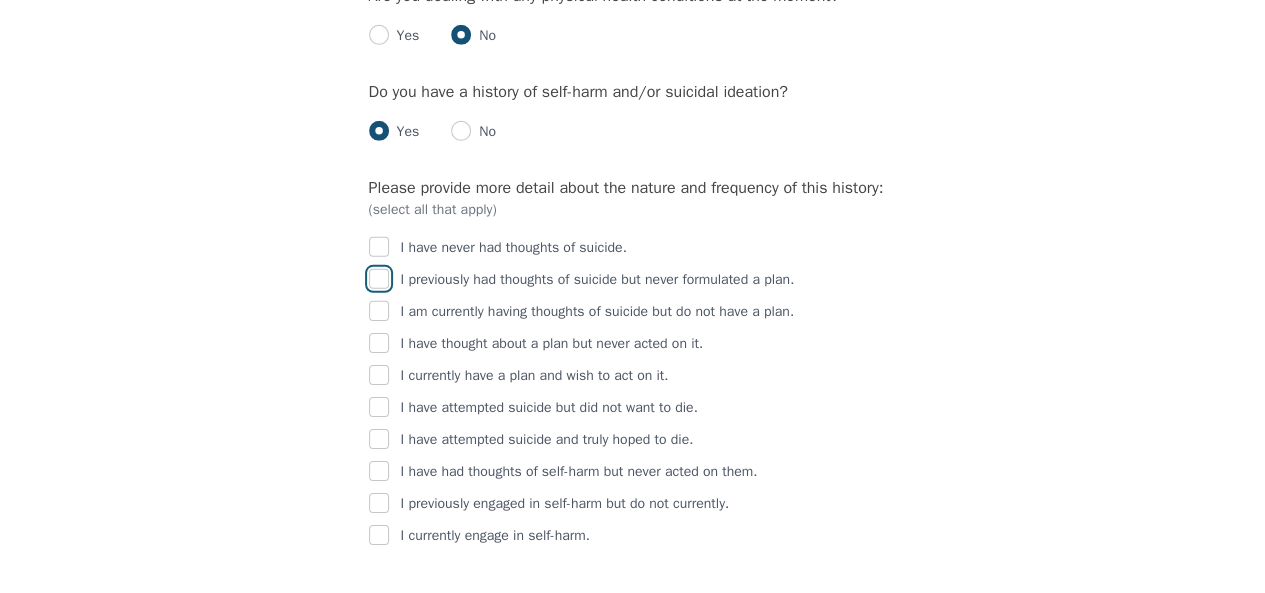 click at bounding box center (379, 279) 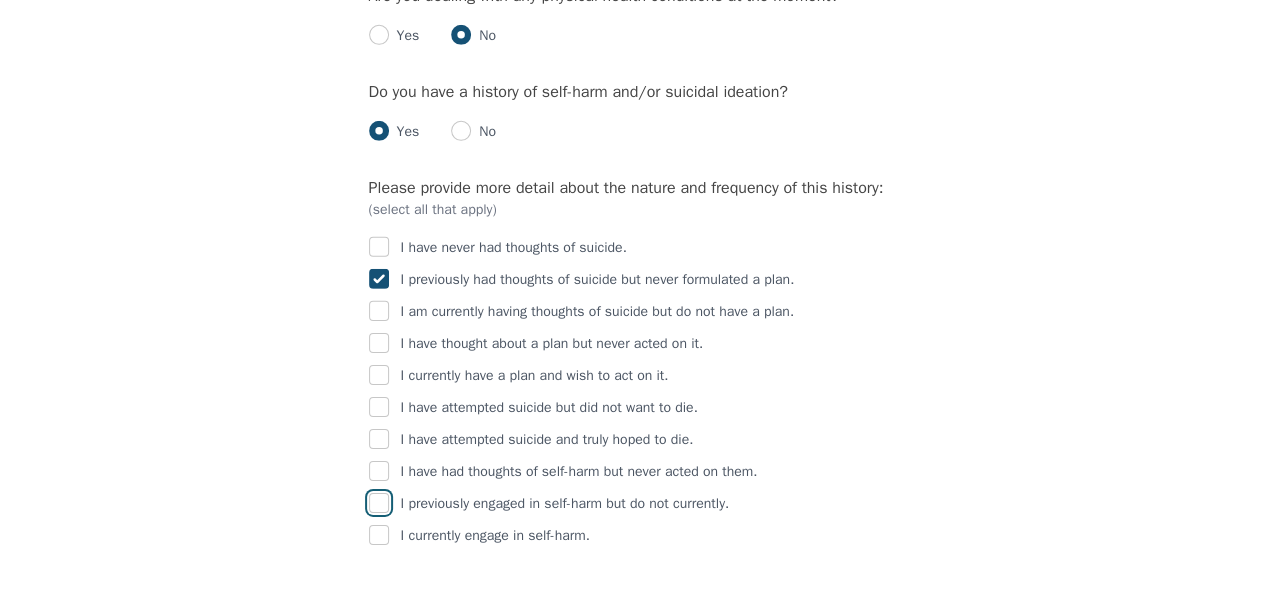 click at bounding box center [379, 503] 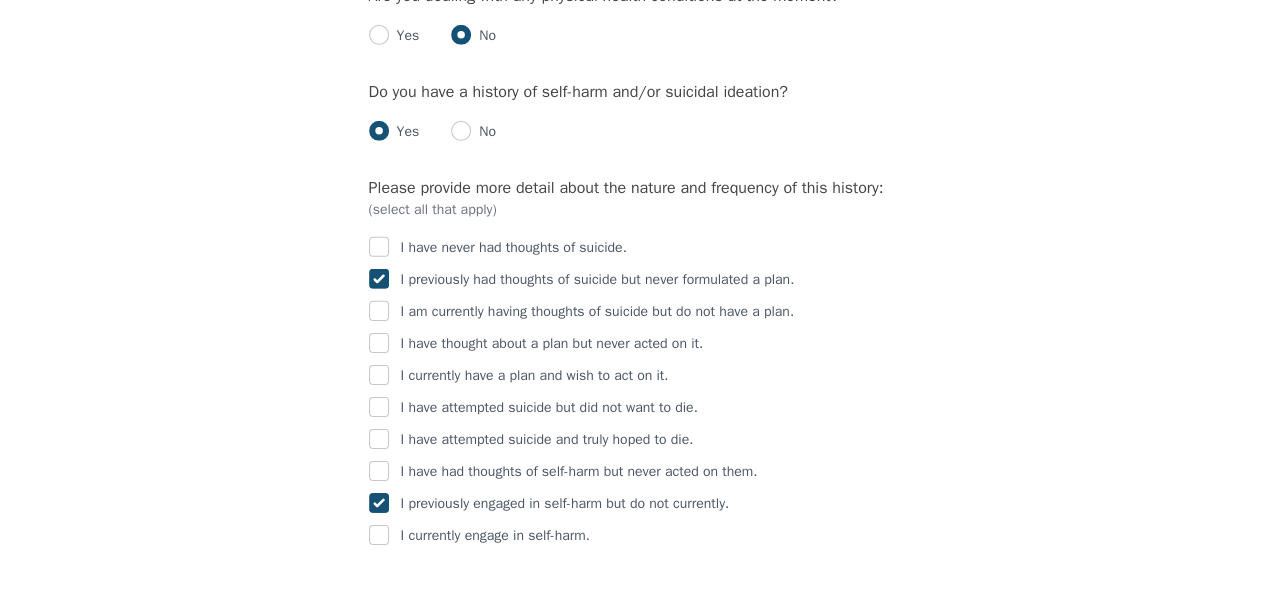 checkbox on "true" 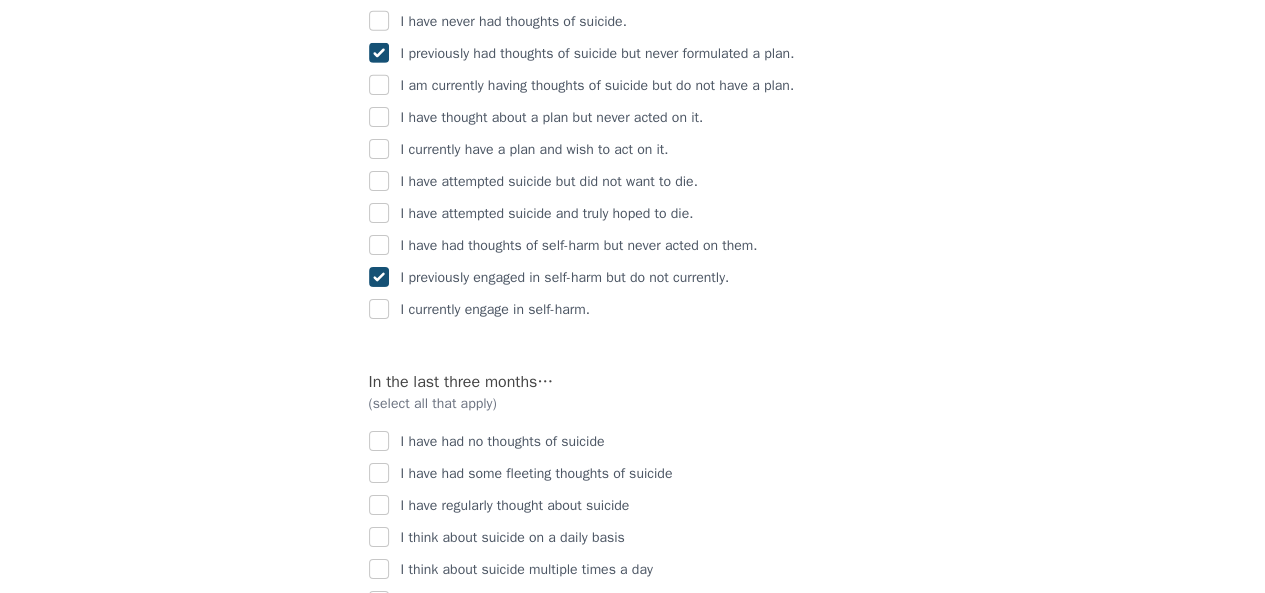 scroll, scrollTop: 3335, scrollLeft: 0, axis: vertical 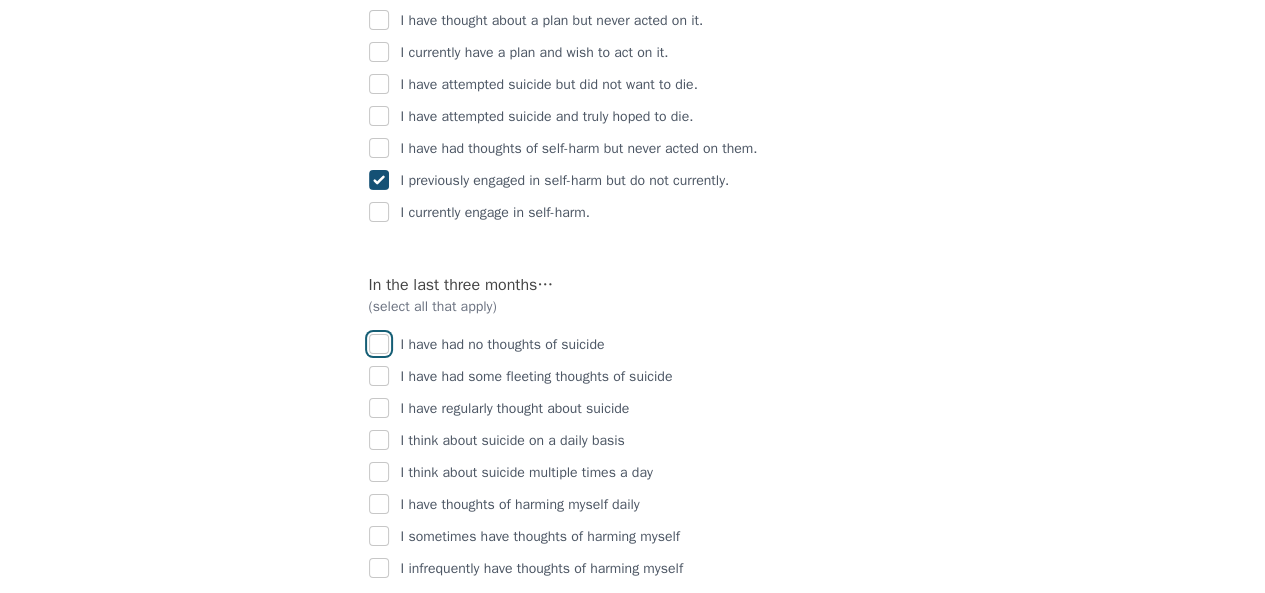 click at bounding box center [379, 344] 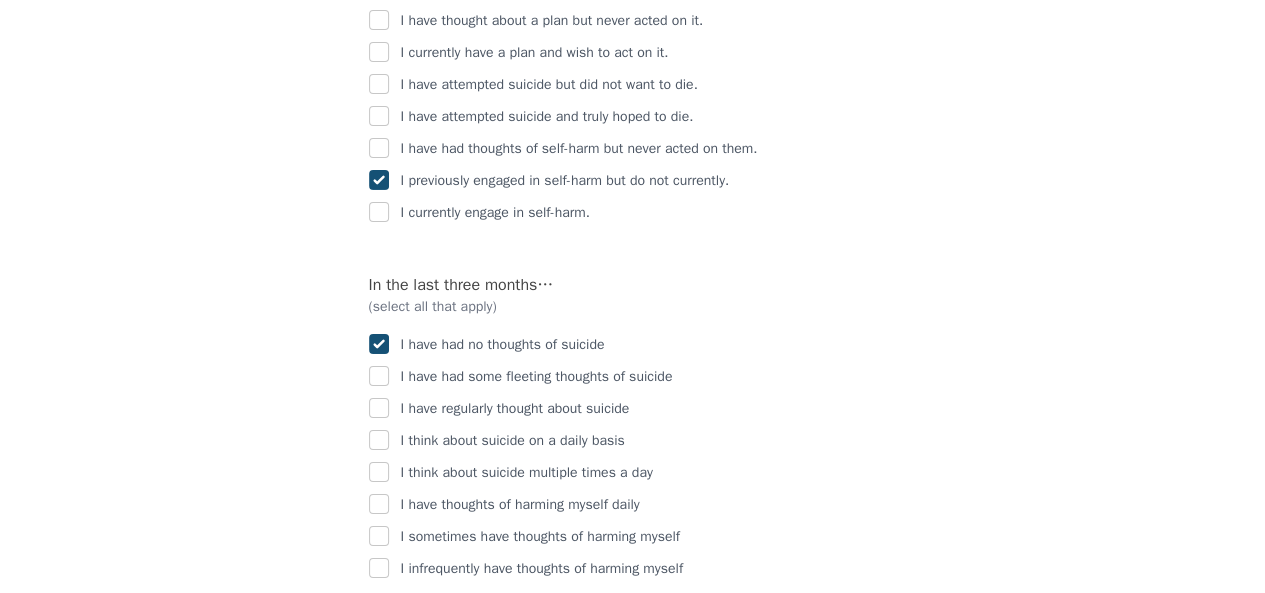 checkbox on "true" 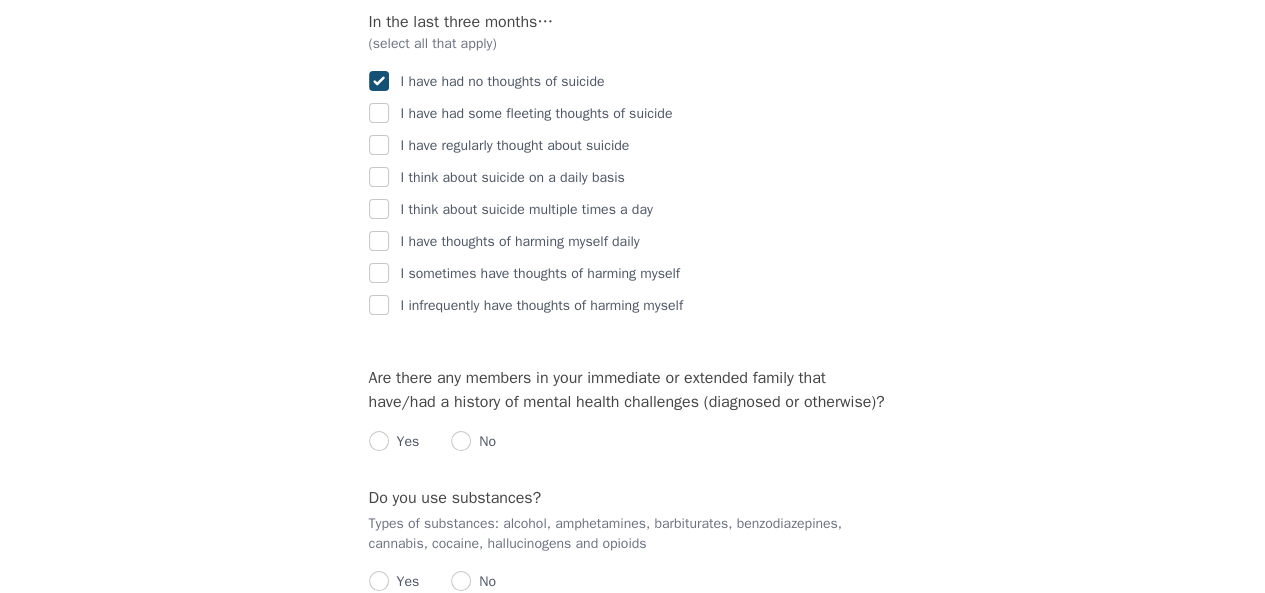 scroll, scrollTop: 3610, scrollLeft: 0, axis: vertical 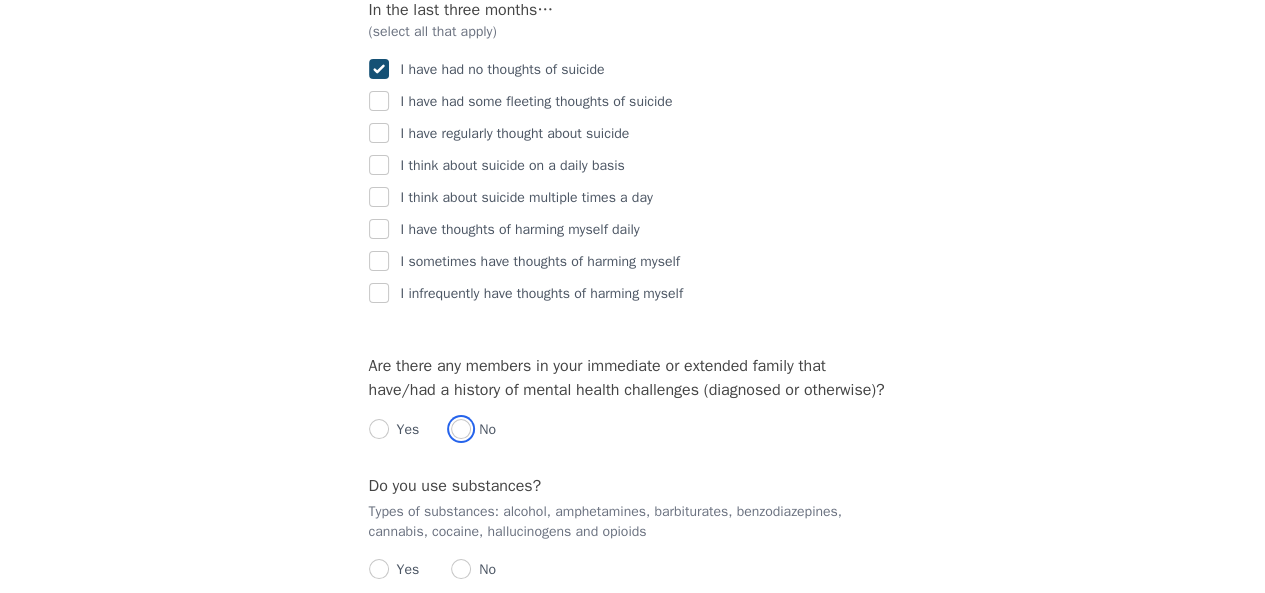 click at bounding box center (461, 429) 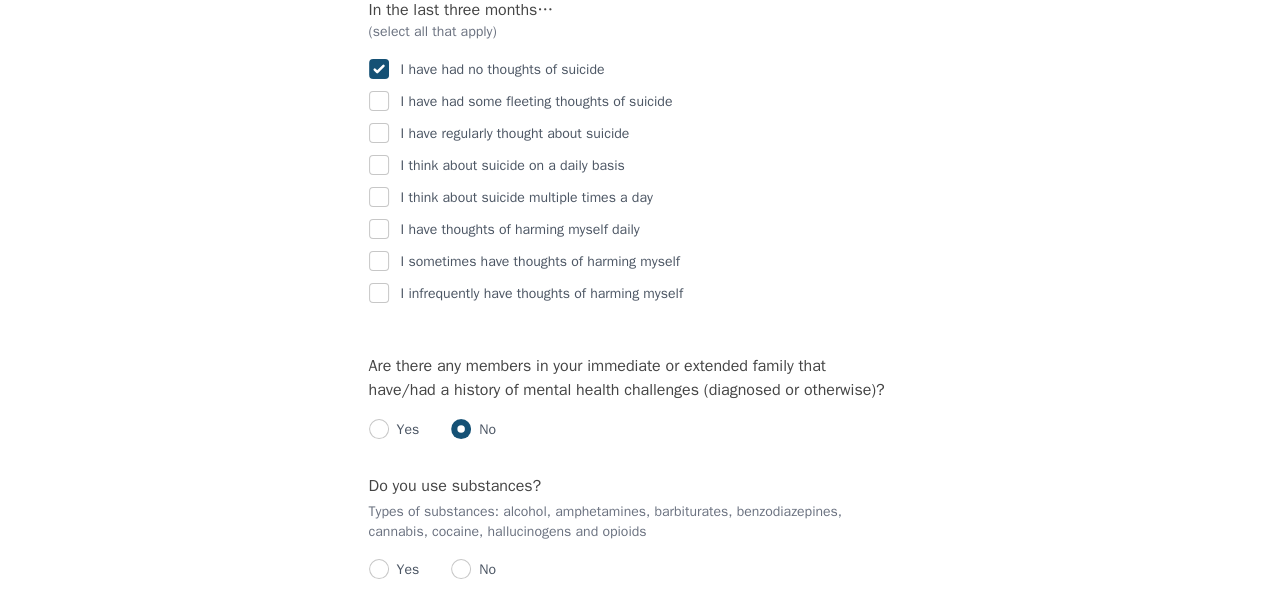 radio on "true" 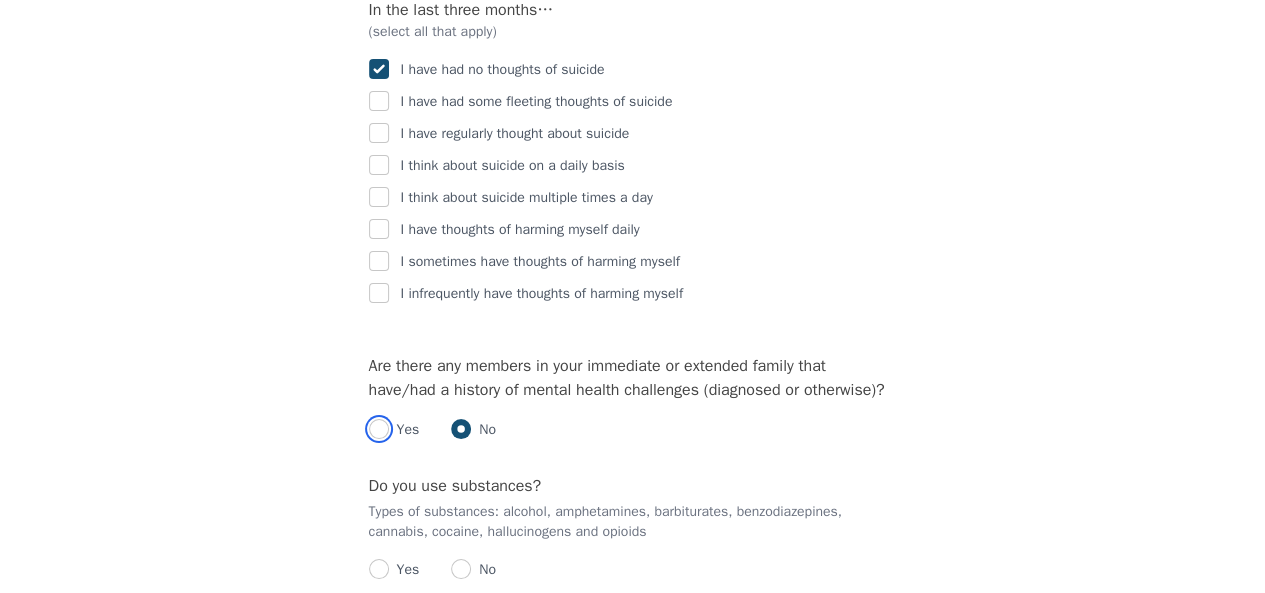 click at bounding box center (379, 429) 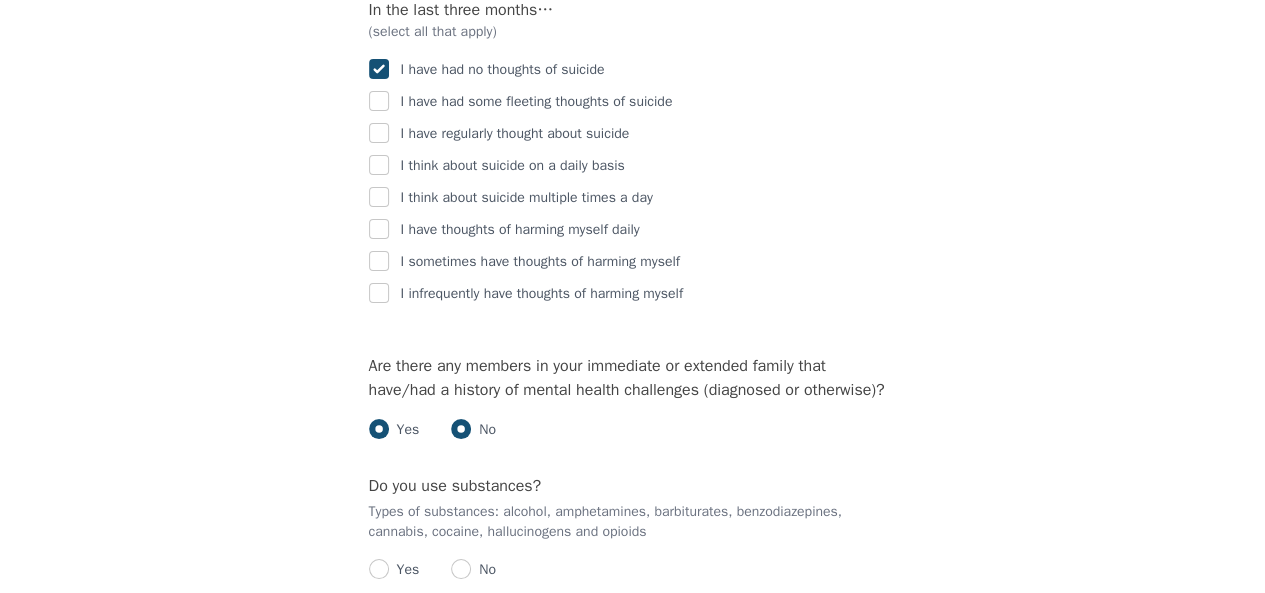 radio on "true" 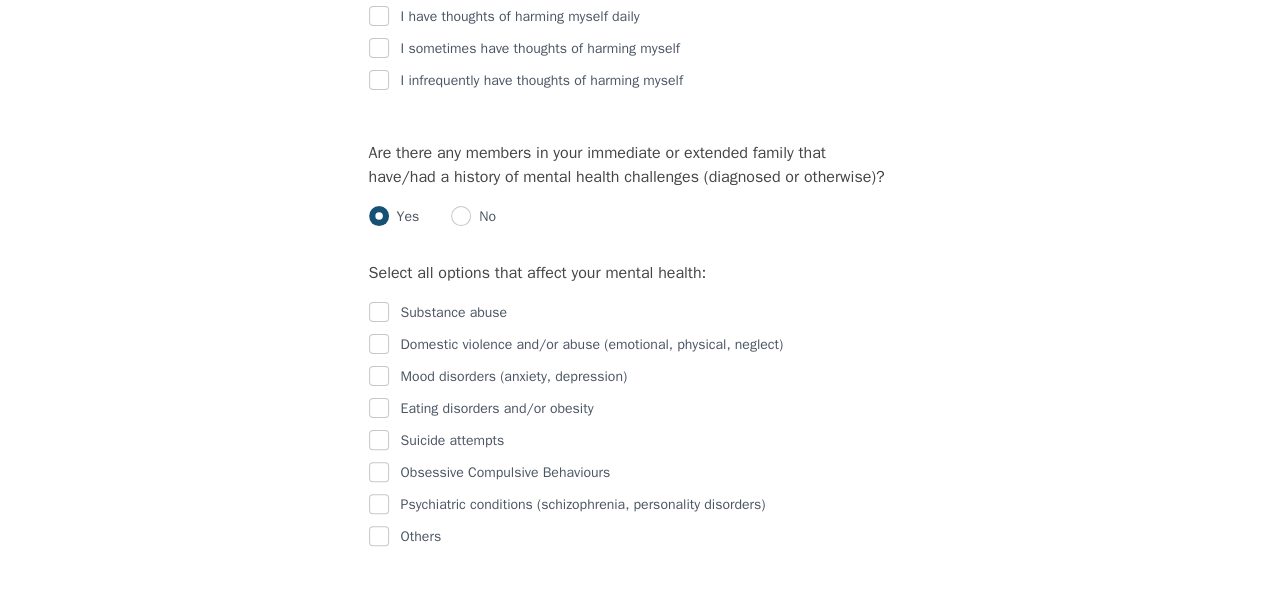 scroll, scrollTop: 3824, scrollLeft: 0, axis: vertical 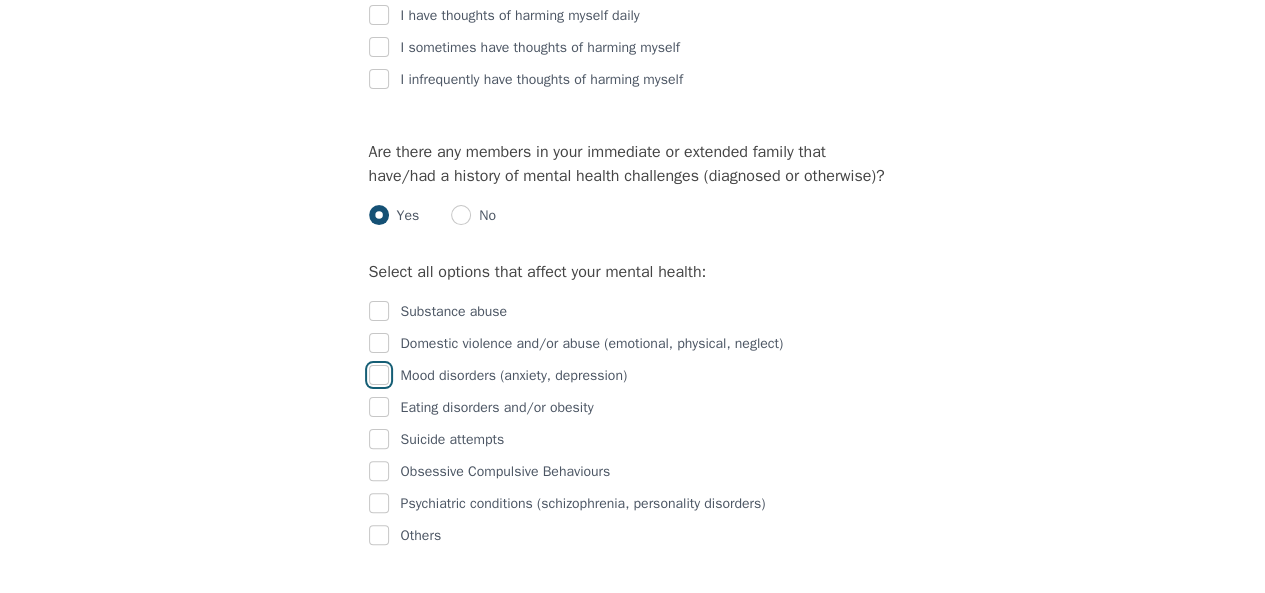 click at bounding box center (379, 375) 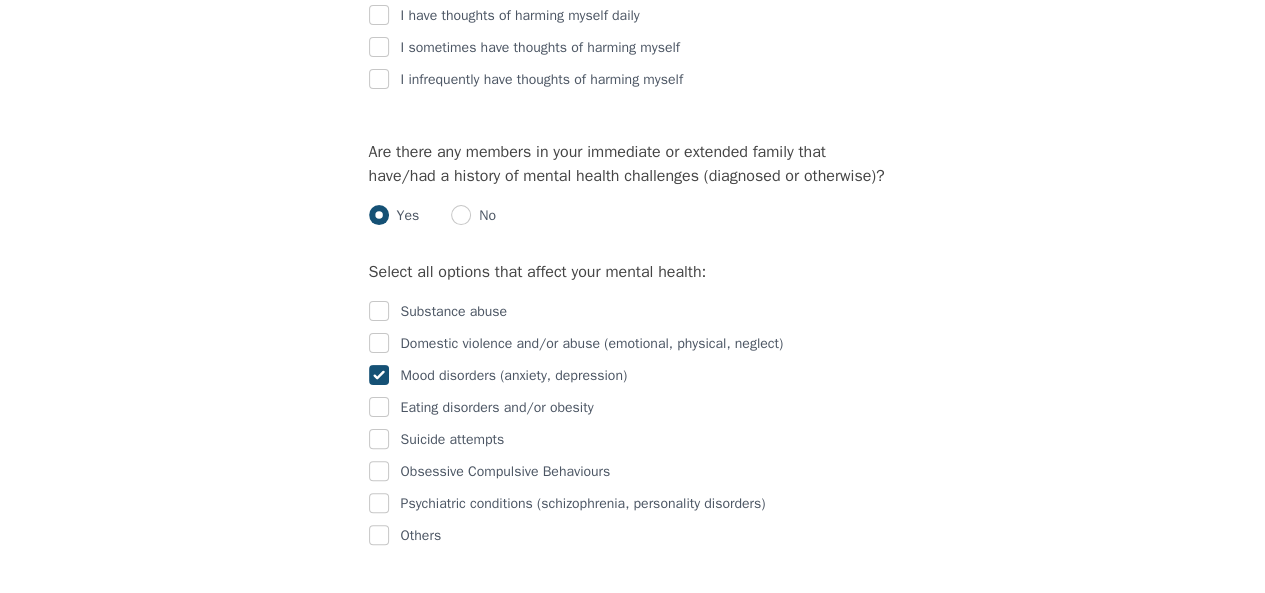 checkbox on "true" 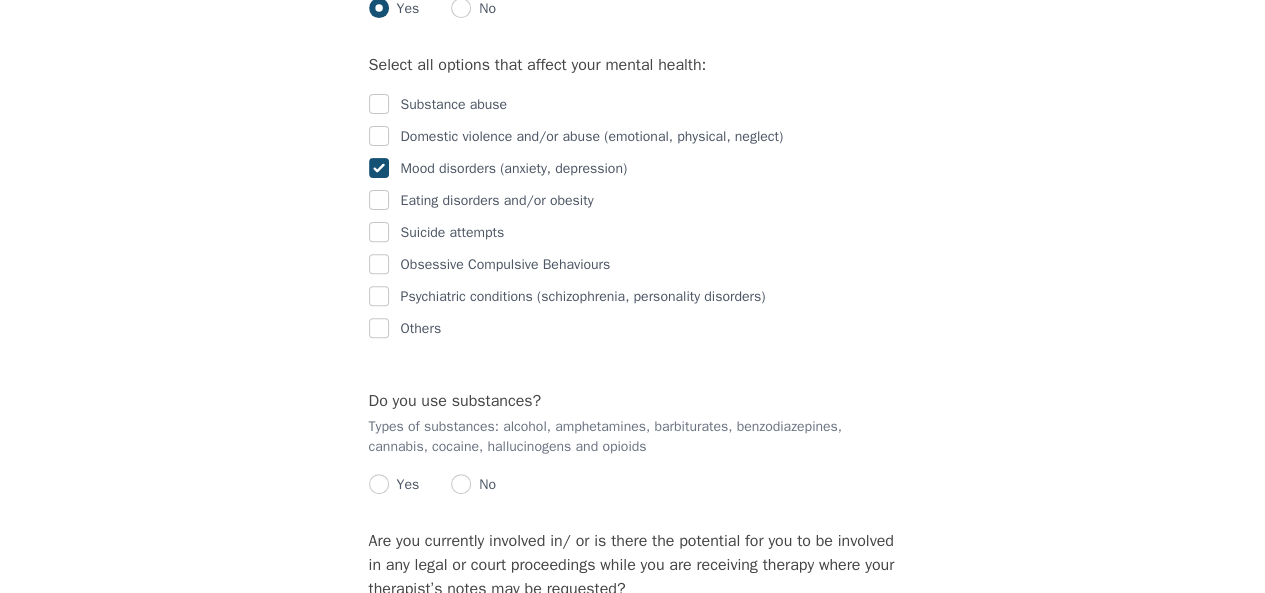 scroll, scrollTop: 4084, scrollLeft: 0, axis: vertical 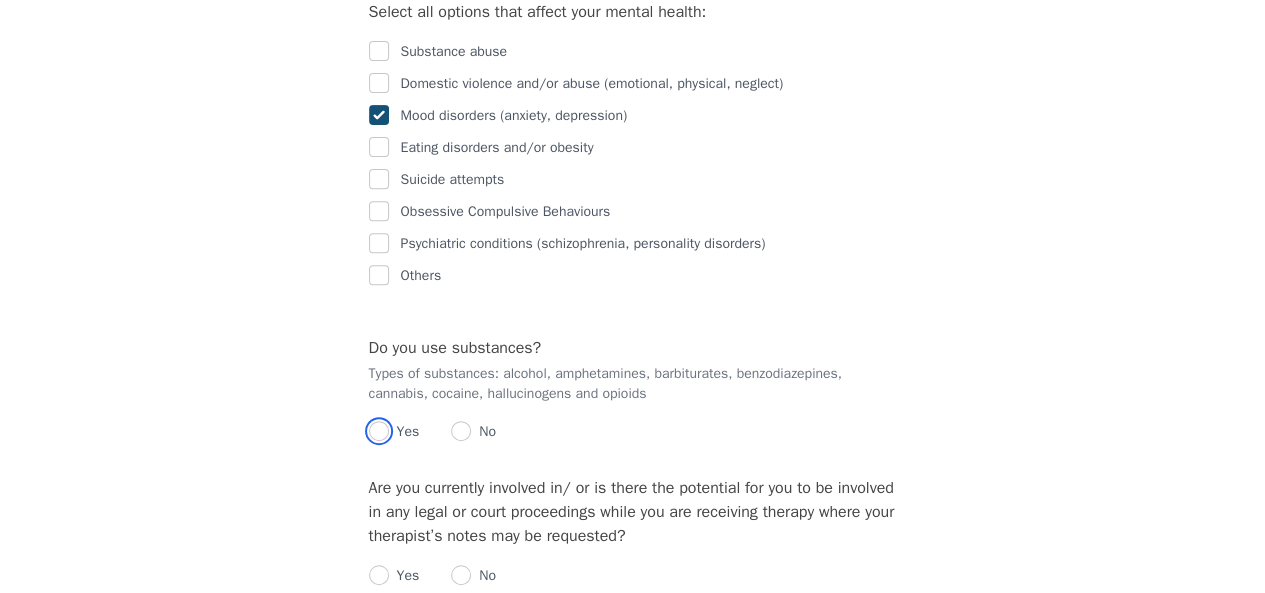 click at bounding box center [379, 431] 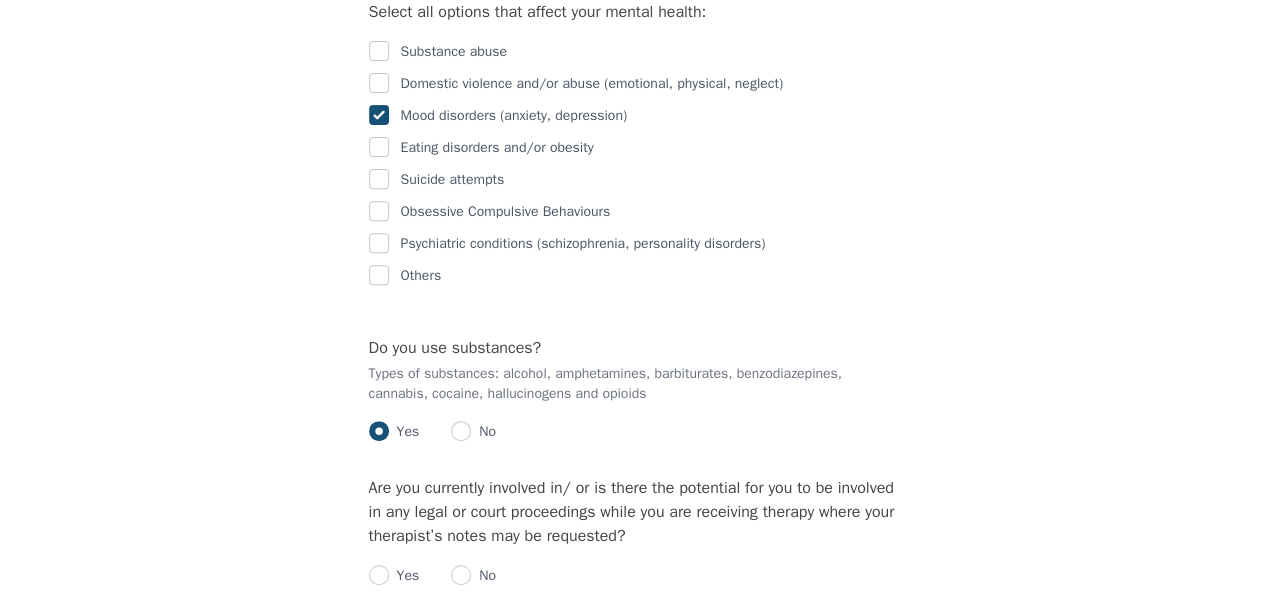 radio on "true" 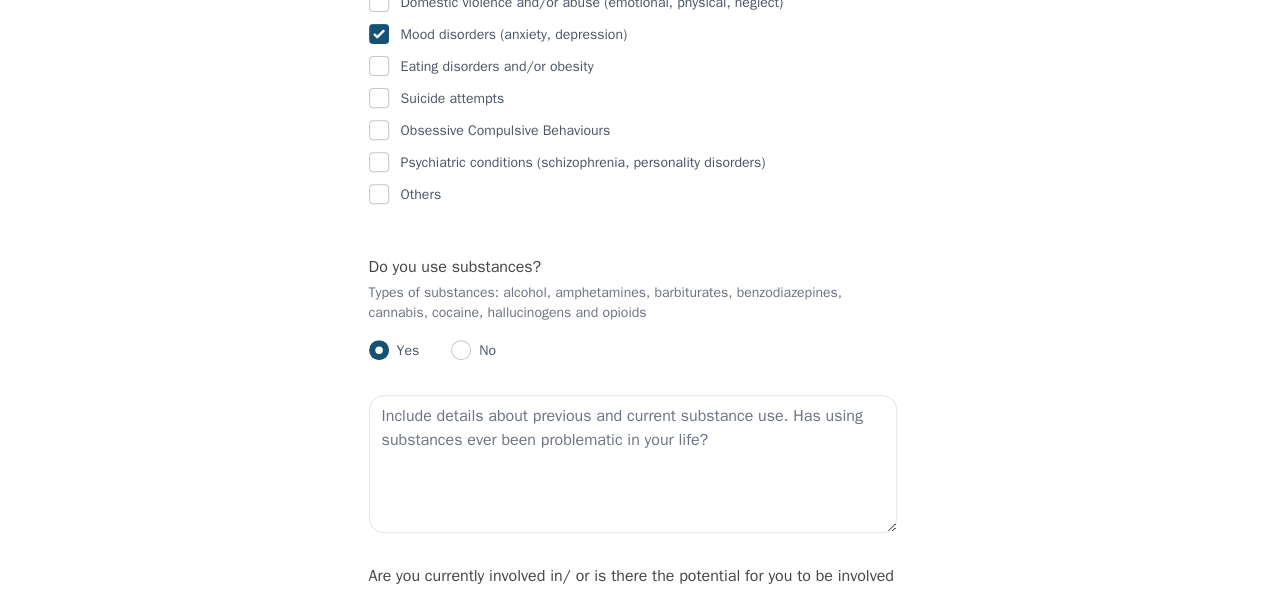 scroll, scrollTop: 4169, scrollLeft: 0, axis: vertical 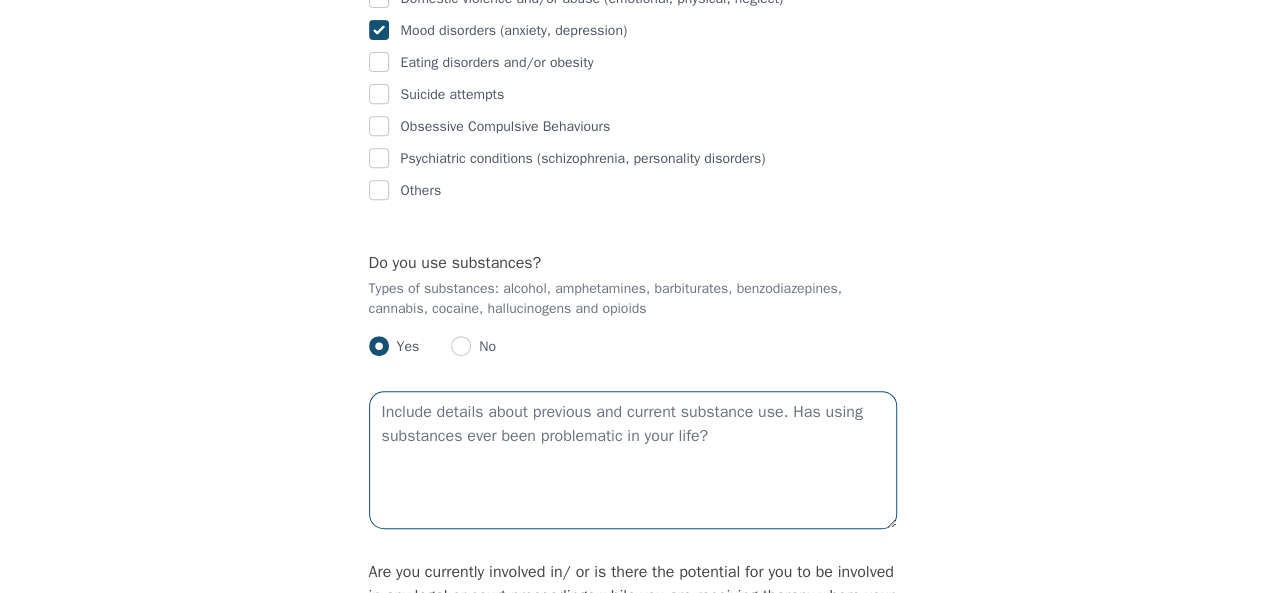 click at bounding box center [633, 460] 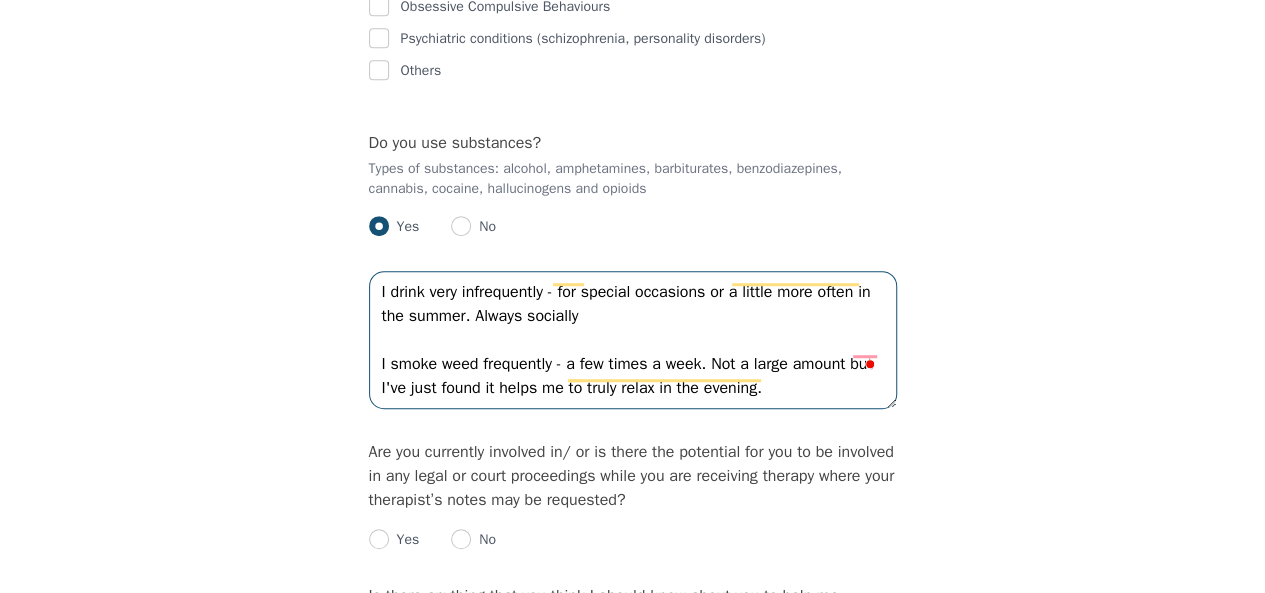 scroll, scrollTop: 4293, scrollLeft: 0, axis: vertical 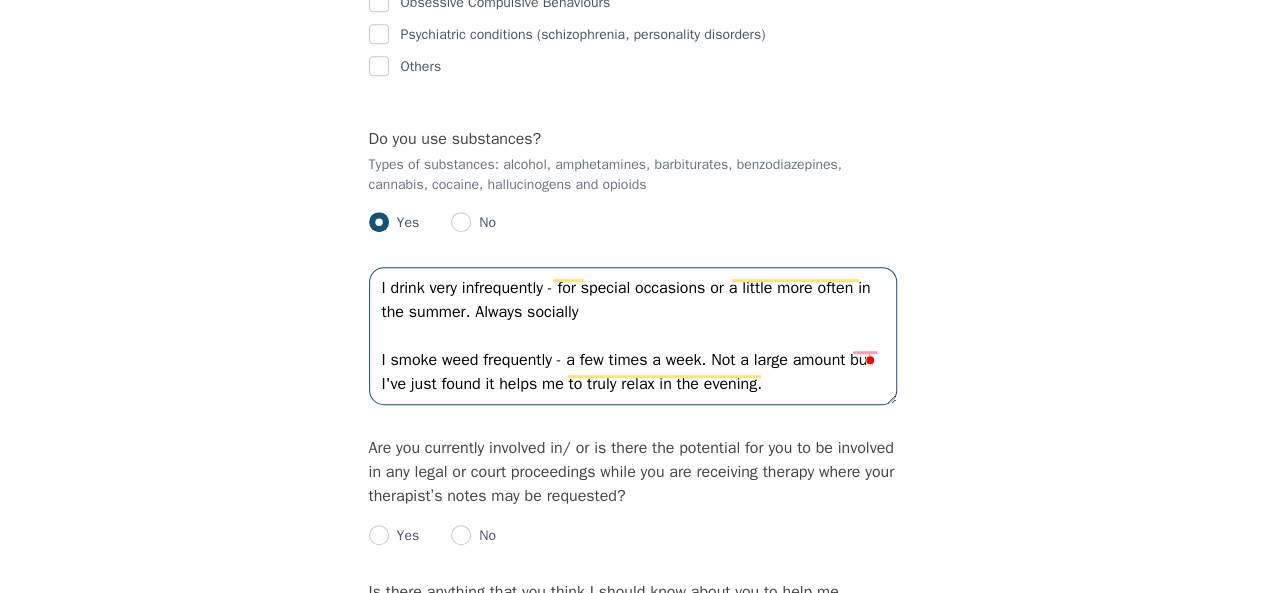 type on "I drink very infrequently - for special occasions or a little more often in the summer. Always socially
I smoke weed frequently - a few times a week. Not a large amount but I've just found it helps me to truly relax in the evening." 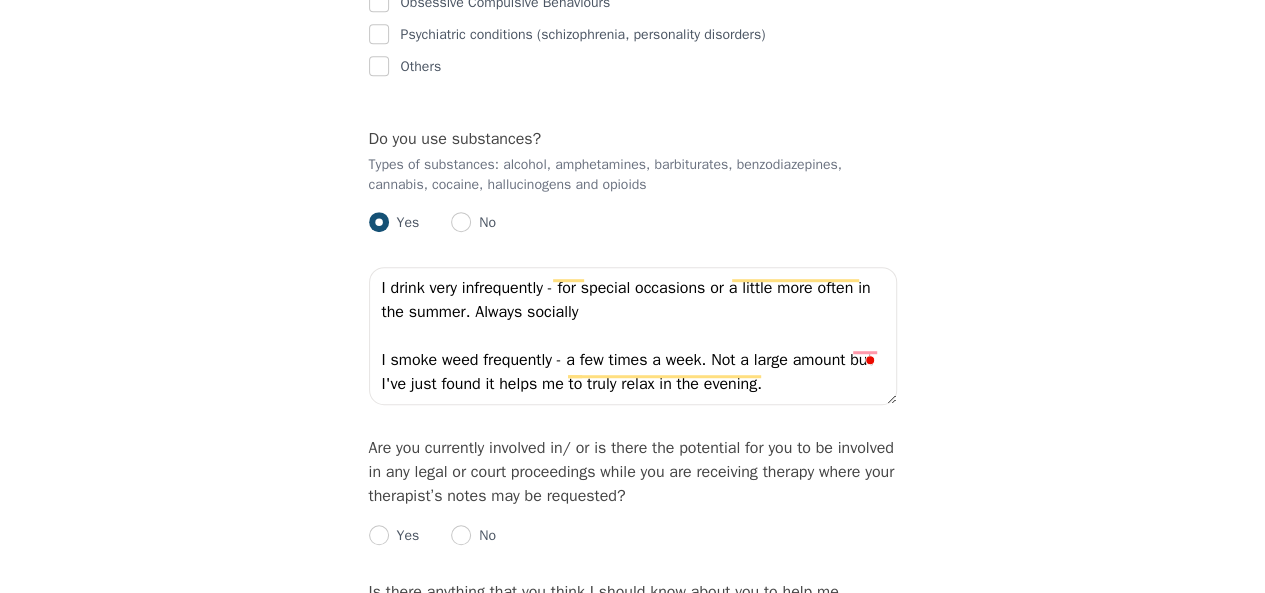 click on "Please describe what has brought you to seek therapy at this time? How are your current issues affecting your daily life, and for how long have you been experiencing them? My current issues honestly affect the majority of my life and always have. I remember a lot of my issues starting at a young age ([AGE] or [AGE] years old), though I think that's just when the awareness of the problems started. On a daily basis, how do you typically feel? Quite overwhelmed, rushed, low energy and unaccomplished.  Rate your current emotional intensity on a scale of 1 (Low) to 10 (High): 1 2 3 4 5 6 7 8 9 10 Low Intensity High Intensity What current stressors are affecting your mental health? Marriage, friendships, family, finances, myself In the past 30 days, have you experienced any of the following symptoms? (Please check all that apply): Lack of motivation Talking too fast Fatigue/no energy Feeling hopeless/helpless Sleeping too much Lack of interest Poor/no appetite Thoughts of dying Overeating Isolating/prefer to be alone Yes" at bounding box center (633, -1486) 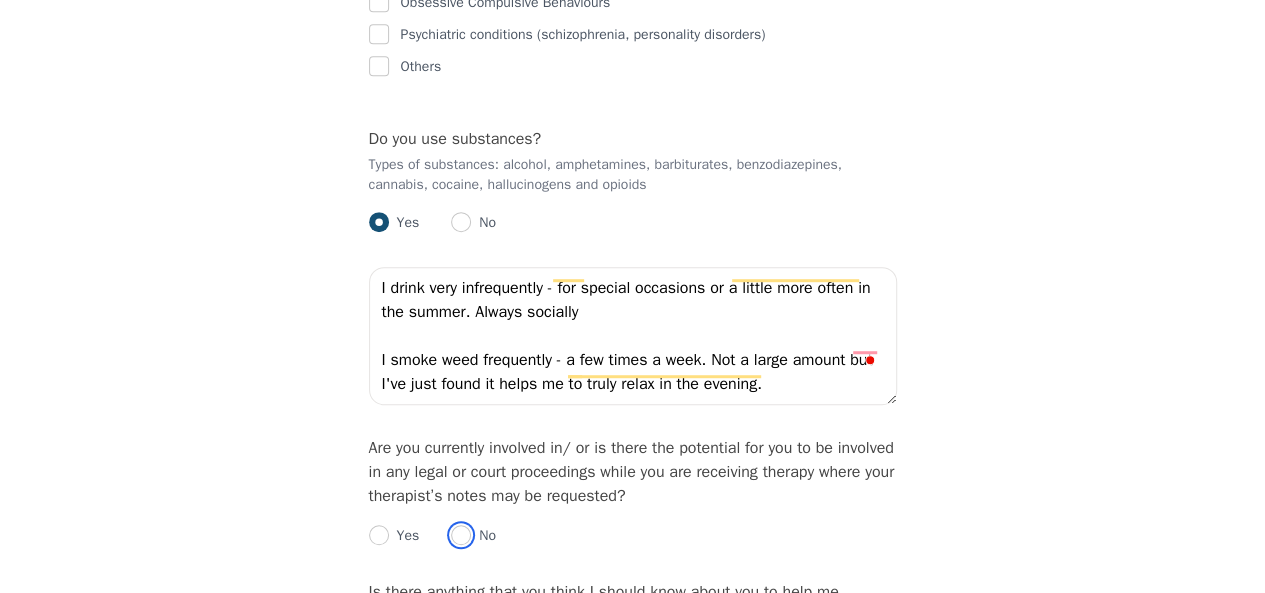 click at bounding box center [461, 535] 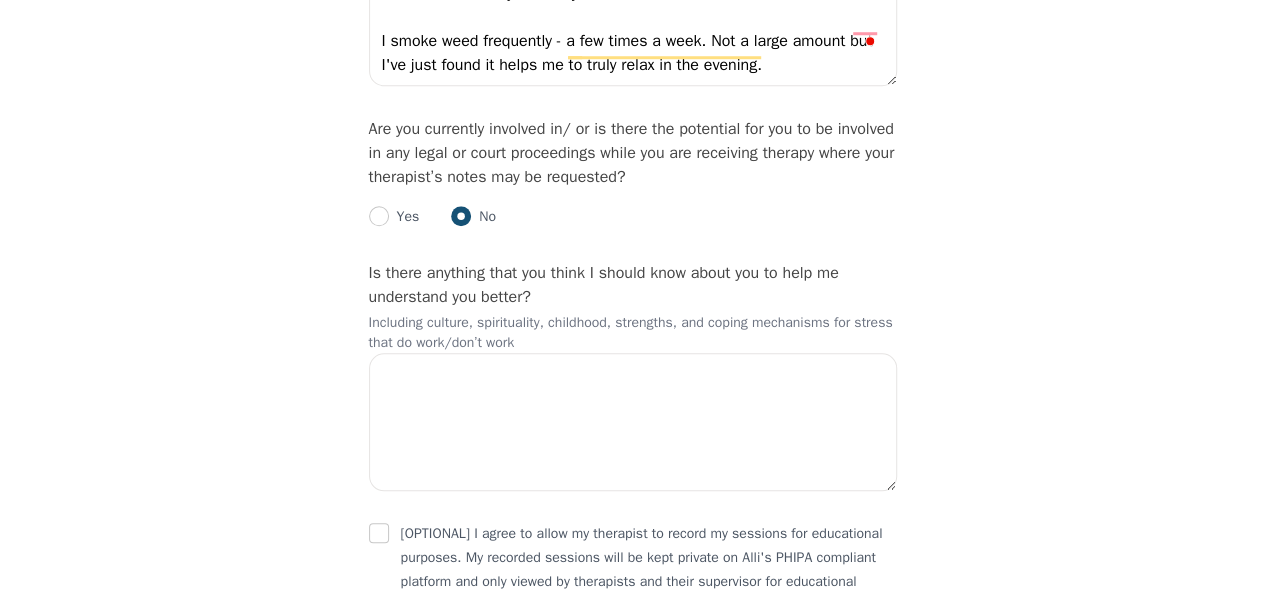 scroll, scrollTop: 4611, scrollLeft: 0, axis: vertical 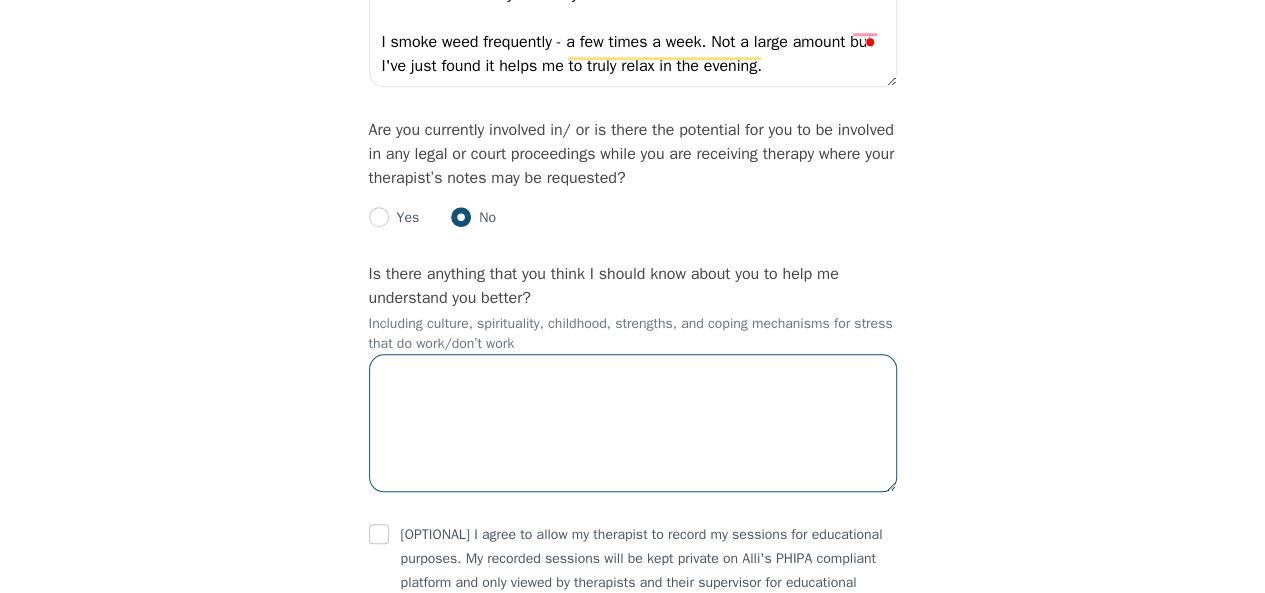 click at bounding box center [633, 423] 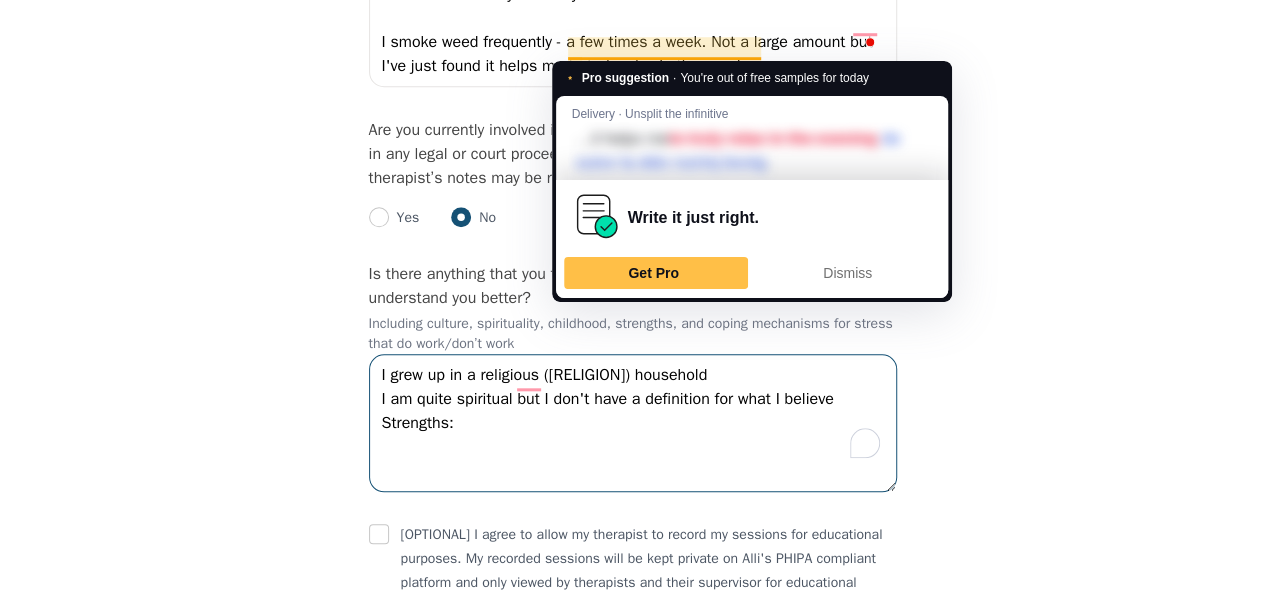 type on "I grew up in a religious ([RELIGION]) household
I am quite spiritual but I don't have a definition for what I believe
Strengths:" 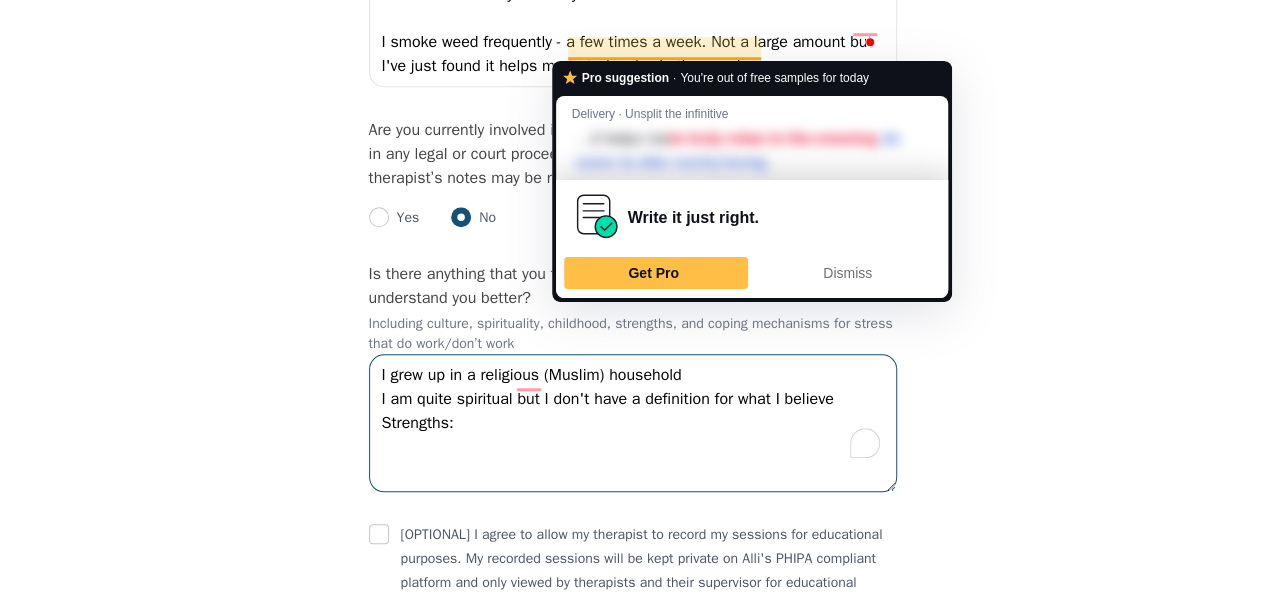 scroll, scrollTop: 4611, scrollLeft: 0, axis: vertical 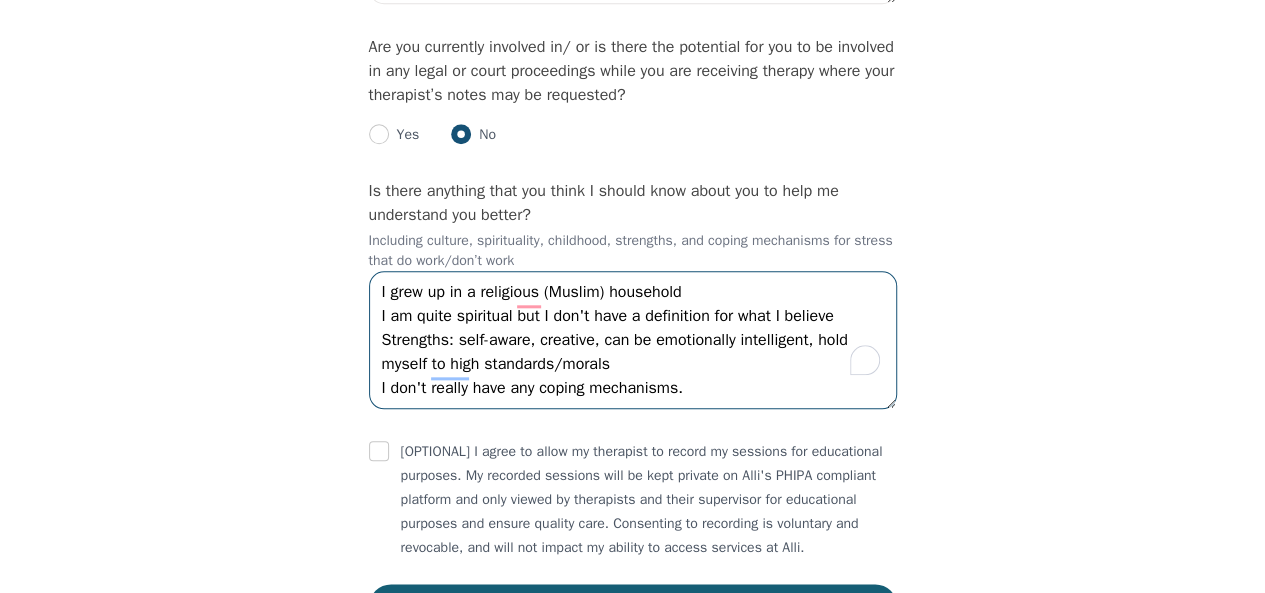 type on "I grew up in a religious (Muslim) household
I am quite spiritual but I don't have a definition for what I believe
Strengths: self-aware, creative, can be emotionally intelligent, hold myself to high standards/morals
I don't really have any coping mechanisms." 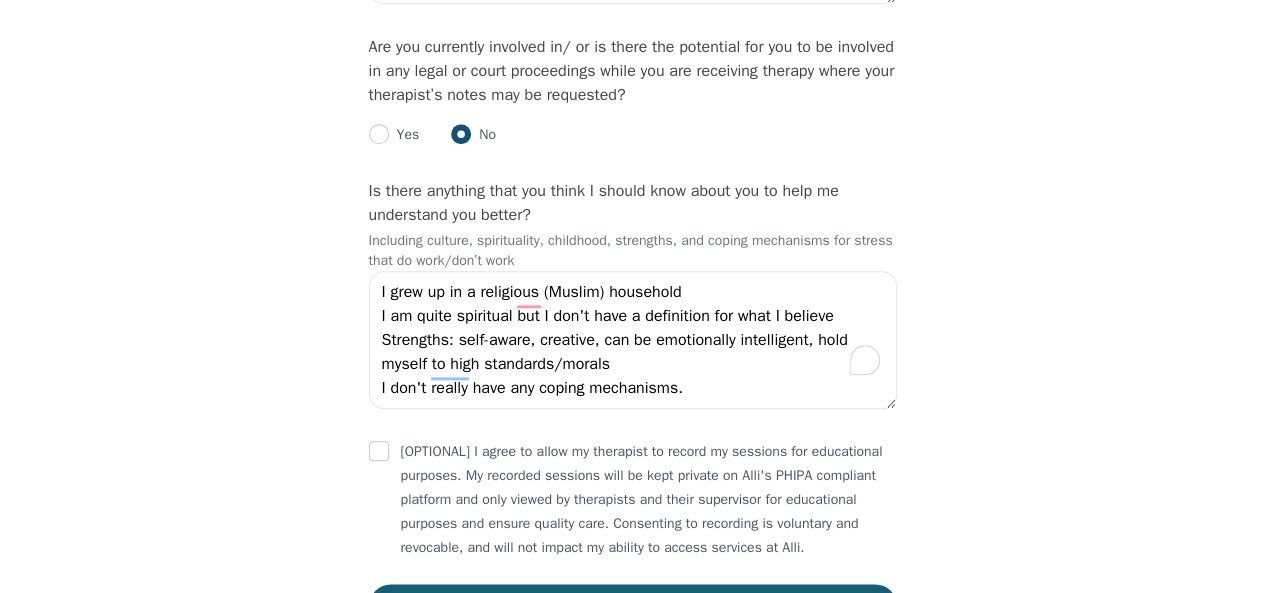 click on "[OPTIONAL] I agree to allow my therapist to record my sessions for educational purposes. My recorded sessions will be kept private on Alli's PHIPA compliant platform and only viewed by therapists and their supervisor for educational purposes and ensure quality care. Consenting to recording is voluntary and revocable, and will not impact my ability to access services at Alli." at bounding box center (649, 500) 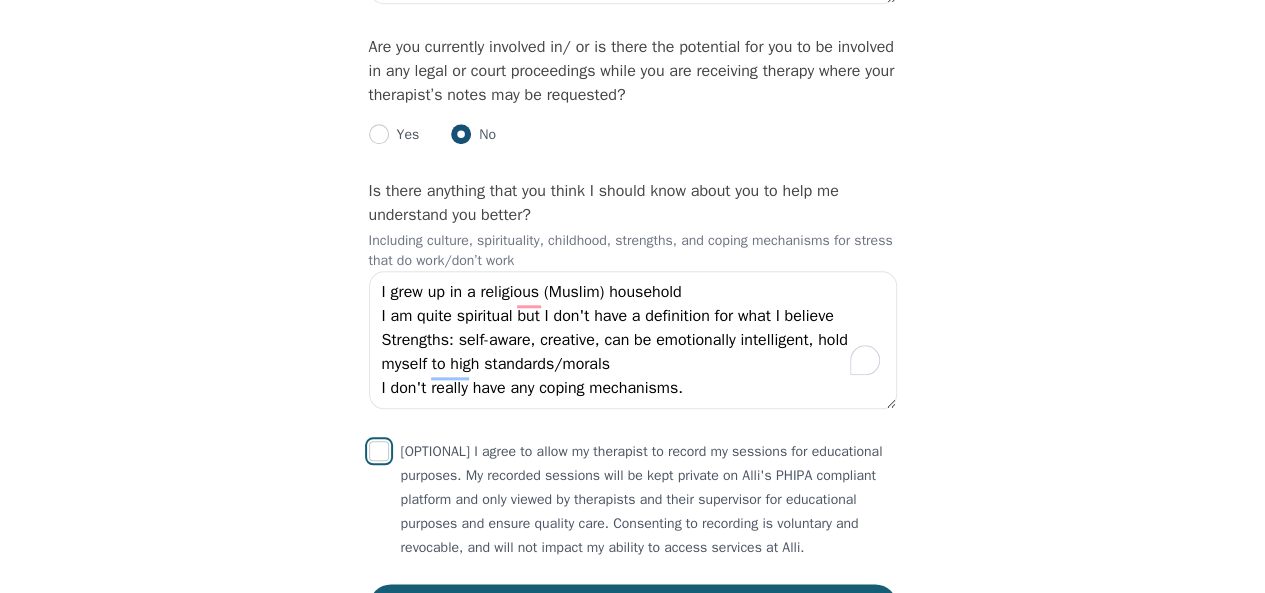click at bounding box center [379, 451] 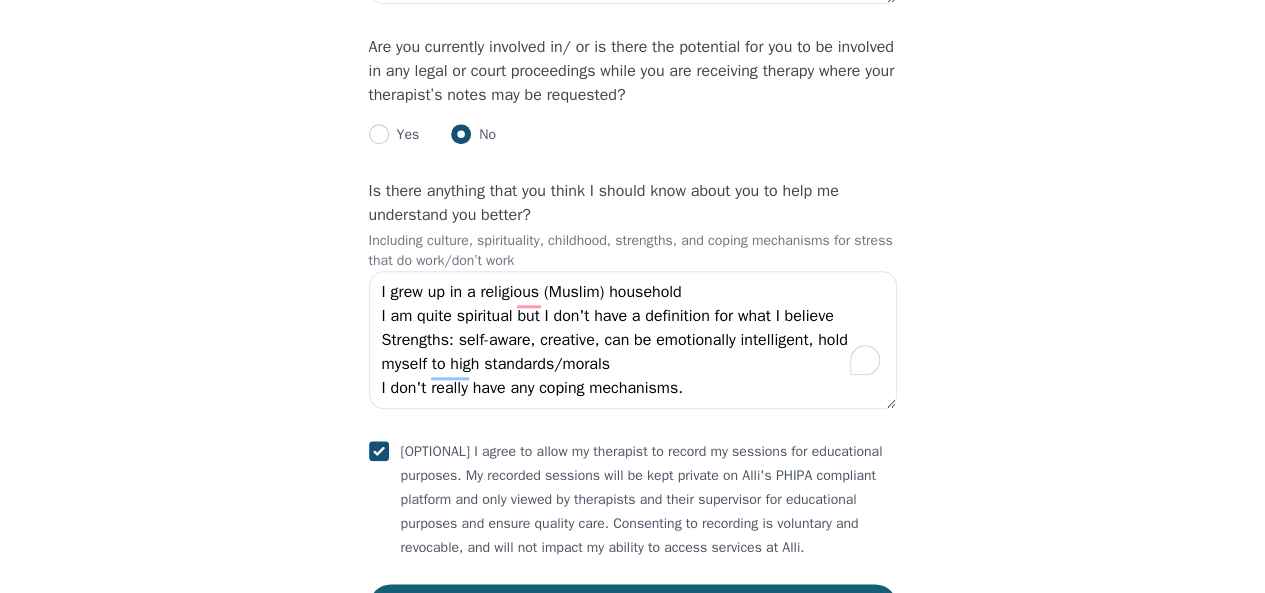 checkbox on "true" 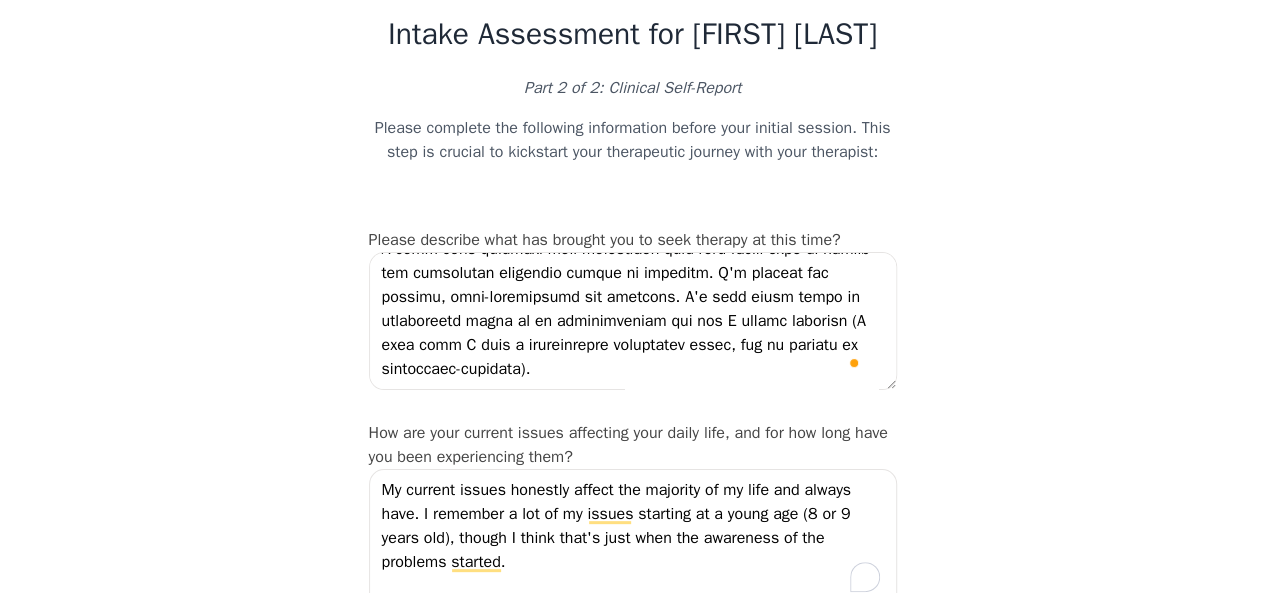 scroll, scrollTop: 65, scrollLeft: 0, axis: vertical 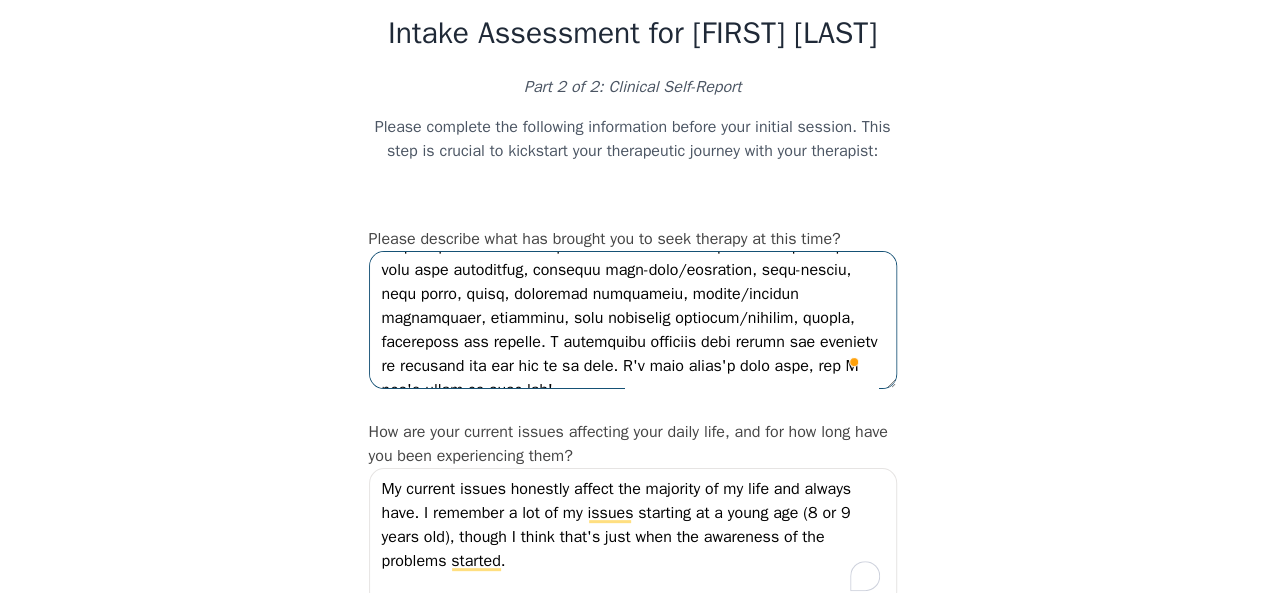 click at bounding box center (633, 320) 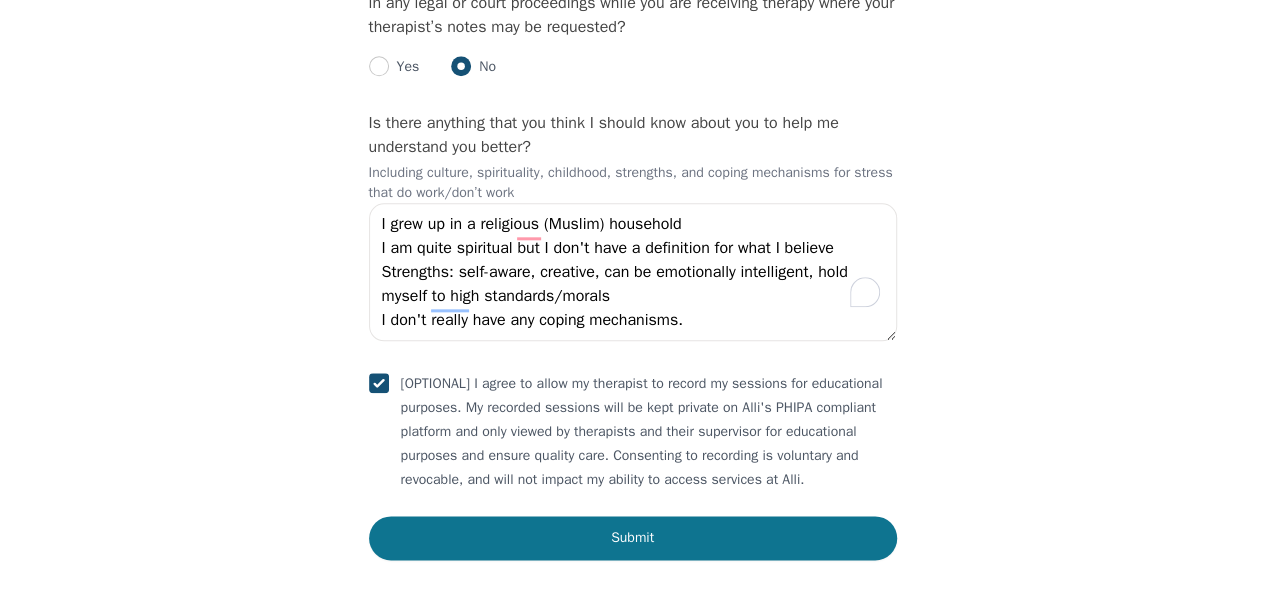 type on "I am feeling quite lost in life. I have always struggled with depression and issues with eating/exercise (previous E.D. is managed now, although thoughts and some behaviours persist.) However, I was formally diagnosed with ADHD last year, which has opened up a lot more understanding of connections between experiences, mental health struggles and how symptoms affect me to this day. I struggle most with rumination, negative self-talk/criticism, self-esteem, body image, worth, emotional regulation, making/keeping friendships, overwhelm, some obsessive thoughts/actions, perfectionism, energy, motivation and purpose. I experience emotions very deeply and struggle to regulate and get out of my head. I'm sure there's more here, but I can't think of them all!
I have also recently been confronted with some issues with my career and escalating hardships within my marriage. I'm looking for support, self-improvement and guidance. I'm also quite aware of significant flaws in my communication and how I handle conflict ..." 